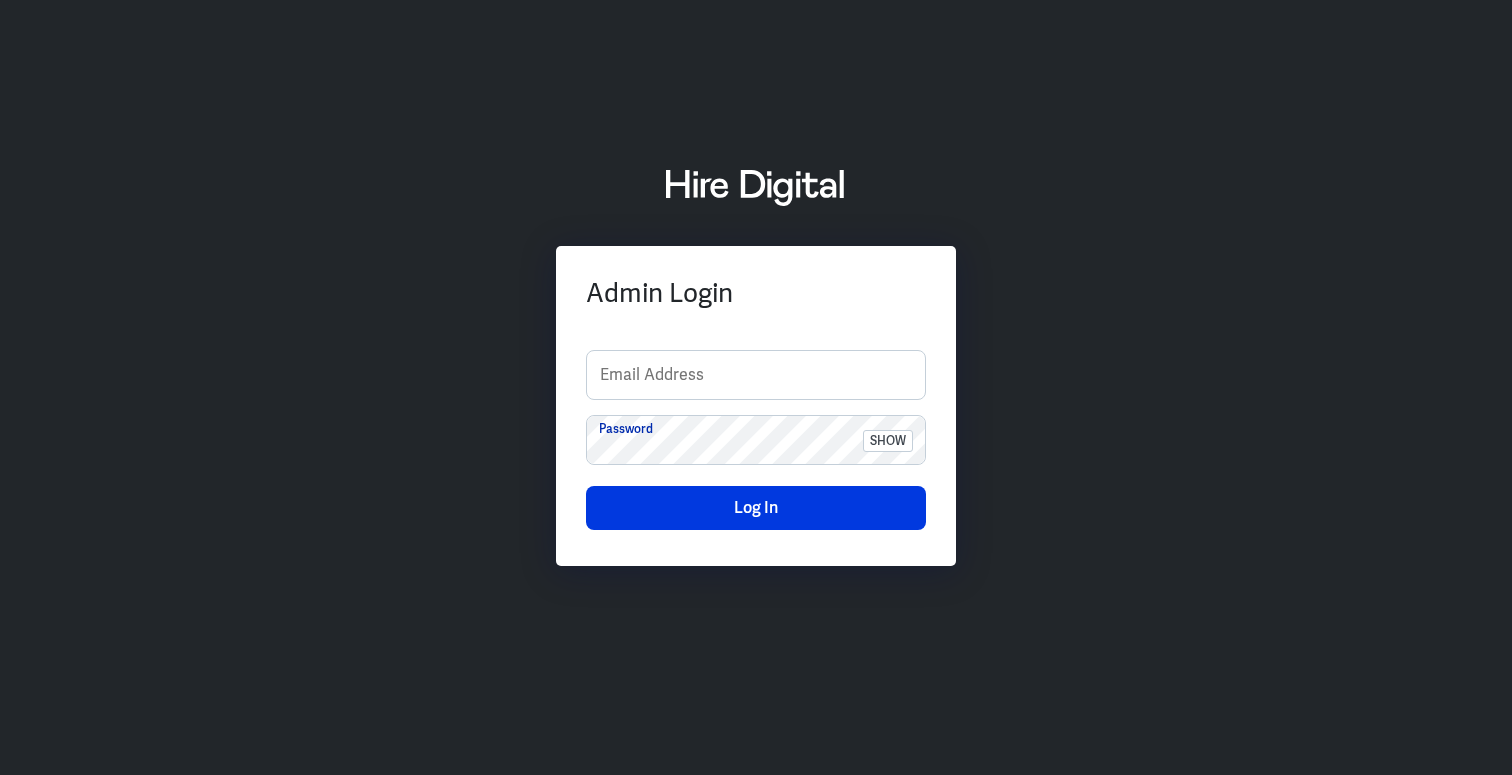 scroll, scrollTop: 0, scrollLeft: 0, axis: both 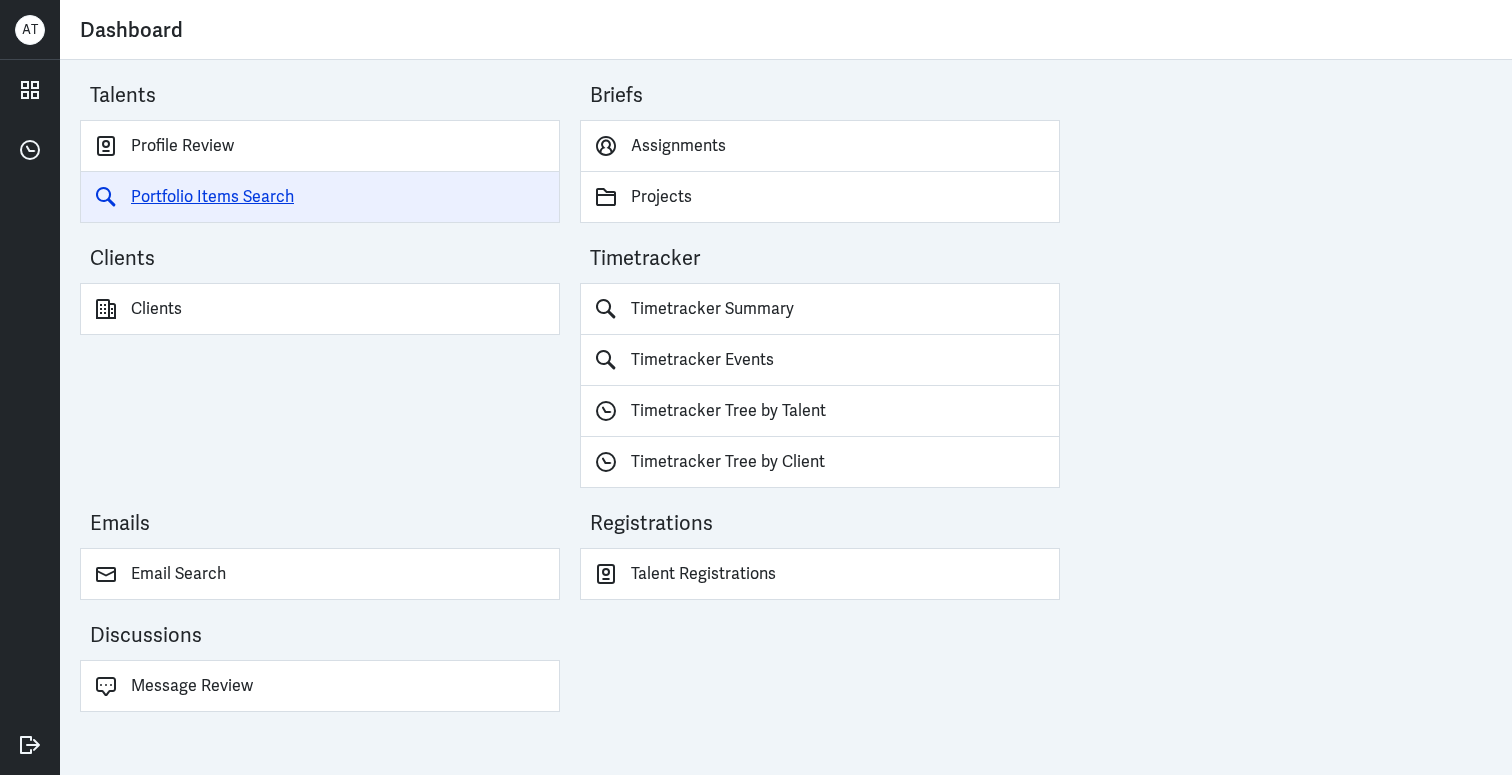 click on "Portfolio Items Search" at bounding box center (320, 197) 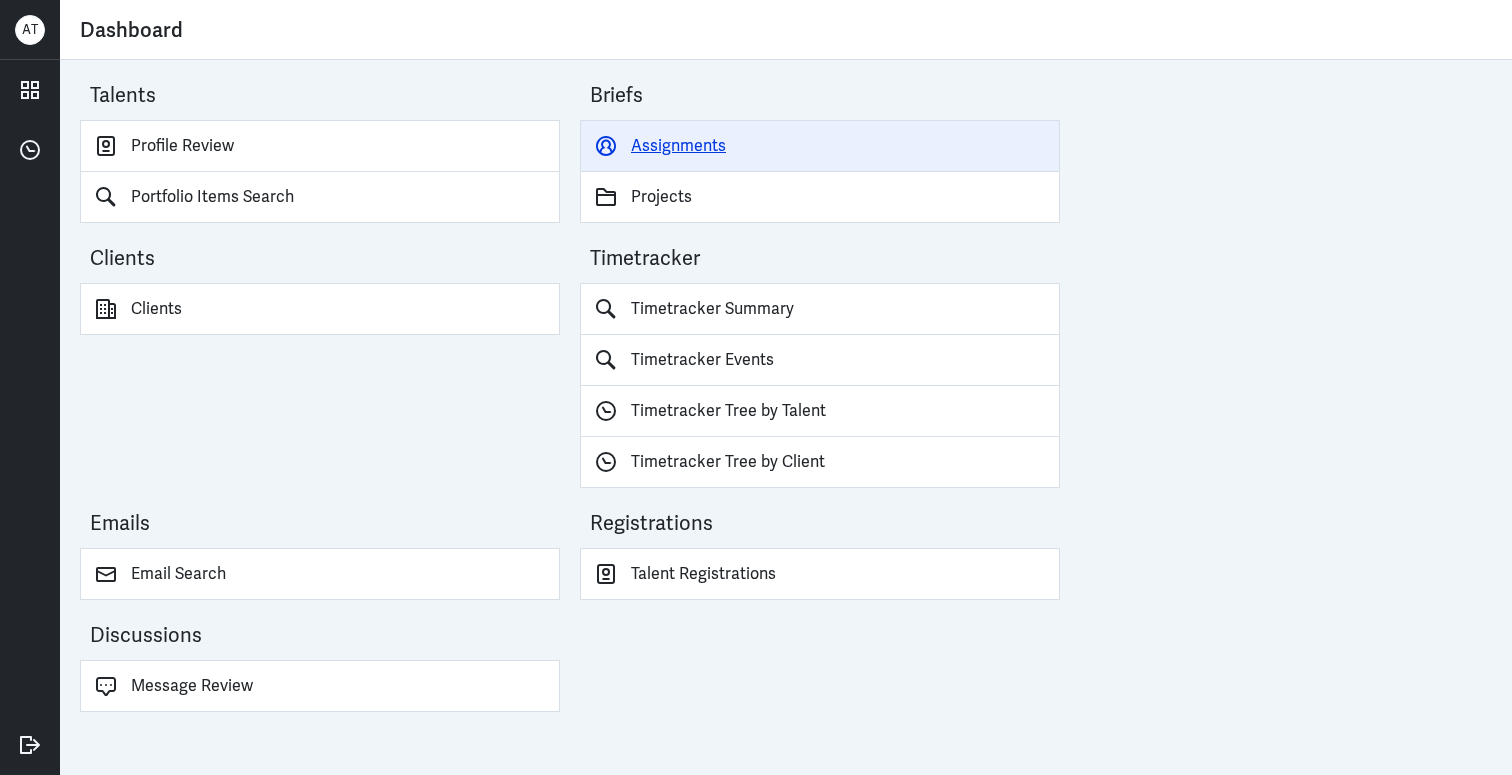 click on "Assignments" at bounding box center [820, 146] 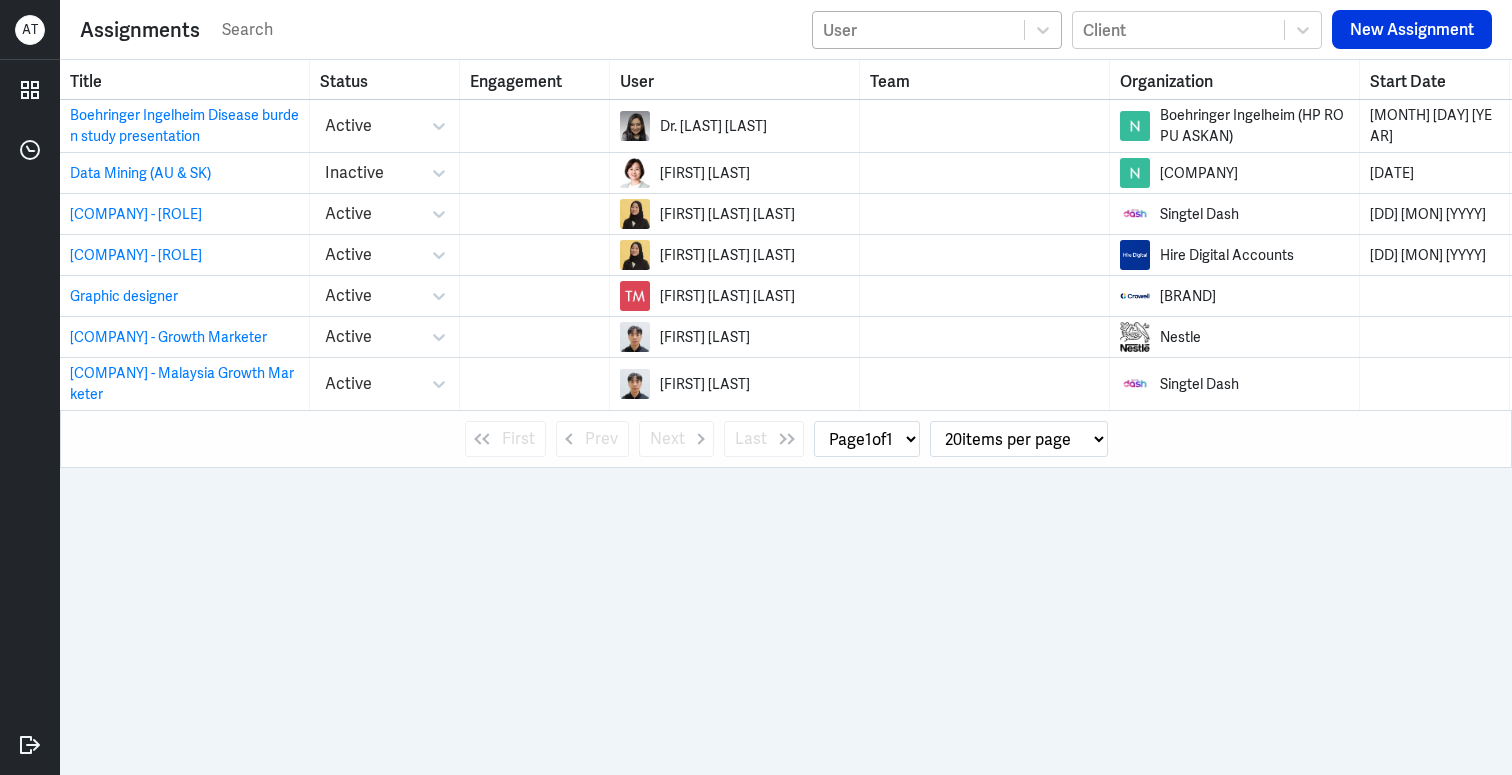 click on "User" at bounding box center (918, 29) 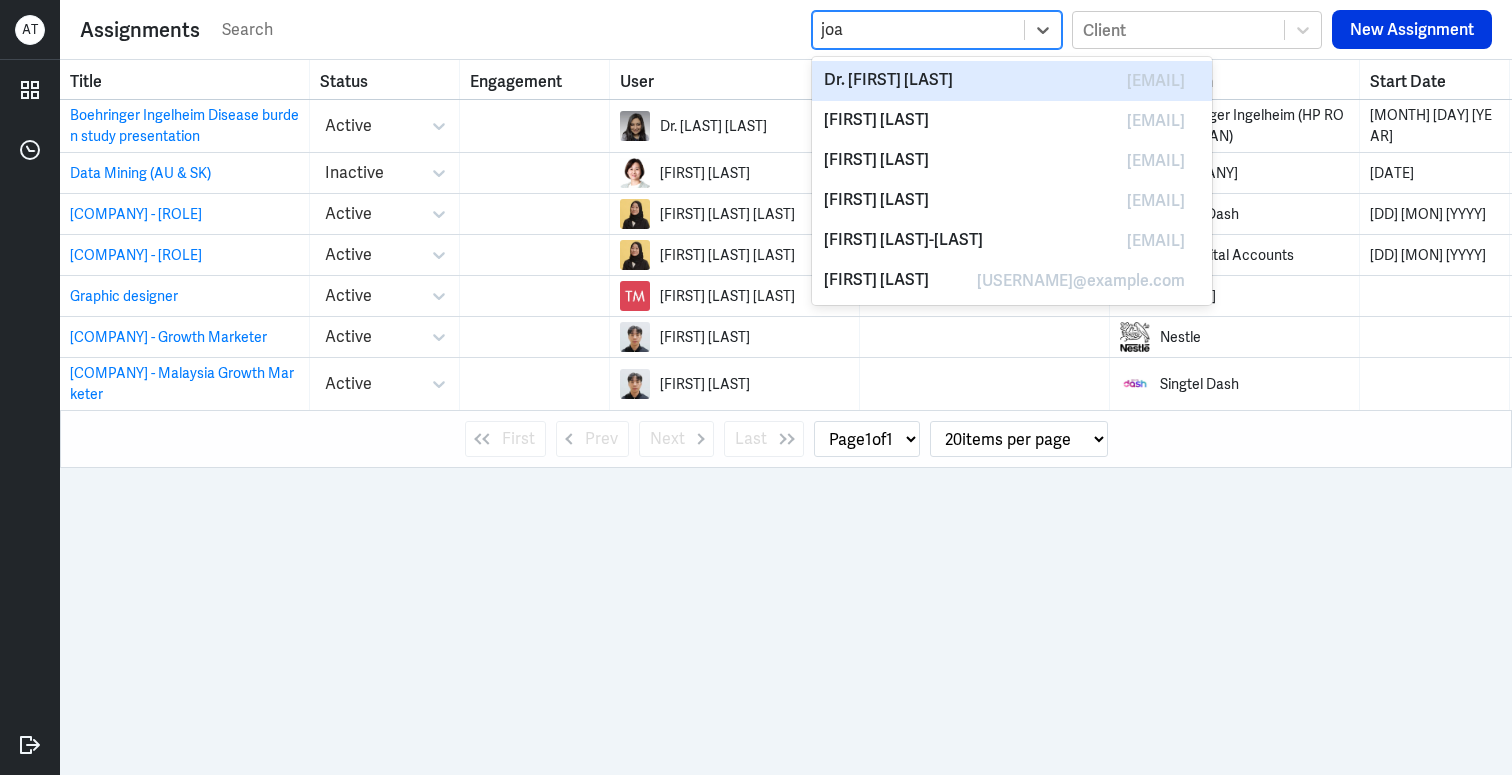 click on "Dr. [FIRST] [LAST]" at bounding box center [927, 81] 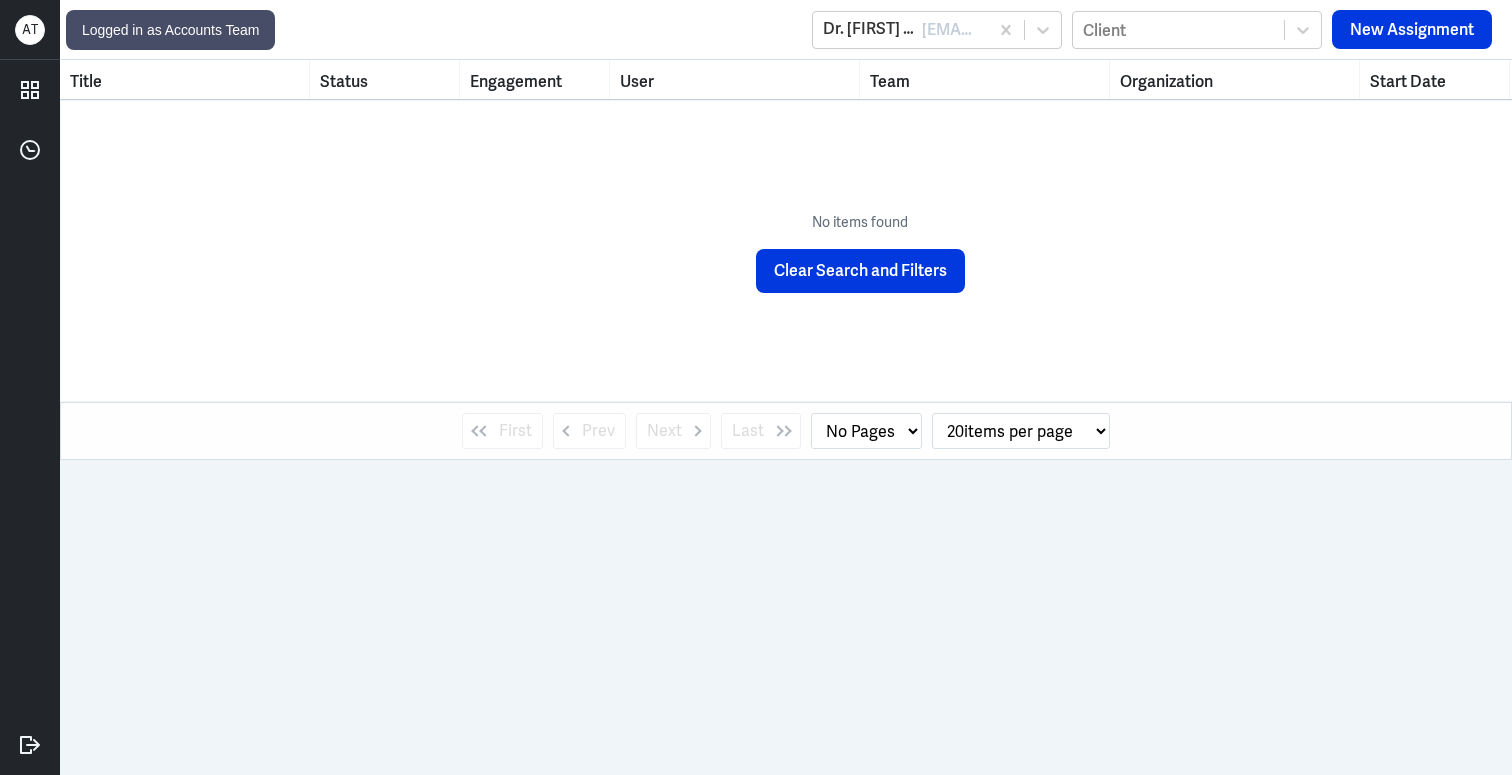 click on "A T" at bounding box center [30, 30] 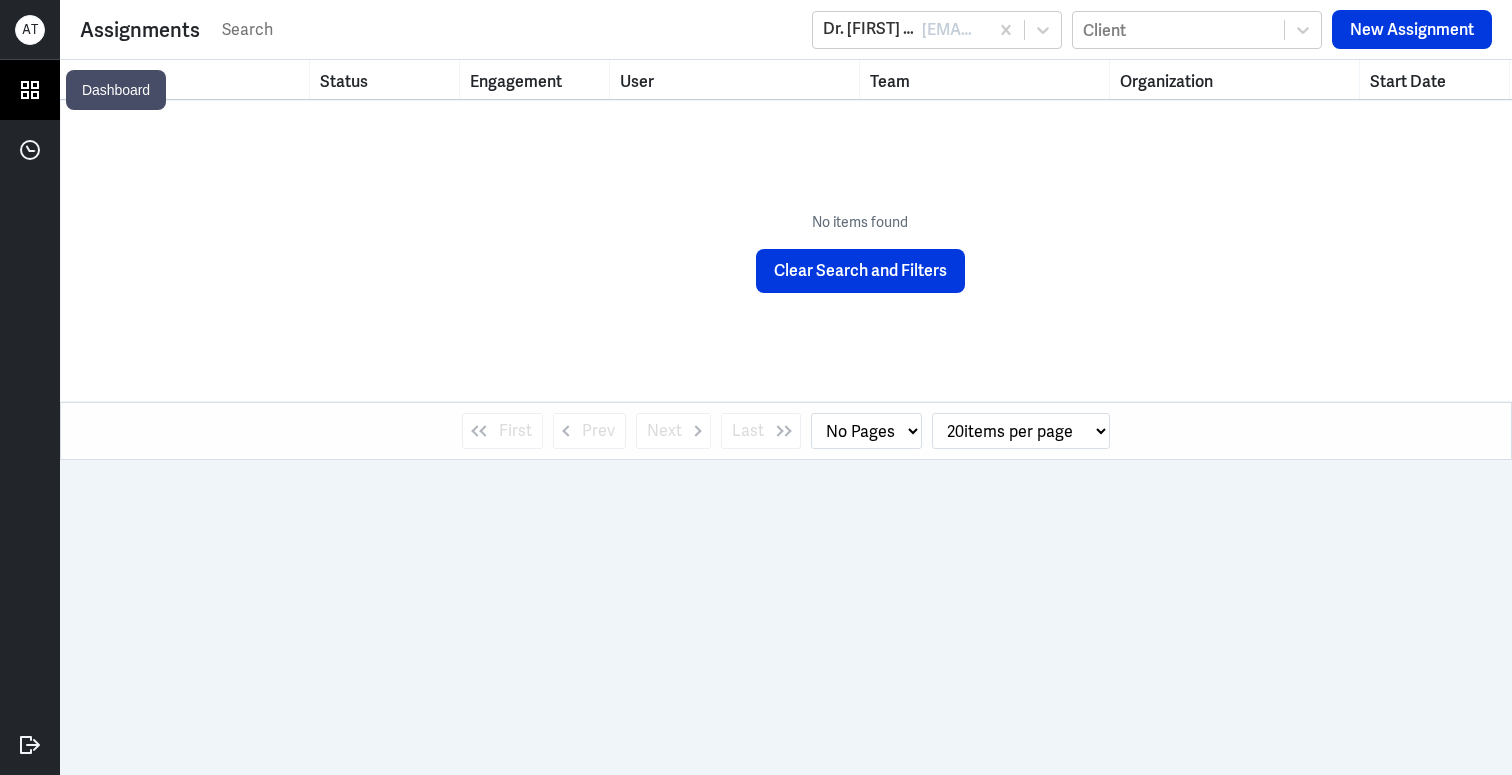 click at bounding box center (30, 90) 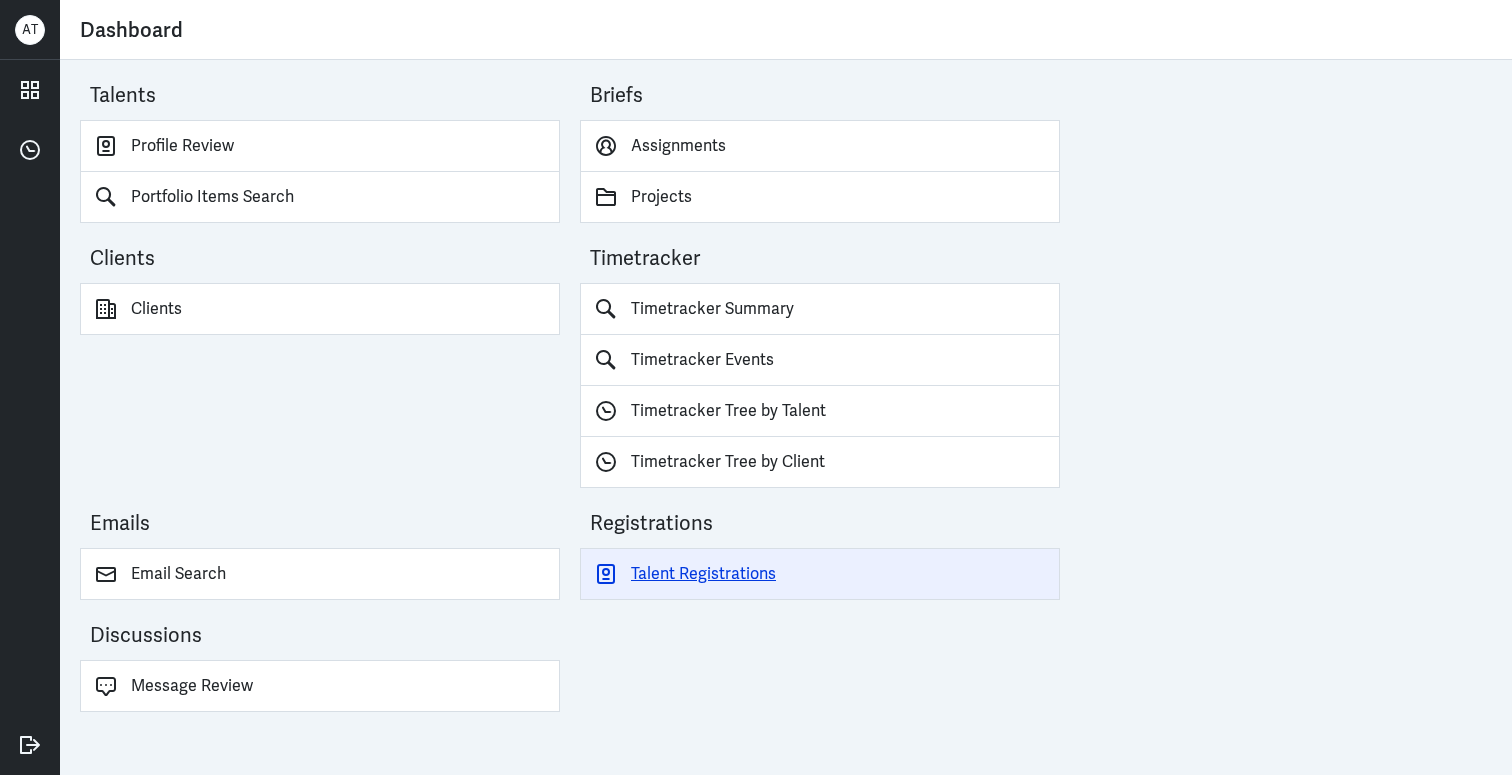 click on "Talent Registrations" at bounding box center (820, 574) 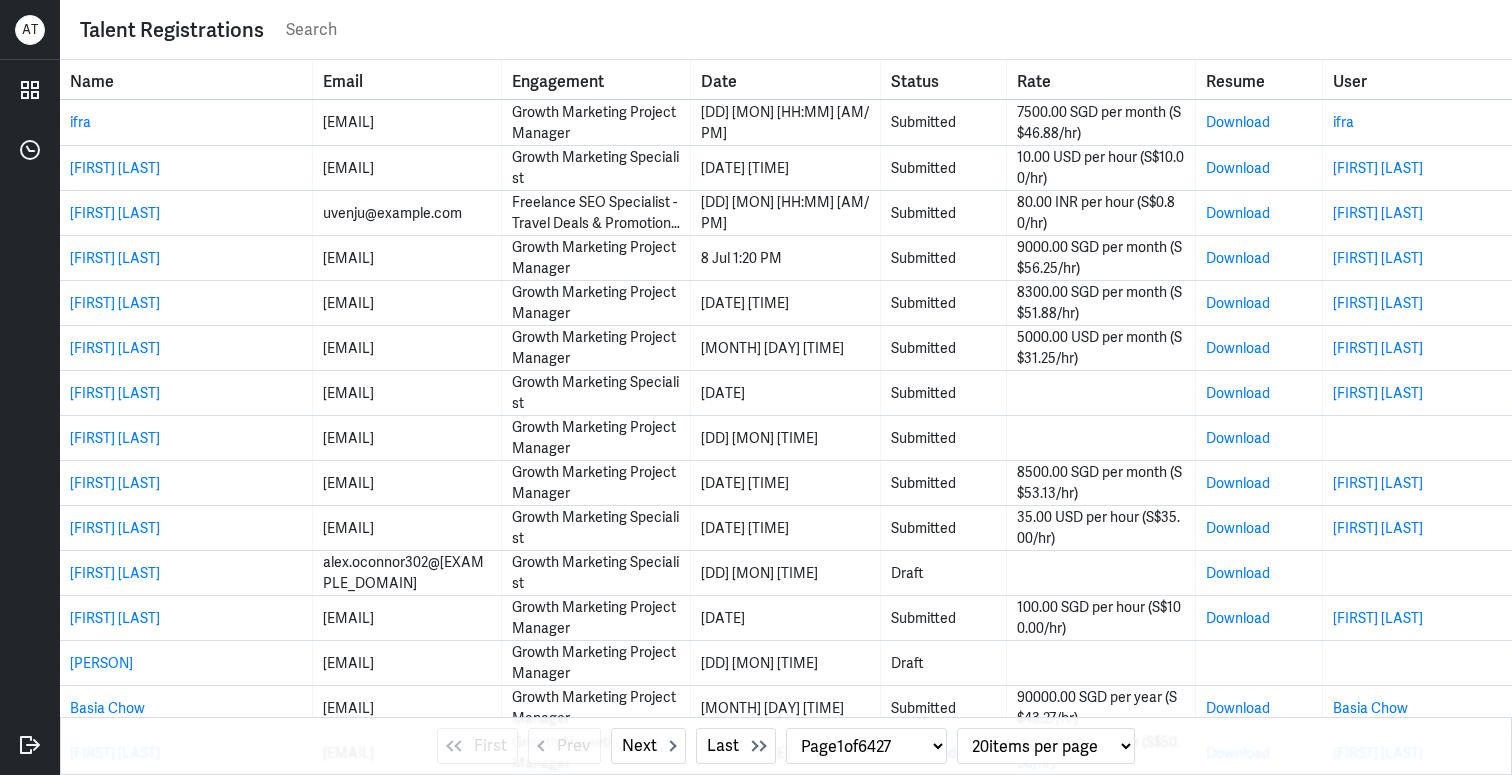 click at bounding box center [888, 30] 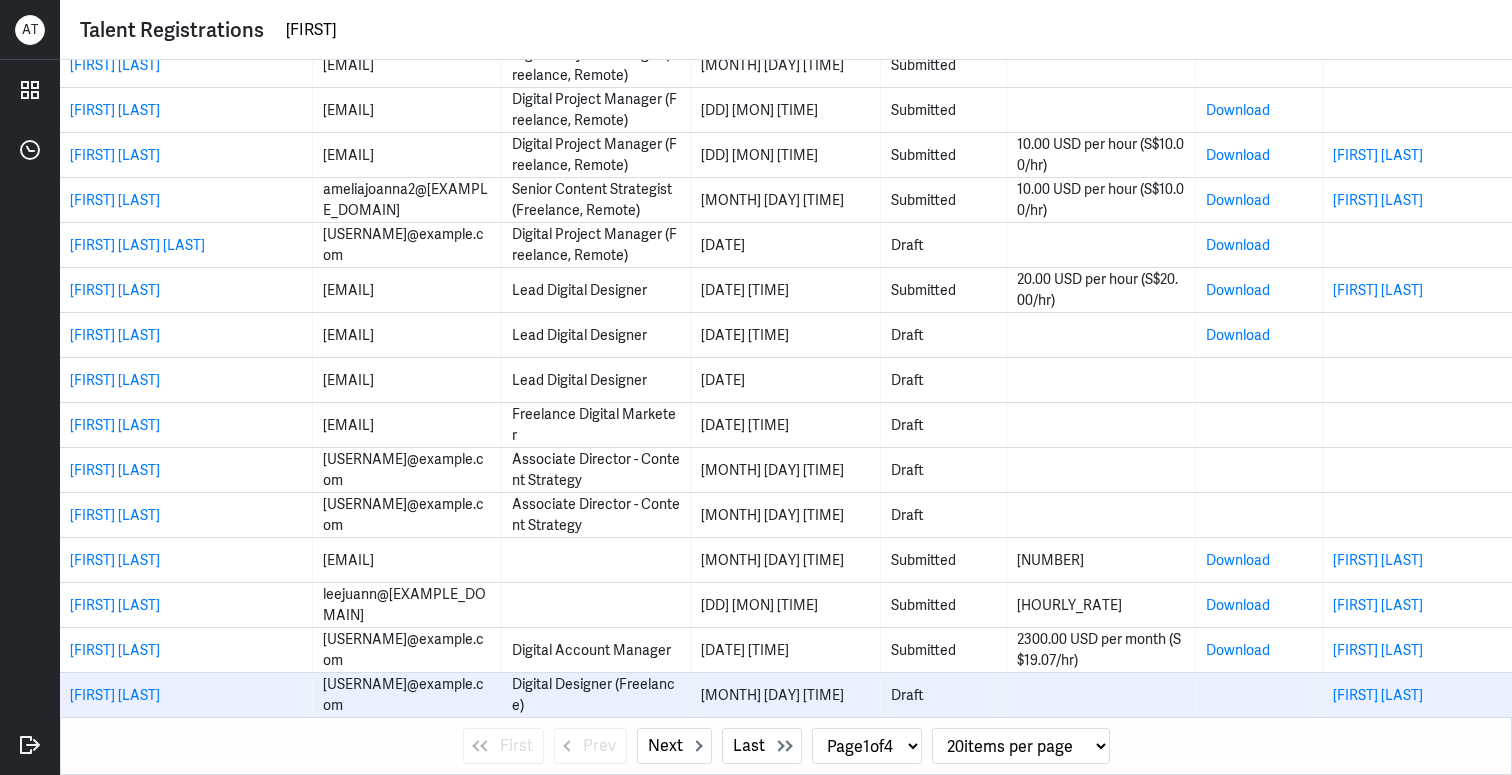 scroll, scrollTop: 0, scrollLeft: 0, axis: both 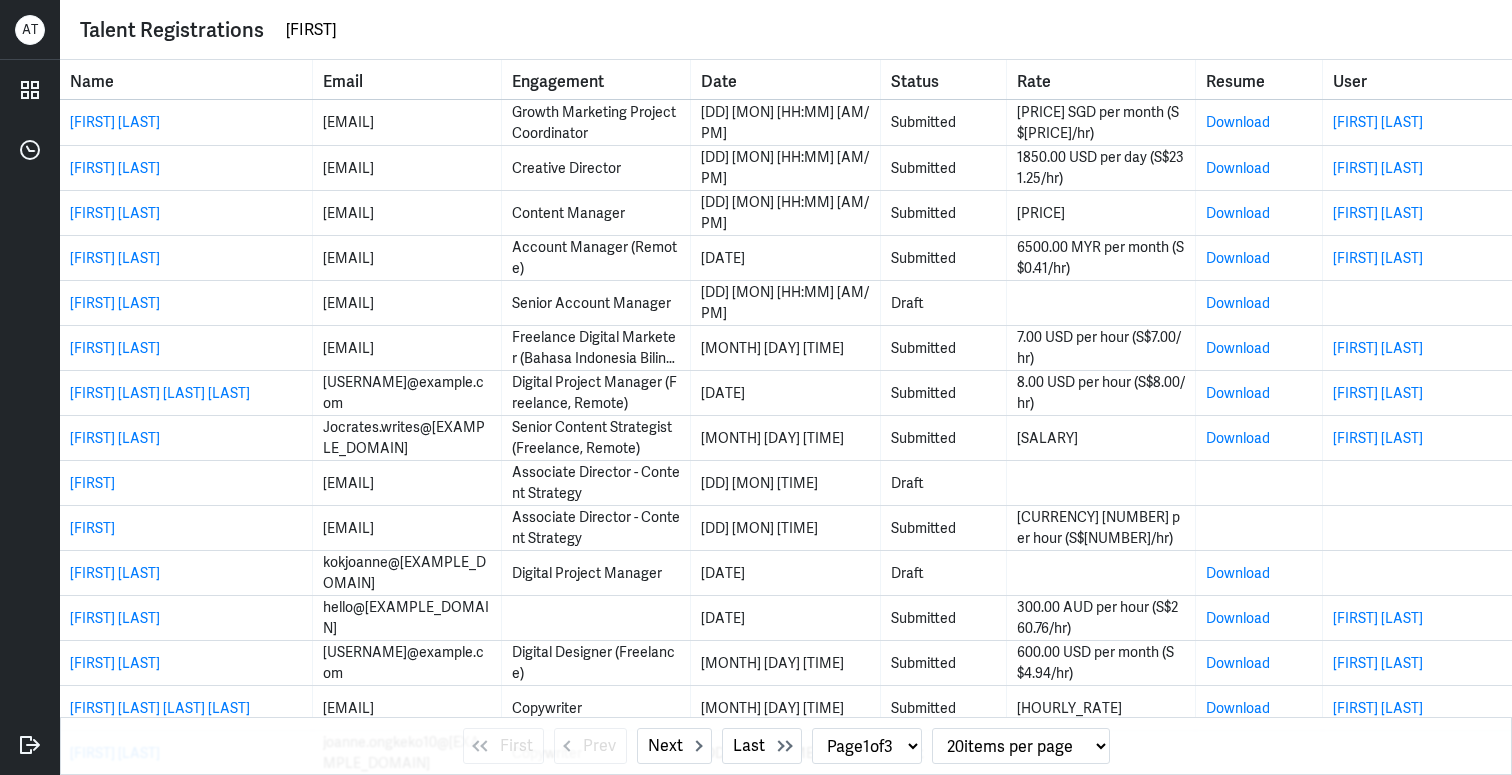 paste on "[LAST]" 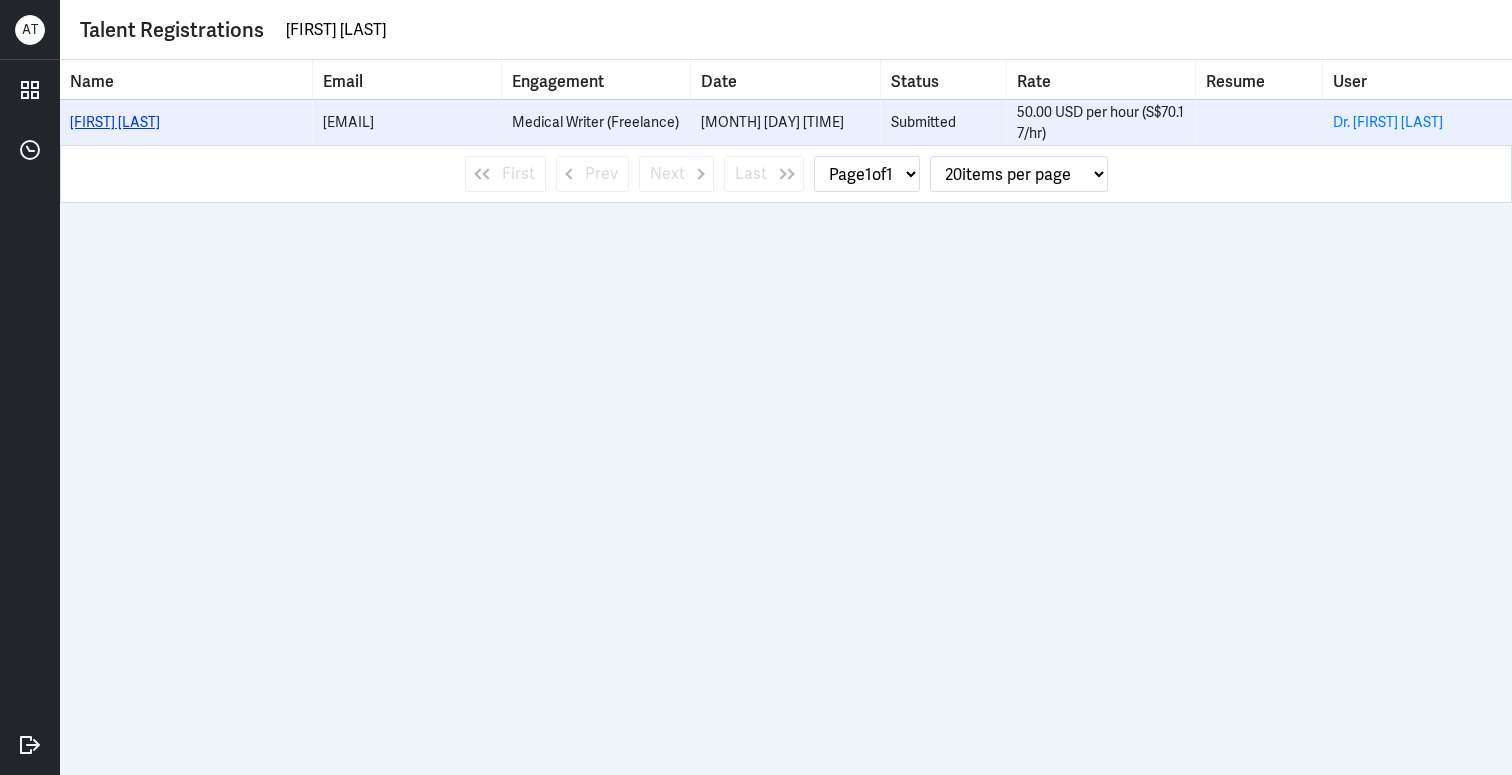 type on "[FIRST] [LAST]" 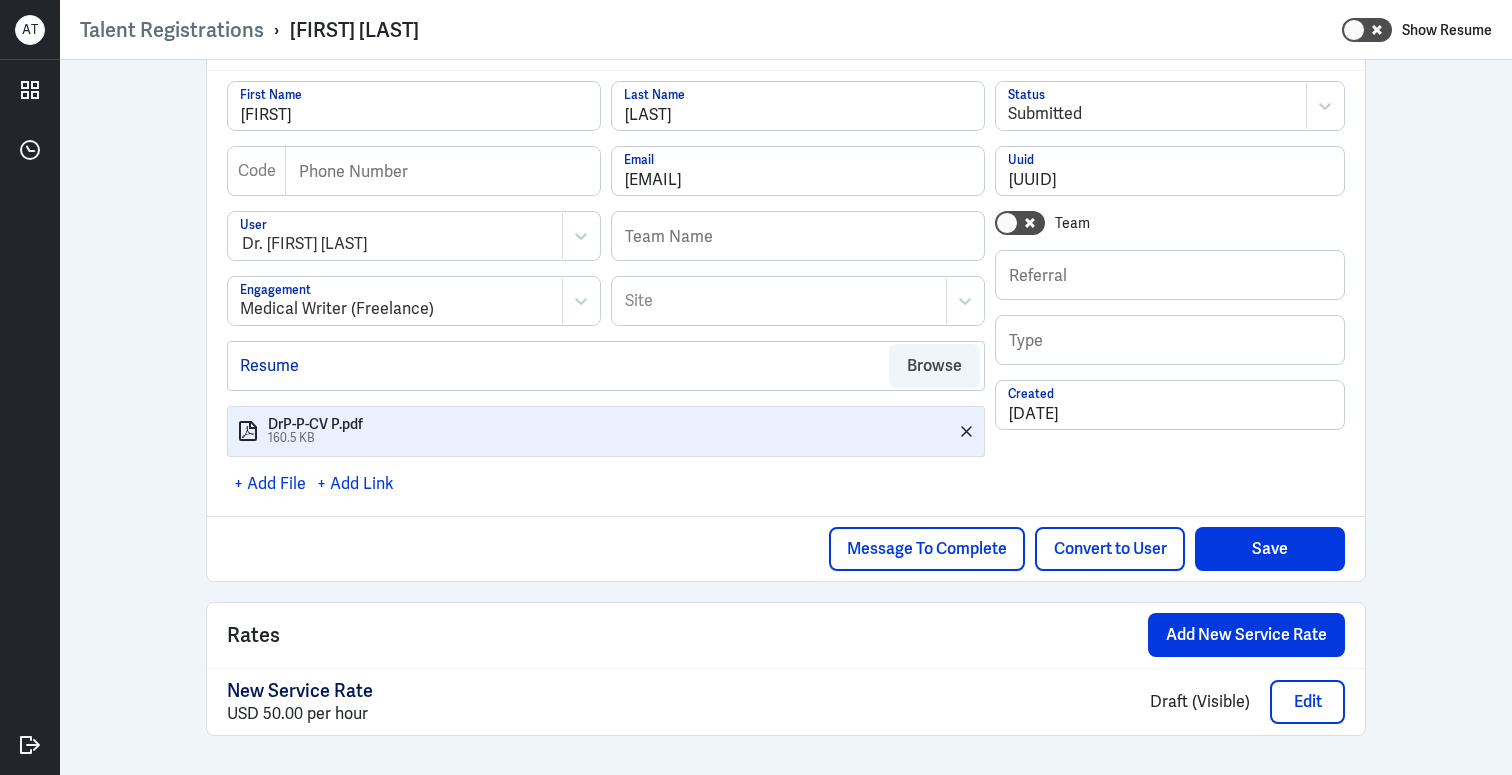 scroll, scrollTop: 0, scrollLeft: 0, axis: both 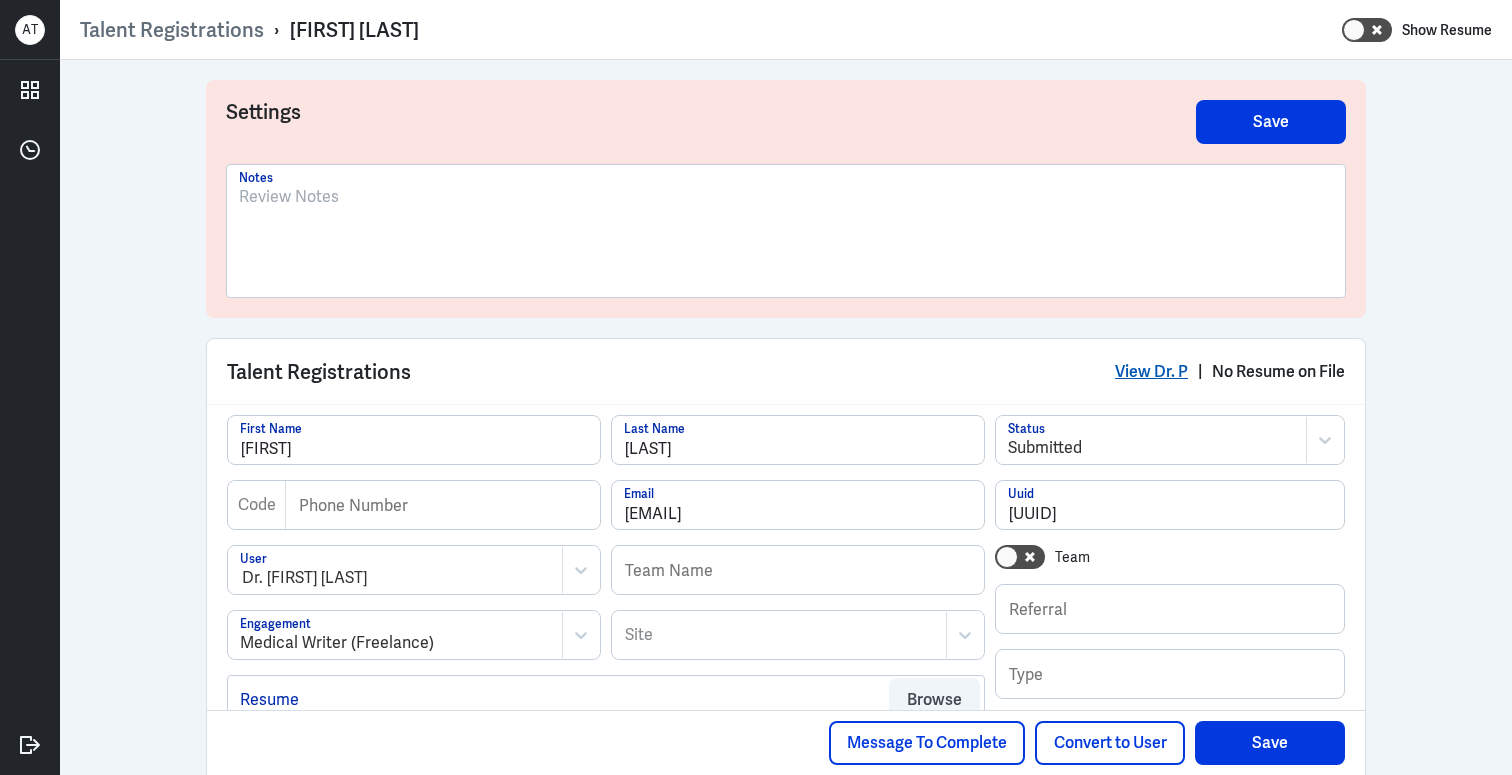 click on "View Dr. P" at bounding box center [1151, 371] 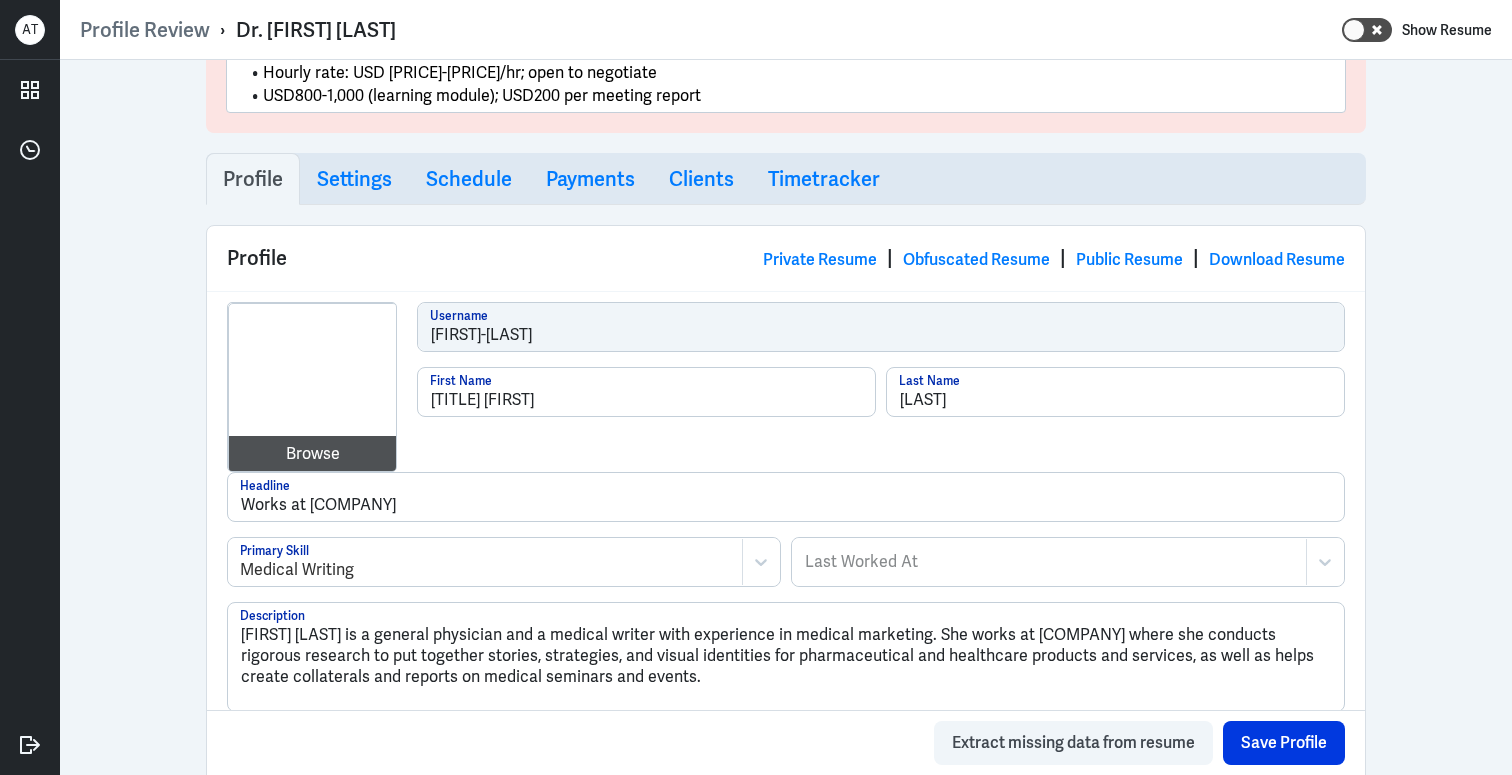 scroll, scrollTop: 547, scrollLeft: 0, axis: vertical 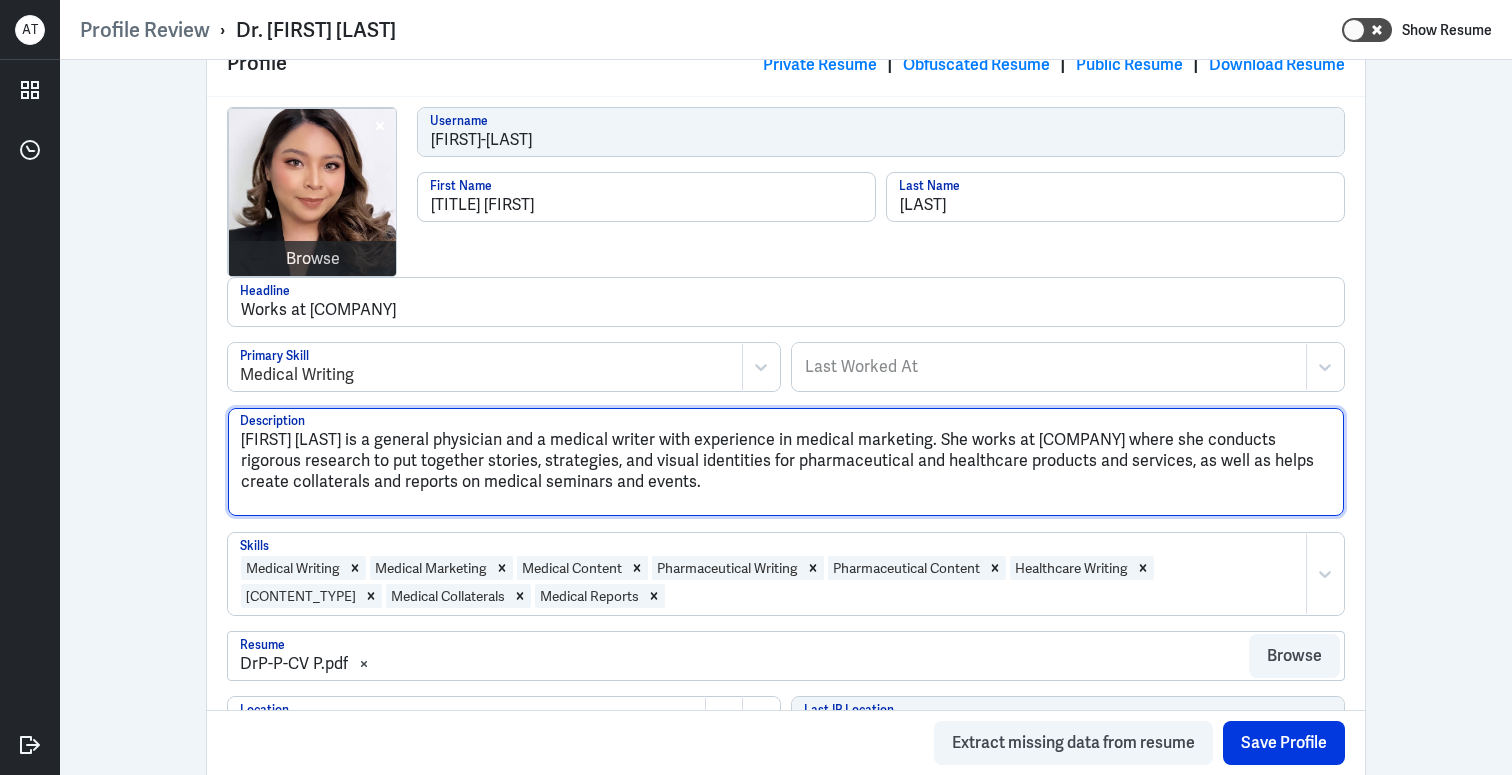 drag, startPoint x: 668, startPoint y: 478, endPoint x: 208, endPoint y: 420, distance: 463.6421 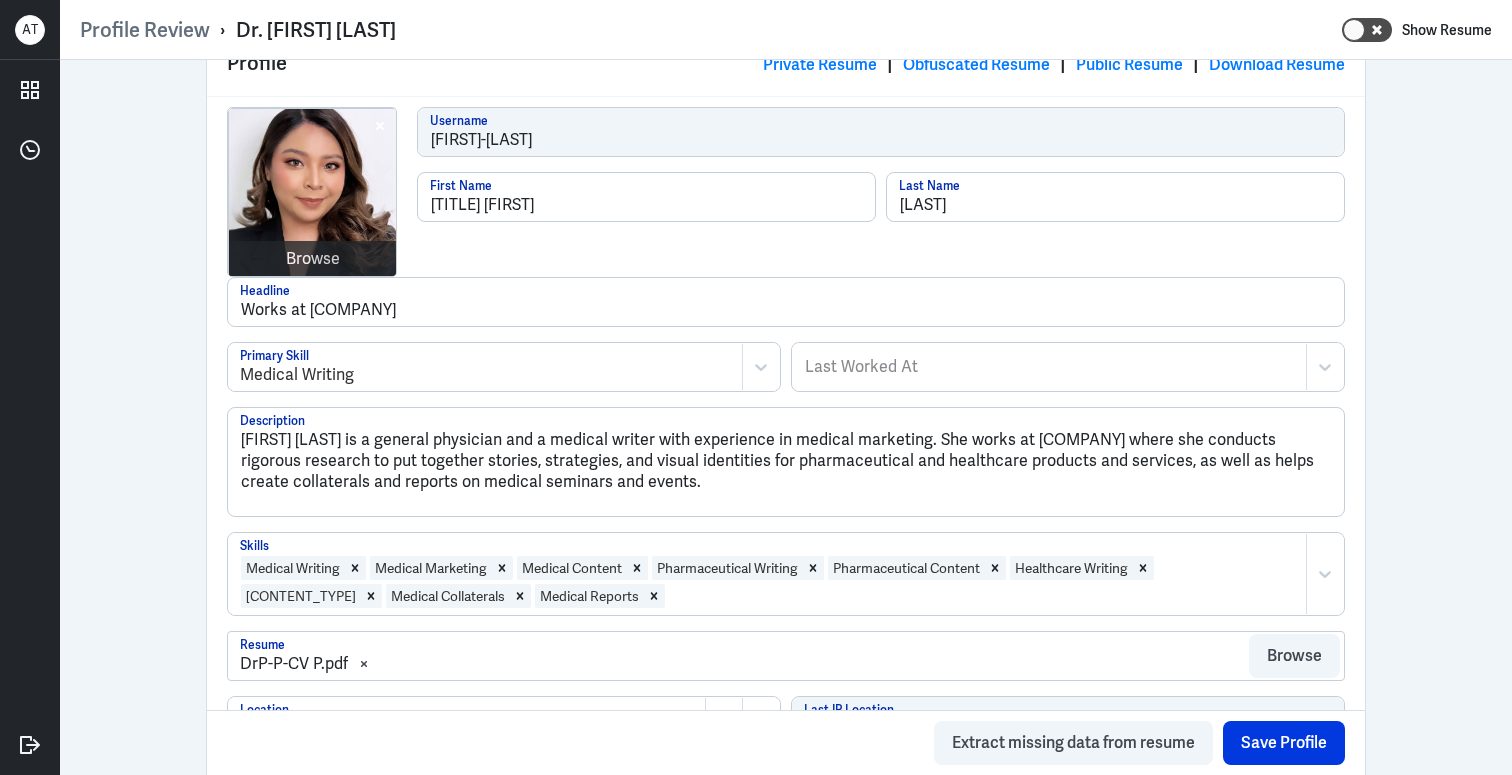 click on "Admin Settings Update Resume Save Profile User Requested Private Set Resume to Private Active Status Availability - Mondays to Saturdays, 20-30 hours Rate - USD 20-30 / hour; 10 pesos /word = SGD 245 (negotiable) GOOD FIT FOR BI Worked with the experts to come up with case studies, and decks. Covered cardio and diabetes topics Has availability to do this engagement and also collaborate during weekdays Hourly rate: USD 20-30/hr; open to negotiate USD800-1,000 (learning module); USD200 per meeting report Notes Profile Settings Schedule Payments Clients Timetracker Profile Private Resume | Obfuscated Resume | Public Resume | Download Resume Browse [FIRST]-[LAST] Username Dr. [FIRST] Last Name Works at [COMPANY]. Headline Medical Writing Primary Skill Last Worked At Last Worked At Description Medical Writing Medical Marketing Medical Content Pharmaceutical Writing Pharmaceutical Content Healthcare Writing Healthcare Content Skills" at bounding box center [786, 2010] 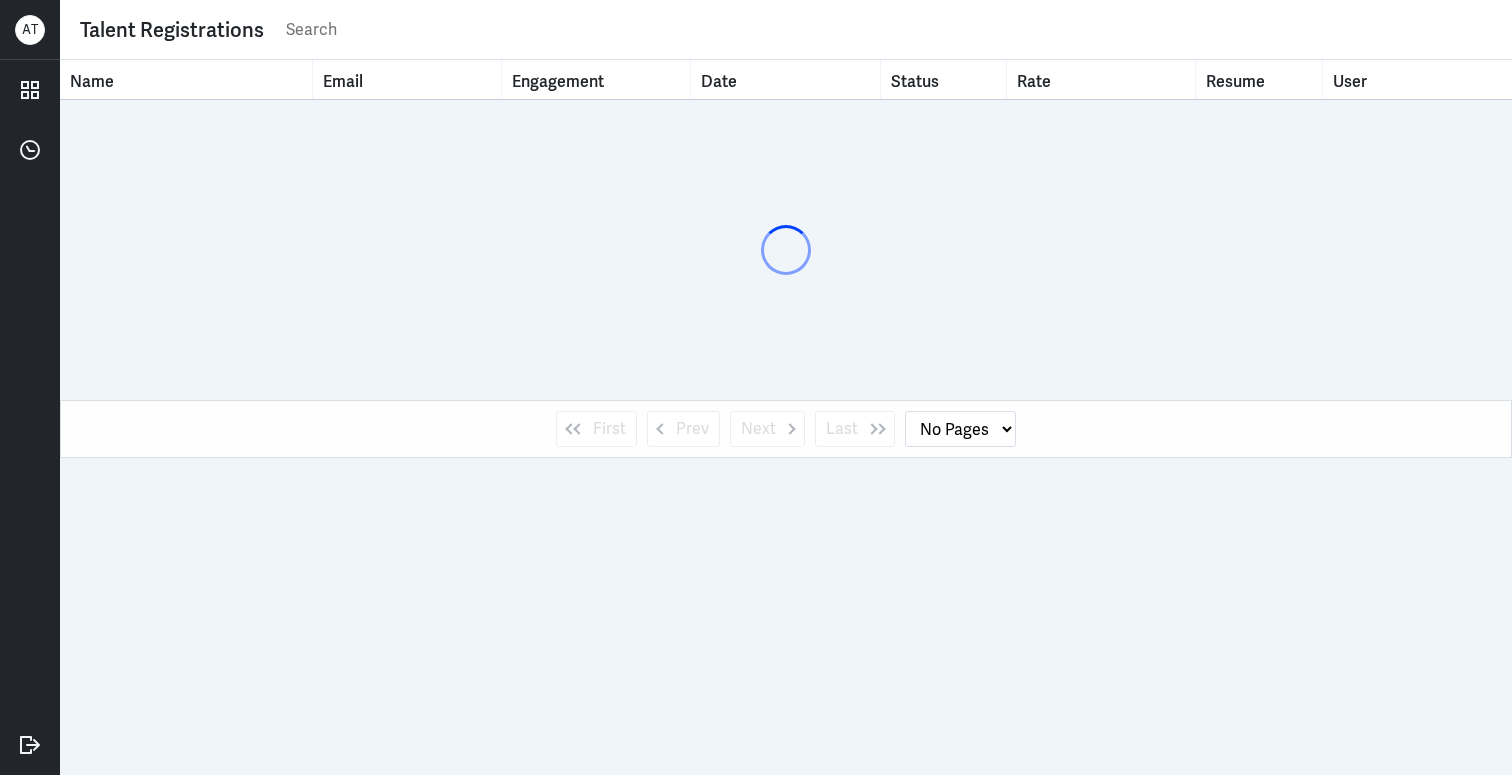 click at bounding box center [888, 30] 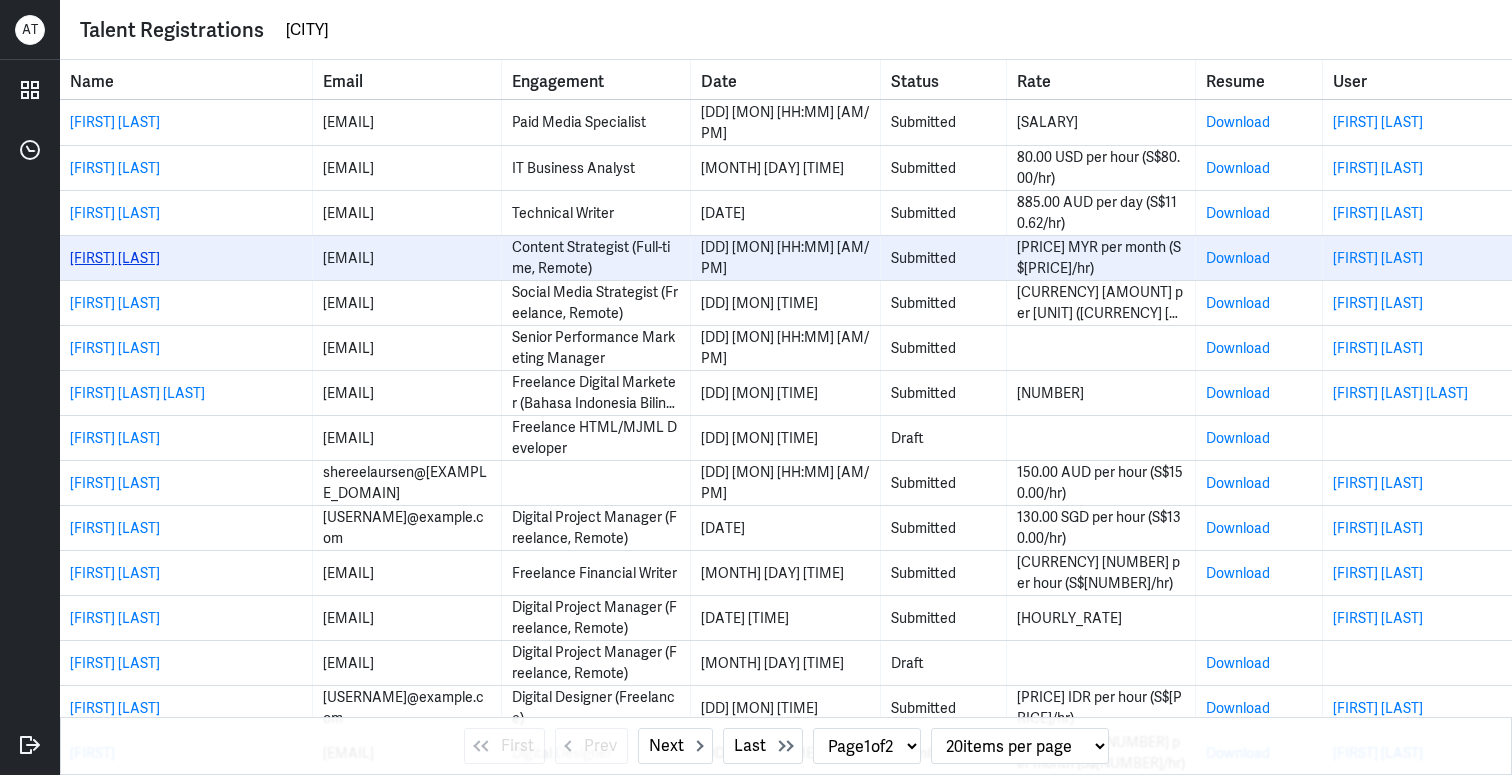 type on "[CITY]" 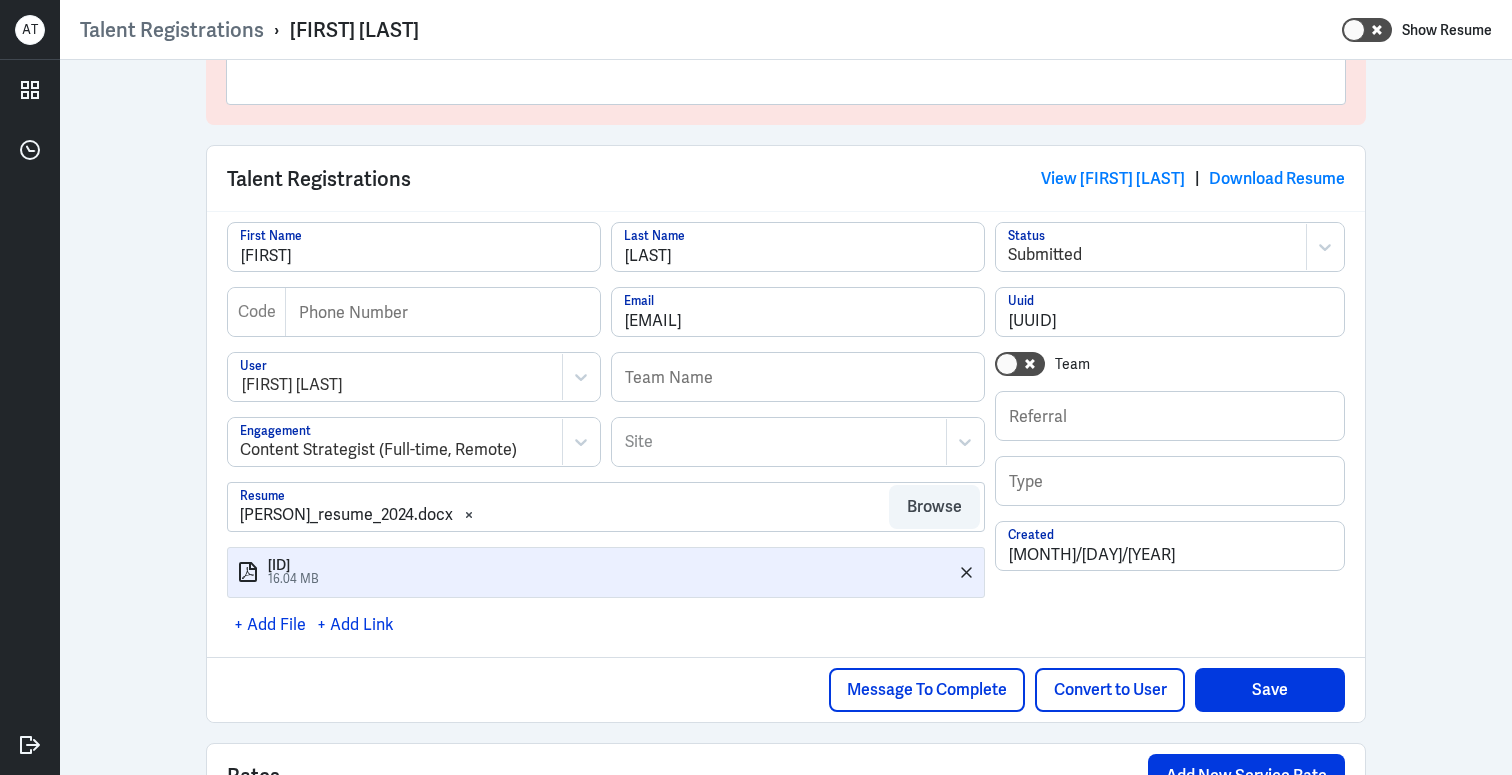 scroll, scrollTop: 5, scrollLeft: 0, axis: vertical 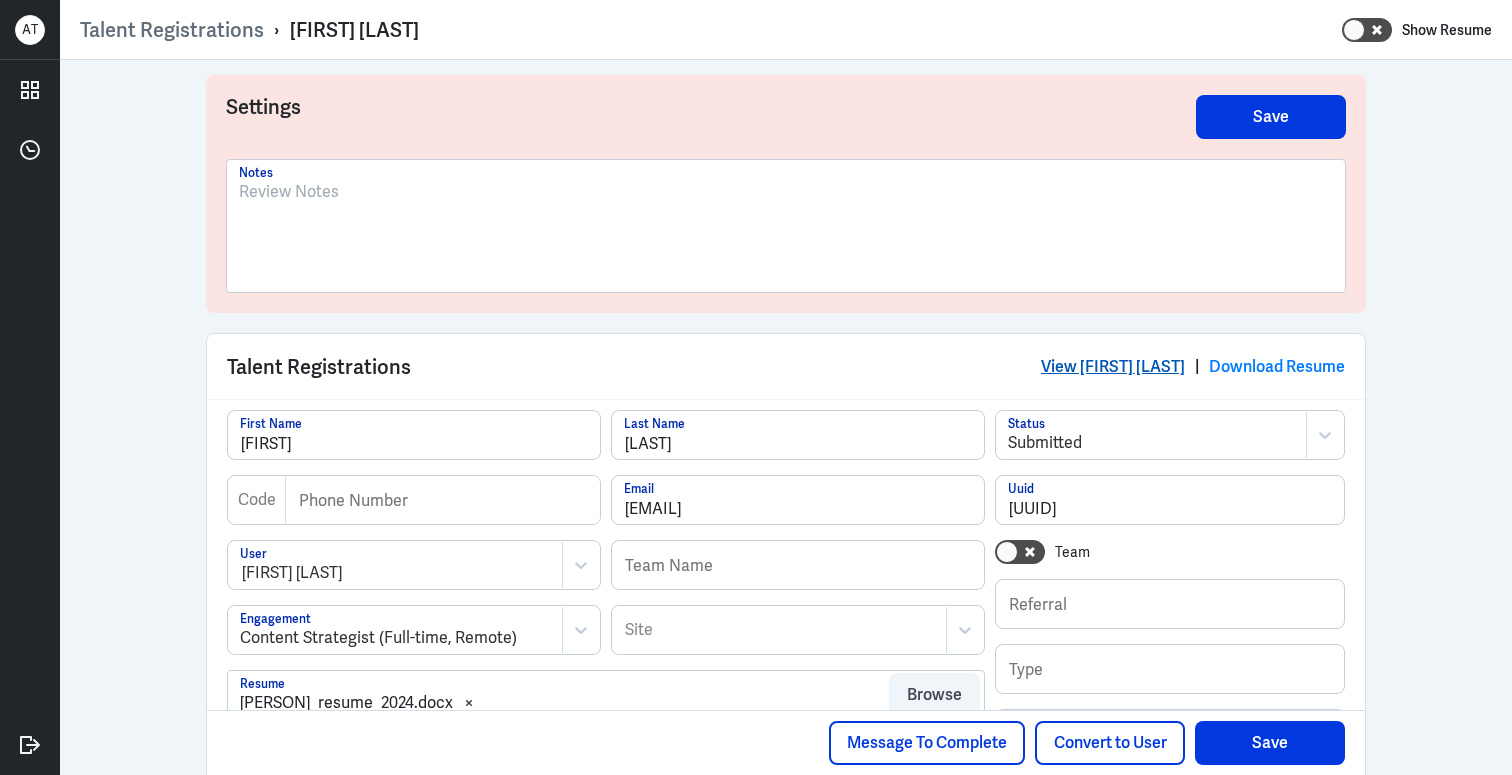 click on "View [FIRST] [LAST]" at bounding box center [1113, 366] 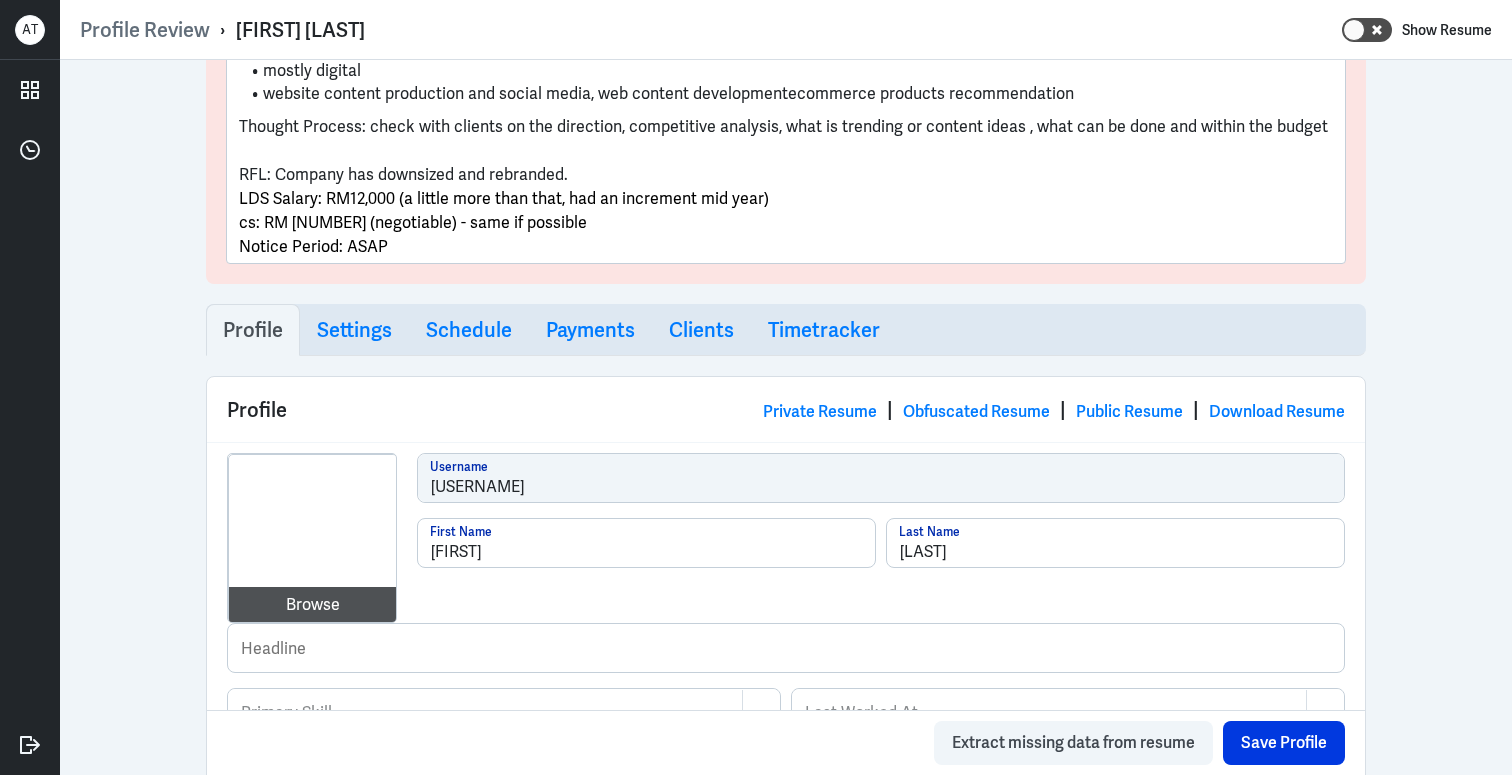 scroll, scrollTop: 0, scrollLeft: 0, axis: both 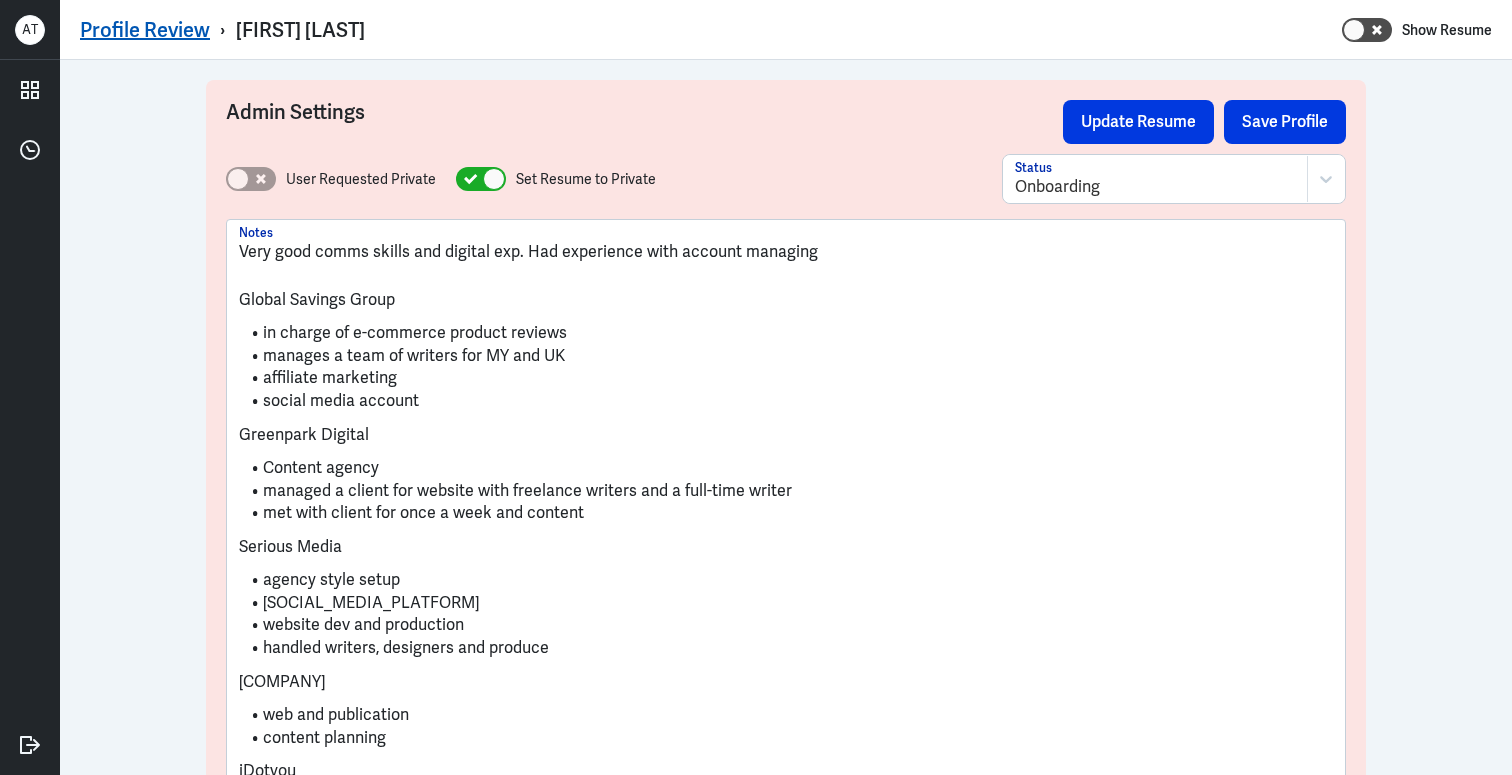 click on "Profile Review" at bounding box center (145, 30) 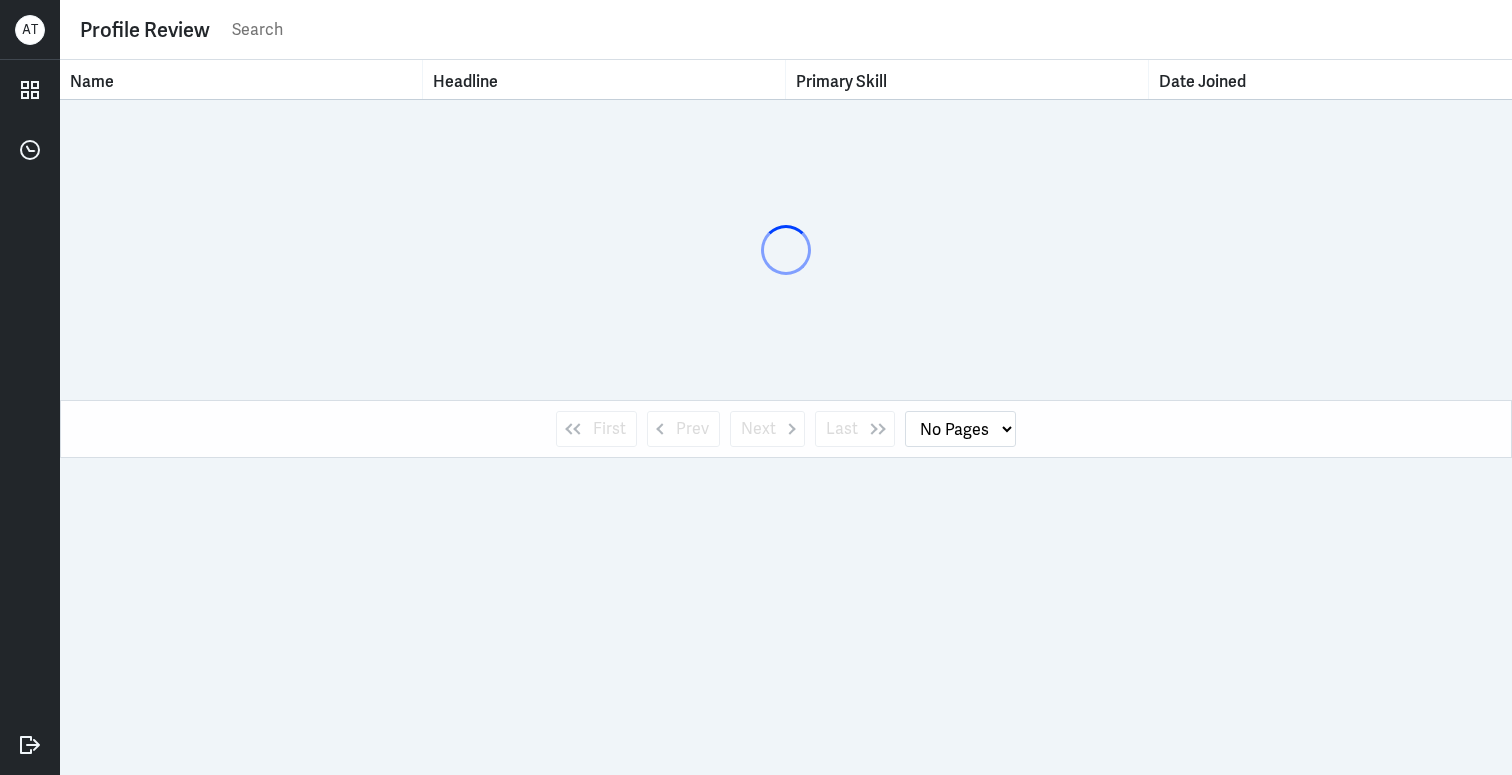 click at bounding box center [861, 30] 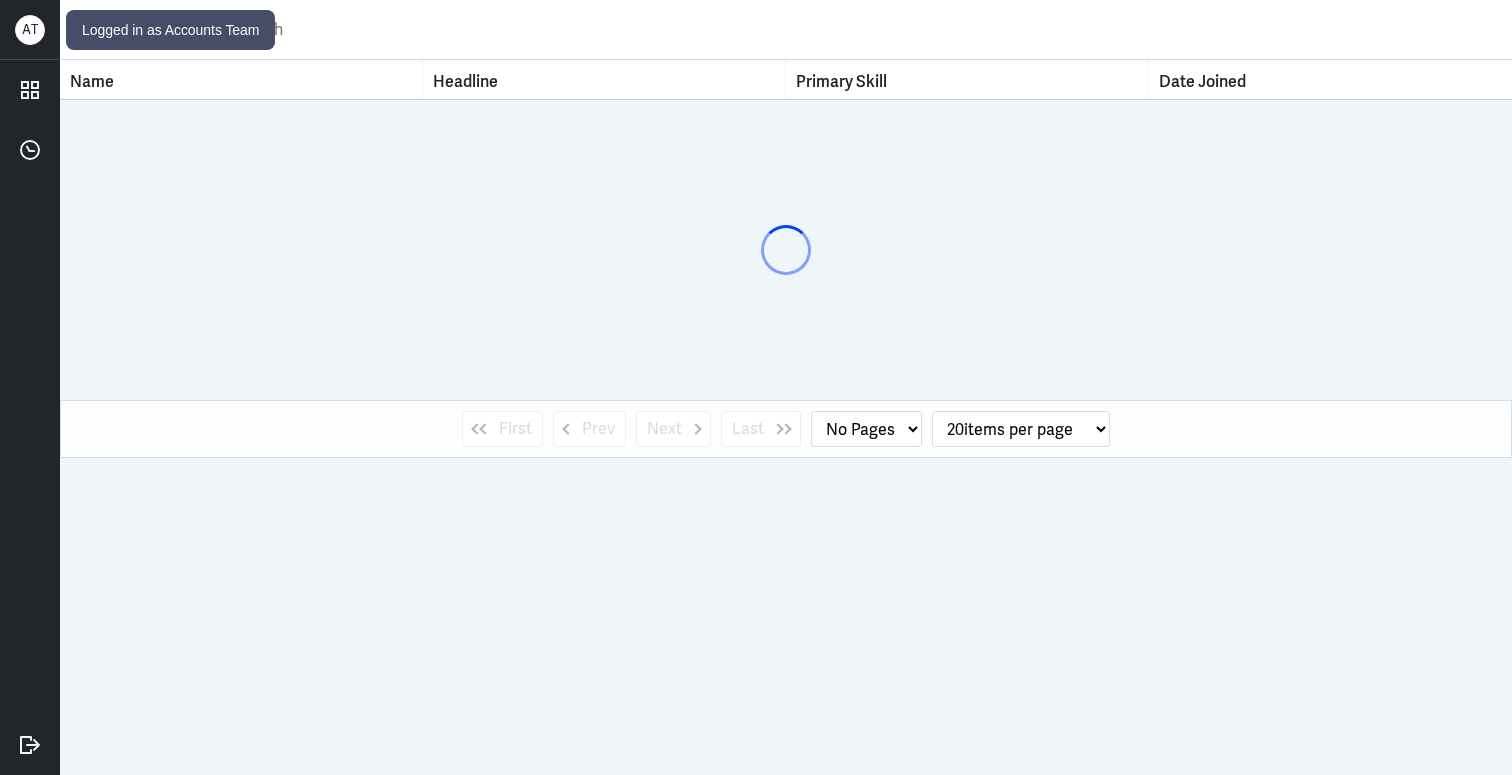 click on "A T" at bounding box center (30, 30) 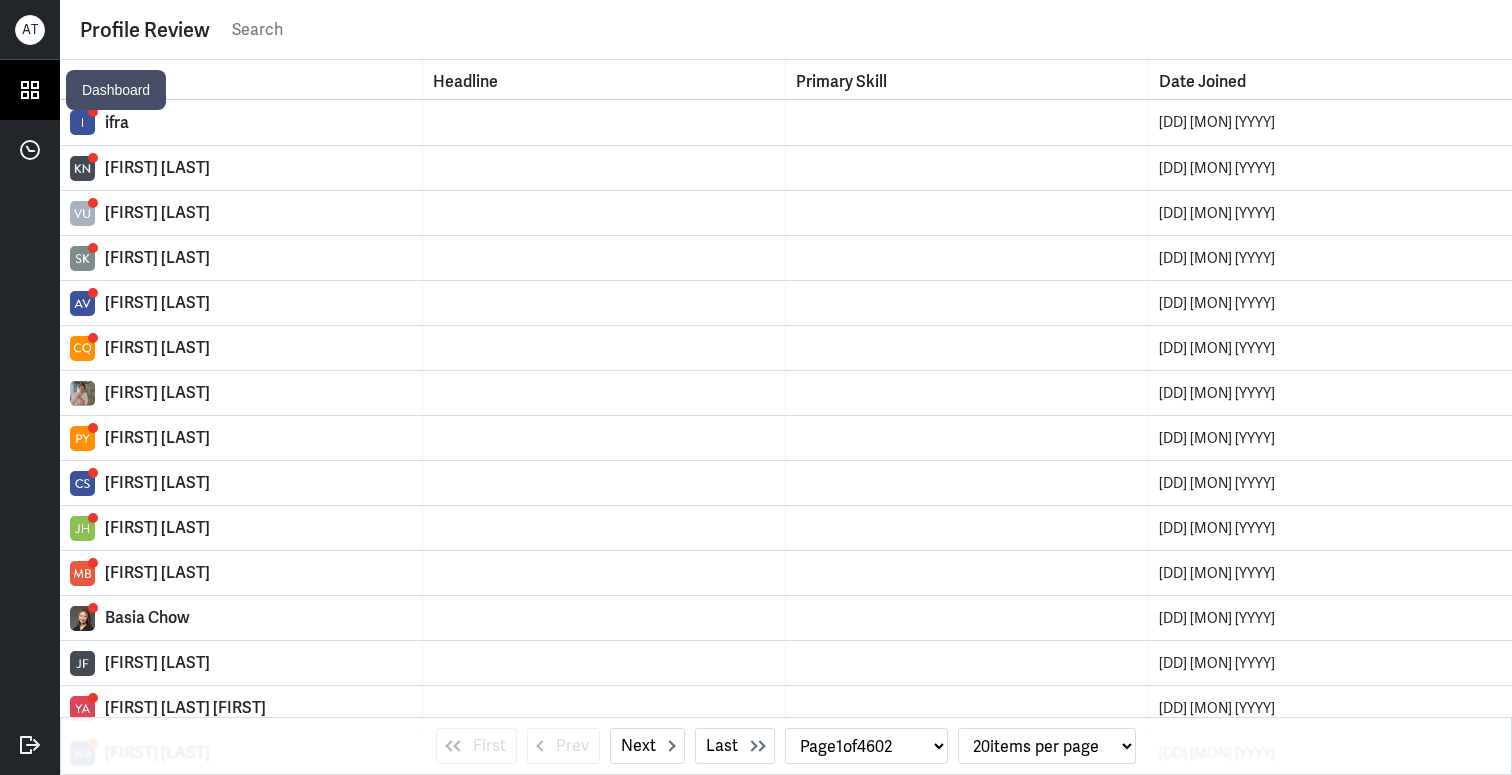 click at bounding box center (30, 90) 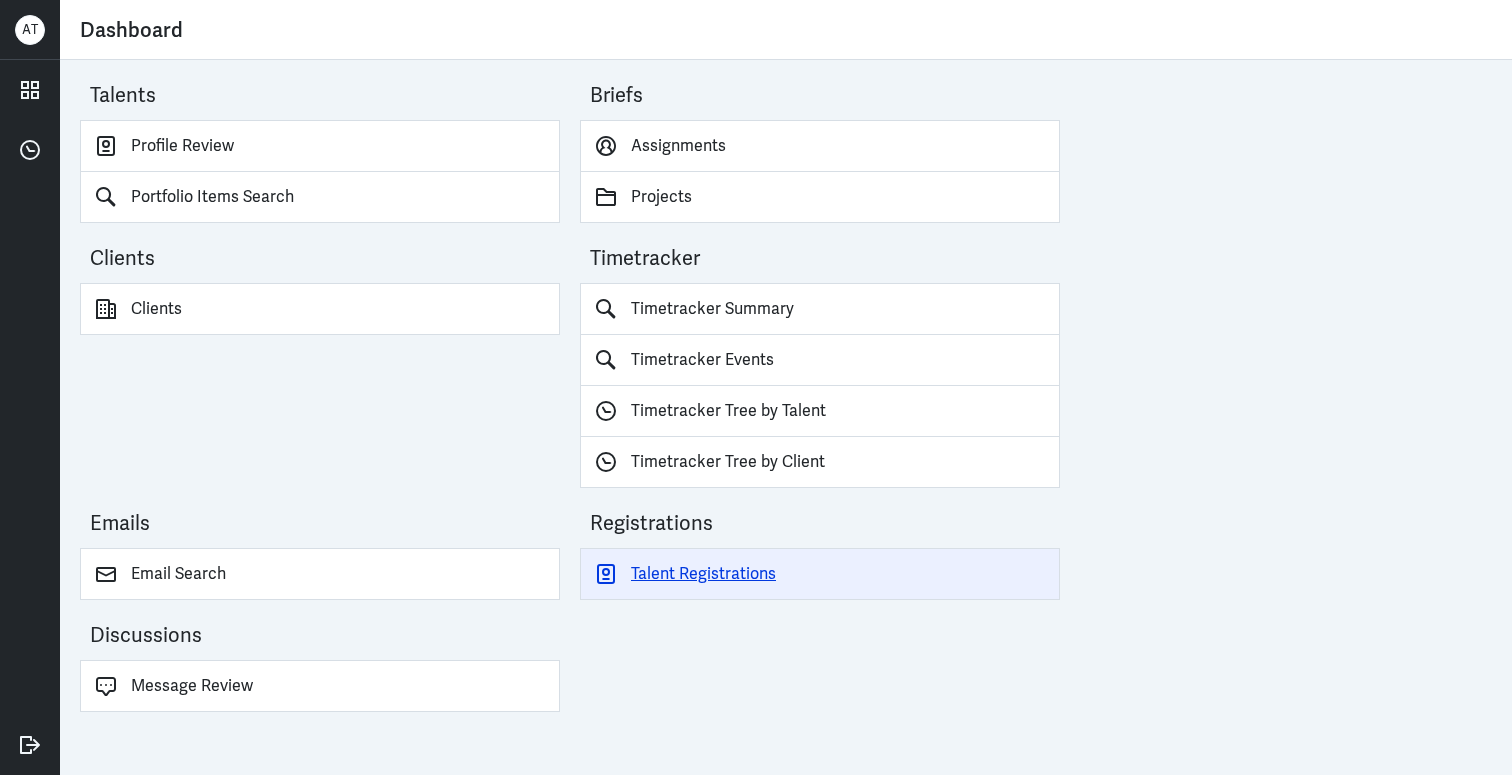 click on "Talent Registrations" at bounding box center (820, 574) 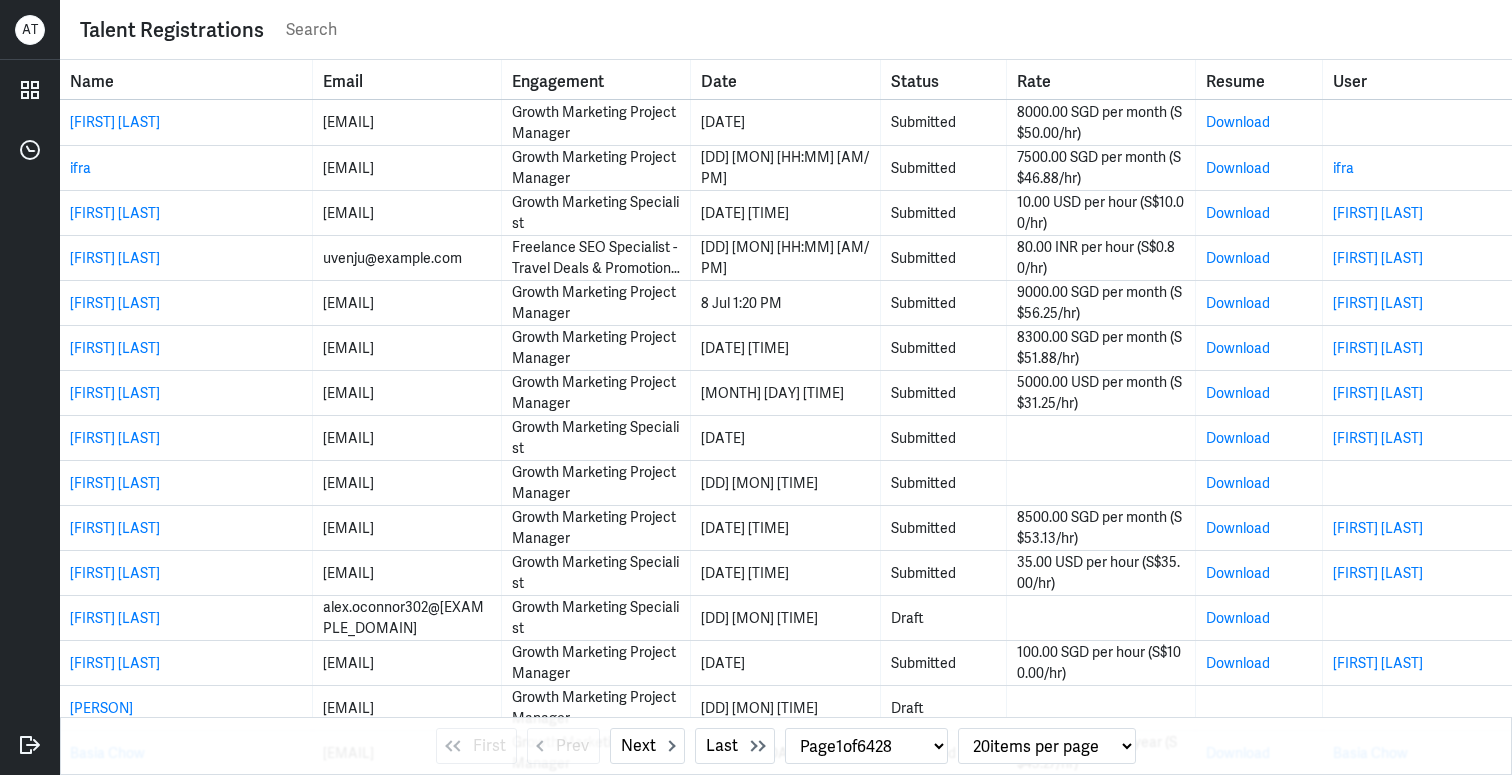 click at bounding box center (888, 30) 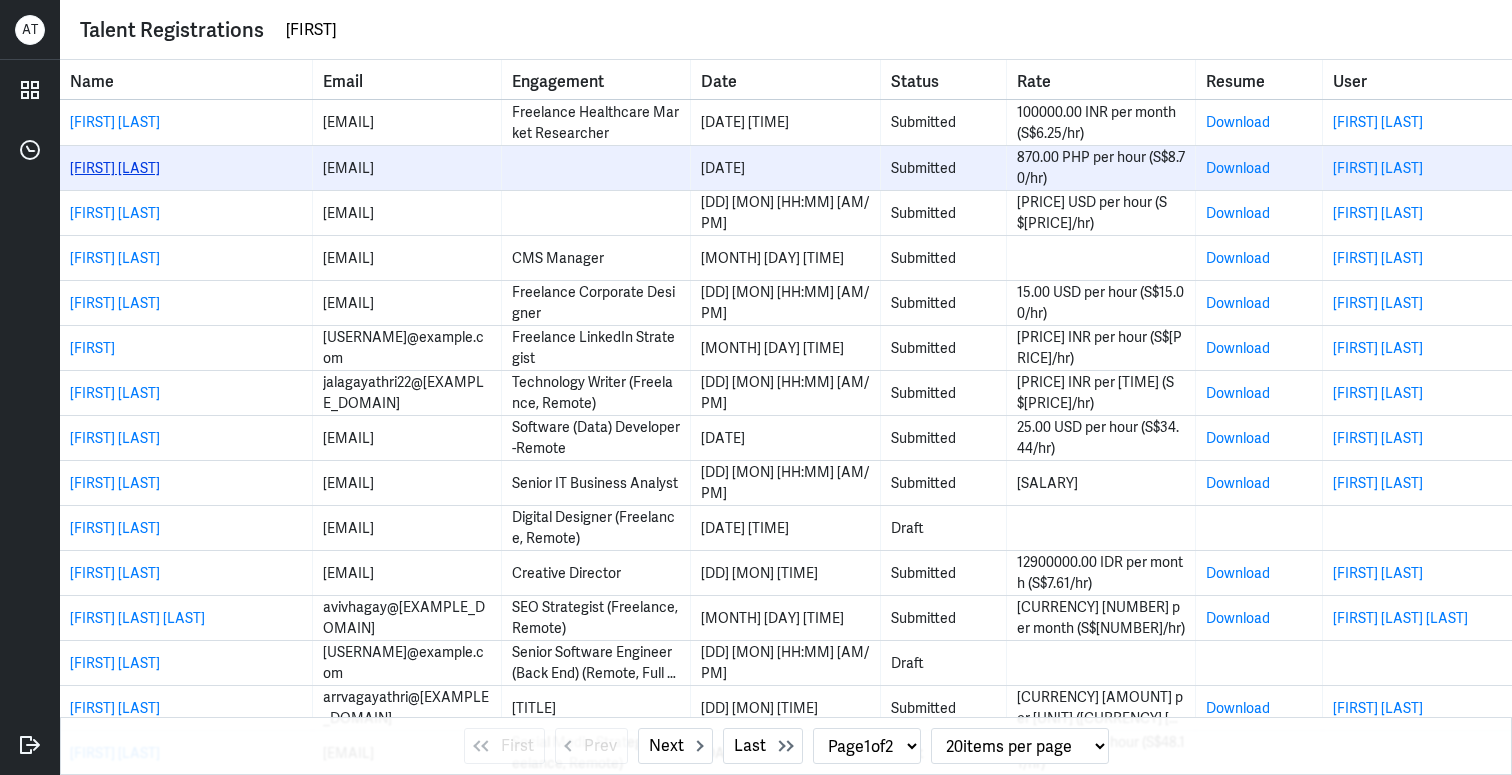 type on "[FIRST]" 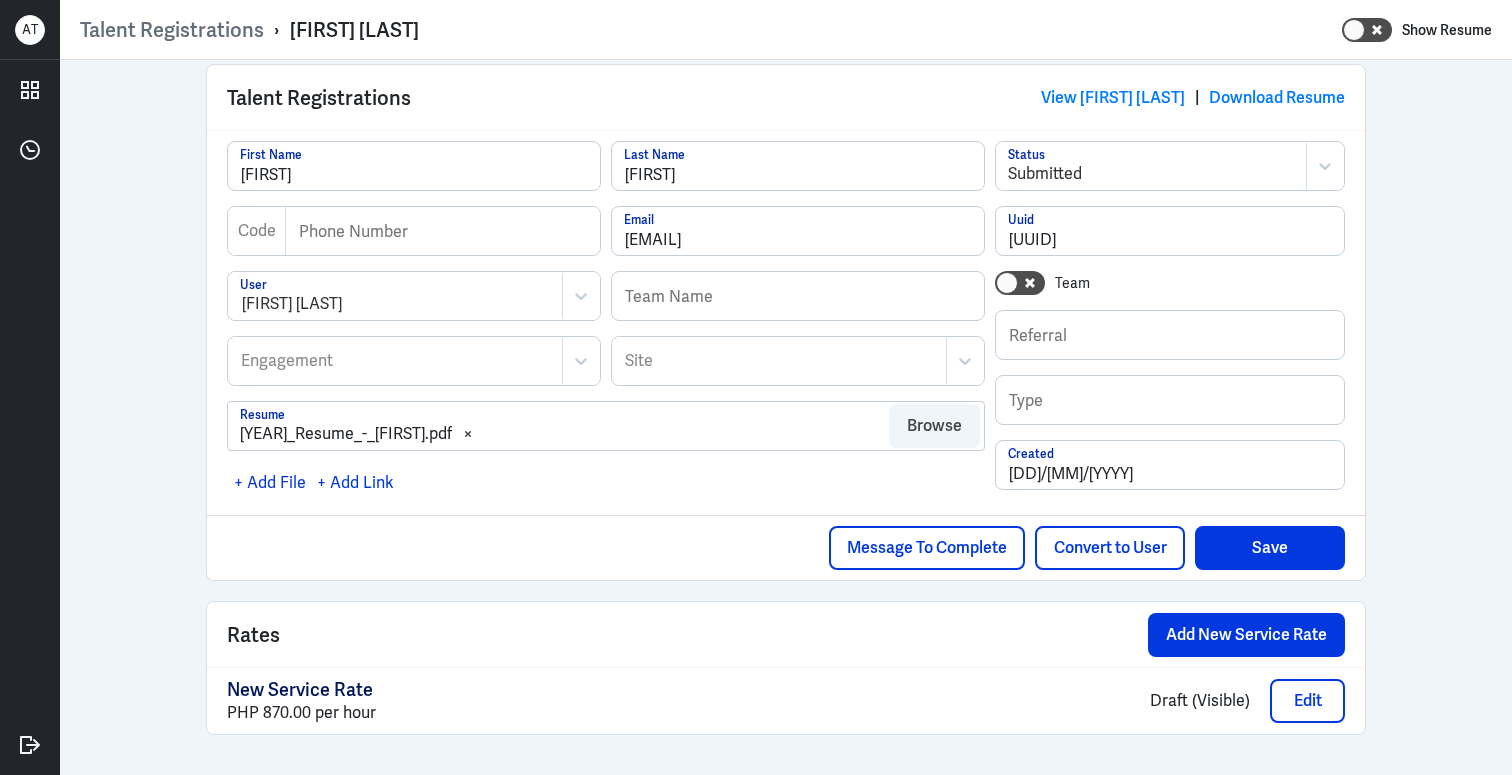 scroll, scrollTop: 0, scrollLeft: 0, axis: both 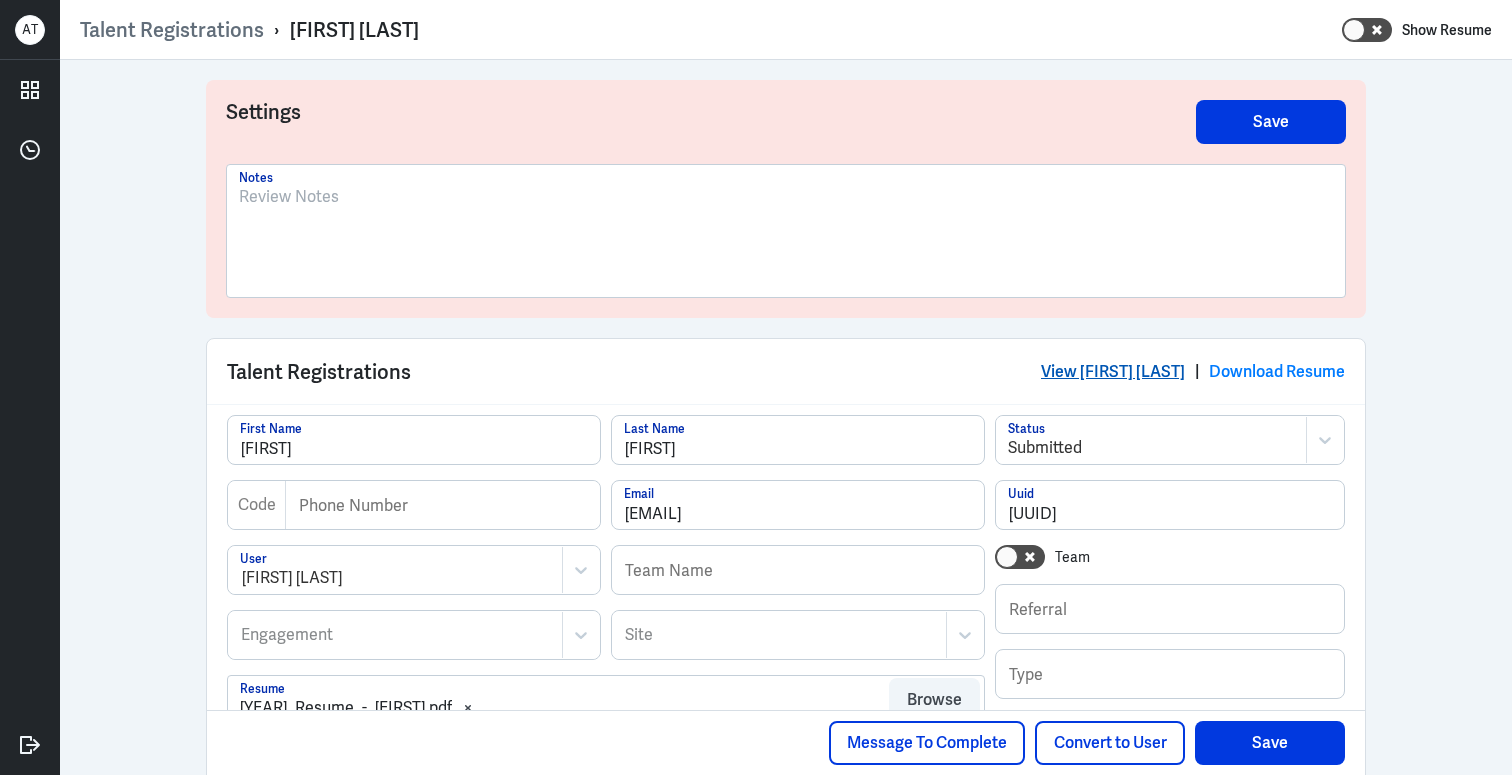 click on "View [FIRST] [LAST]" at bounding box center (1113, 371) 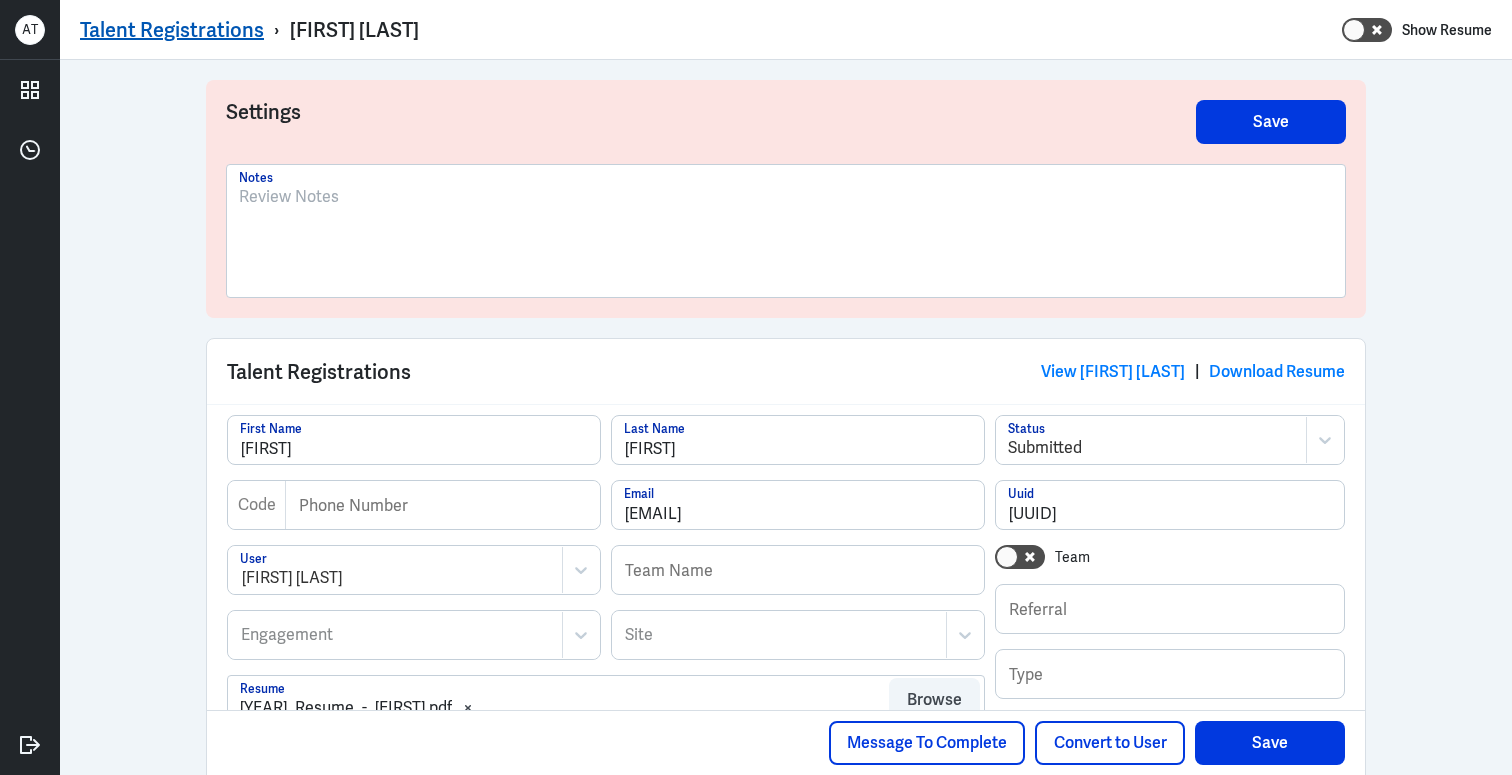 click on "Talent Registrations" at bounding box center [172, 30] 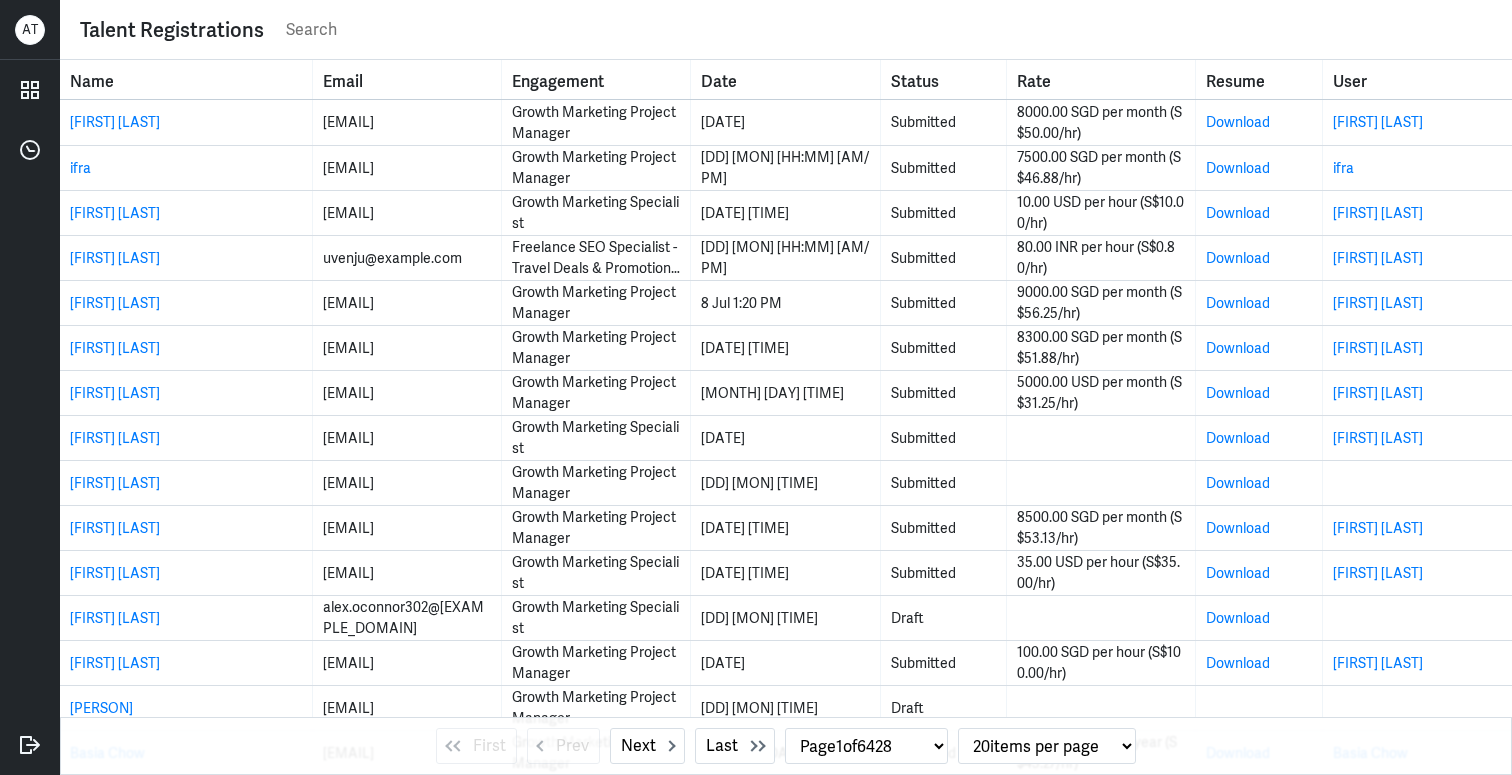 click at bounding box center [888, 30] 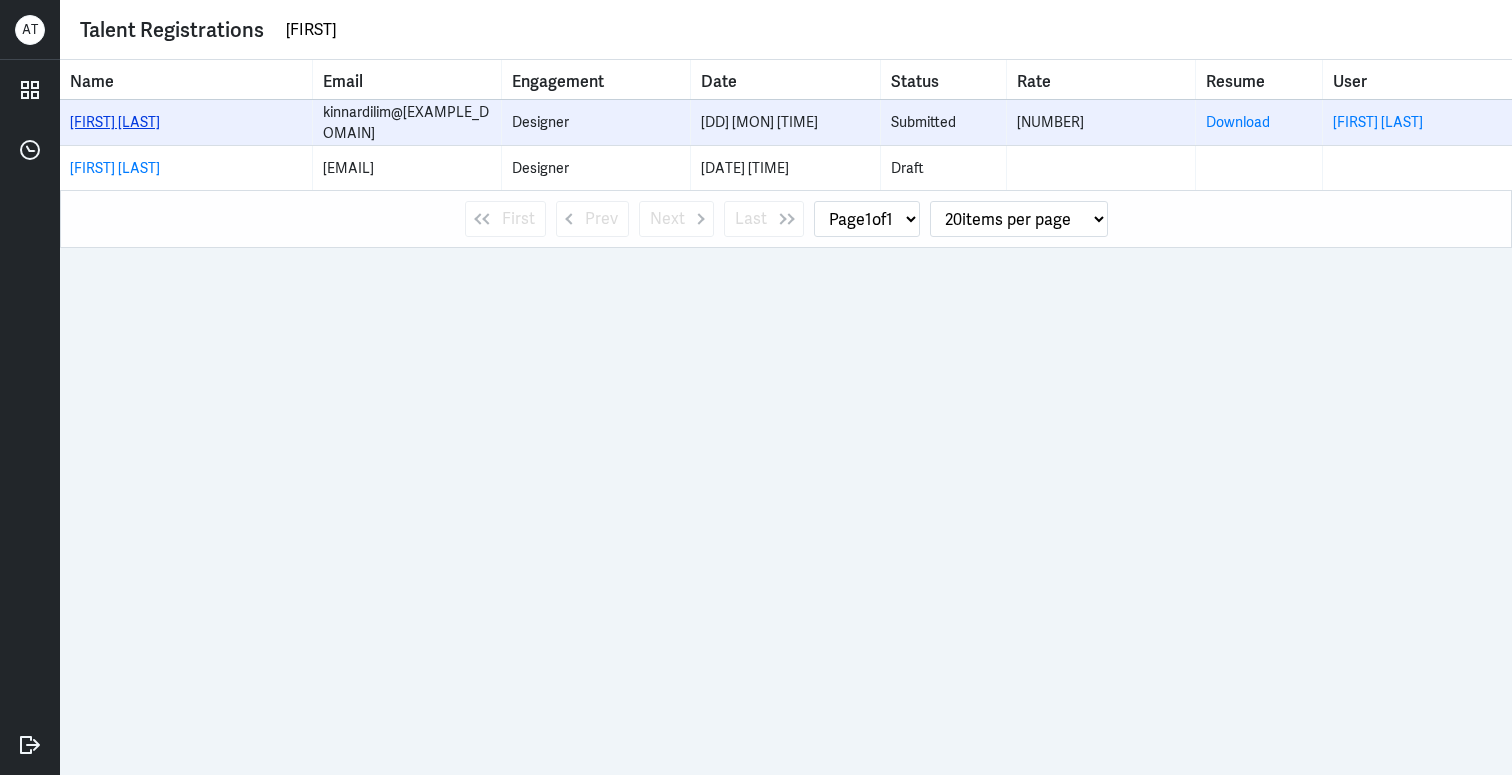 type on "[FIRST]" 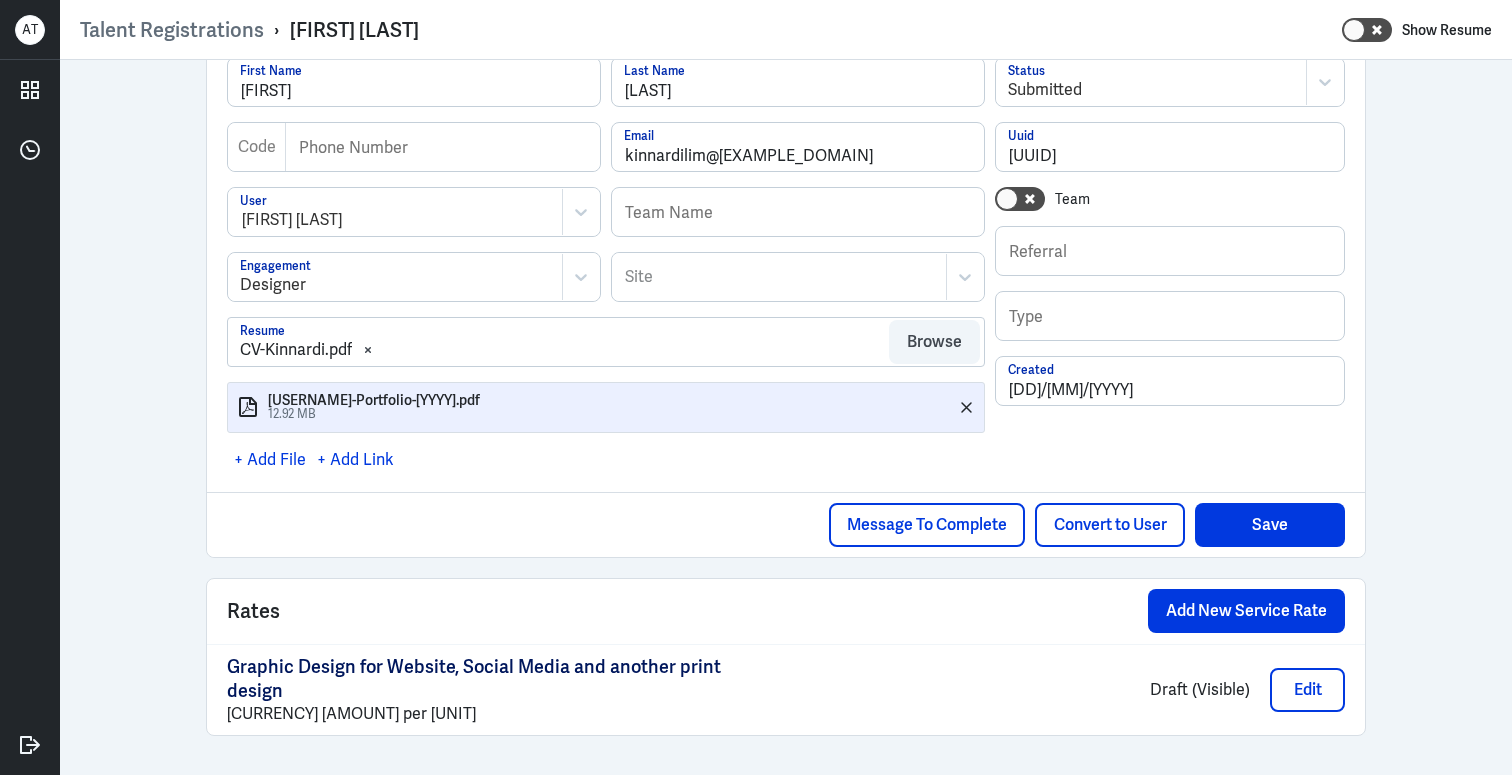 scroll, scrollTop: 0, scrollLeft: 0, axis: both 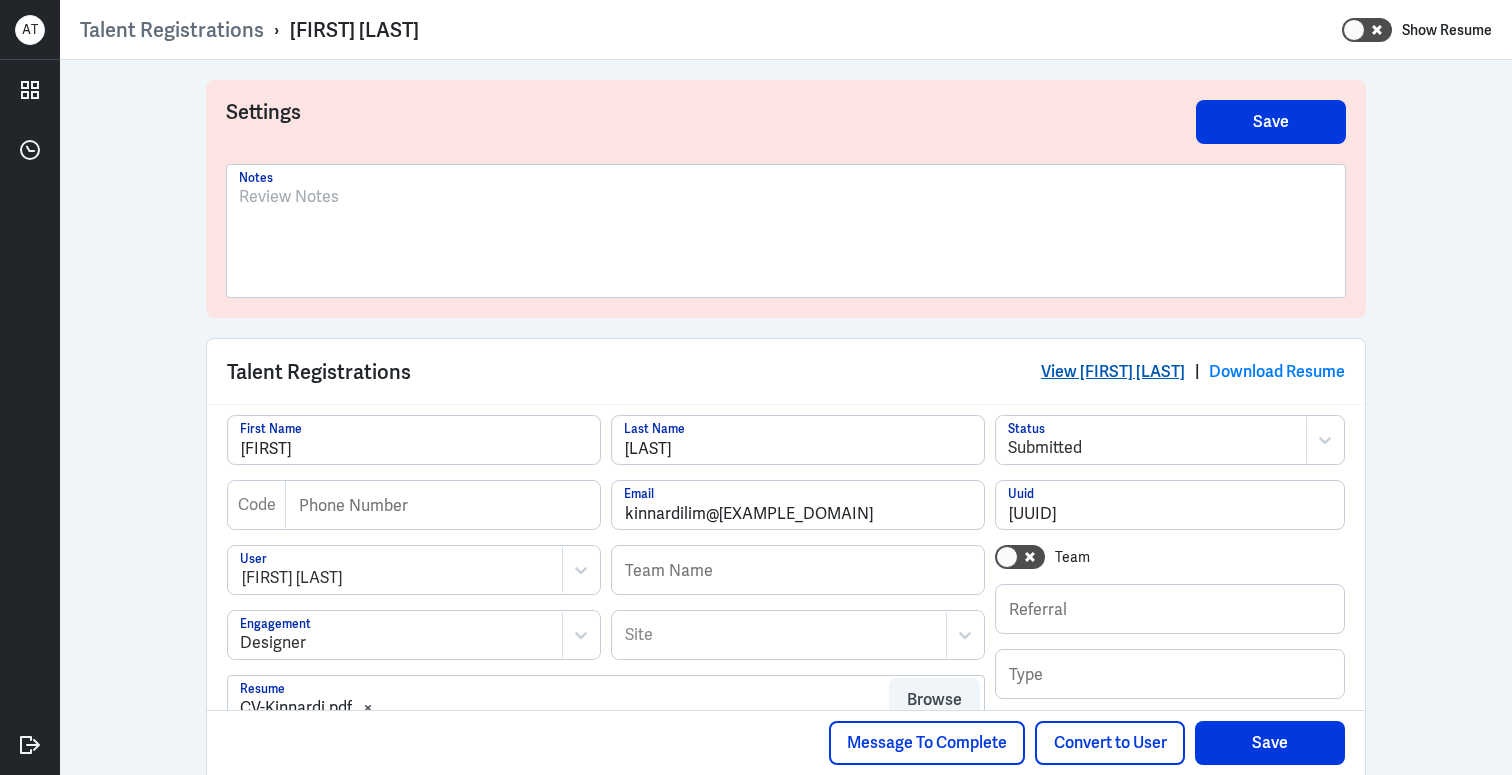 click on "View [FIRST] [LAST]" at bounding box center (1113, 371) 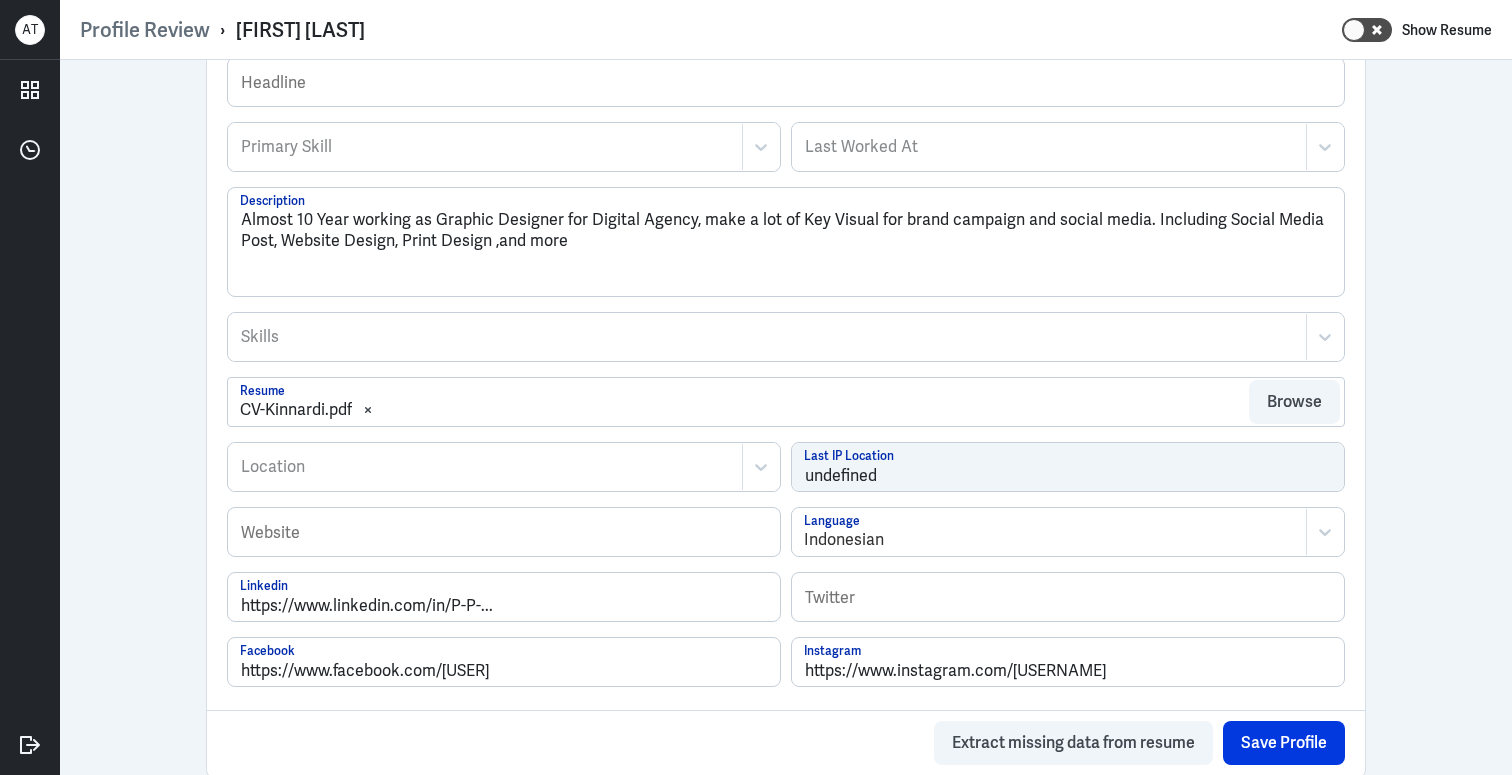 scroll, scrollTop: 0, scrollLeft: 0, axis: both 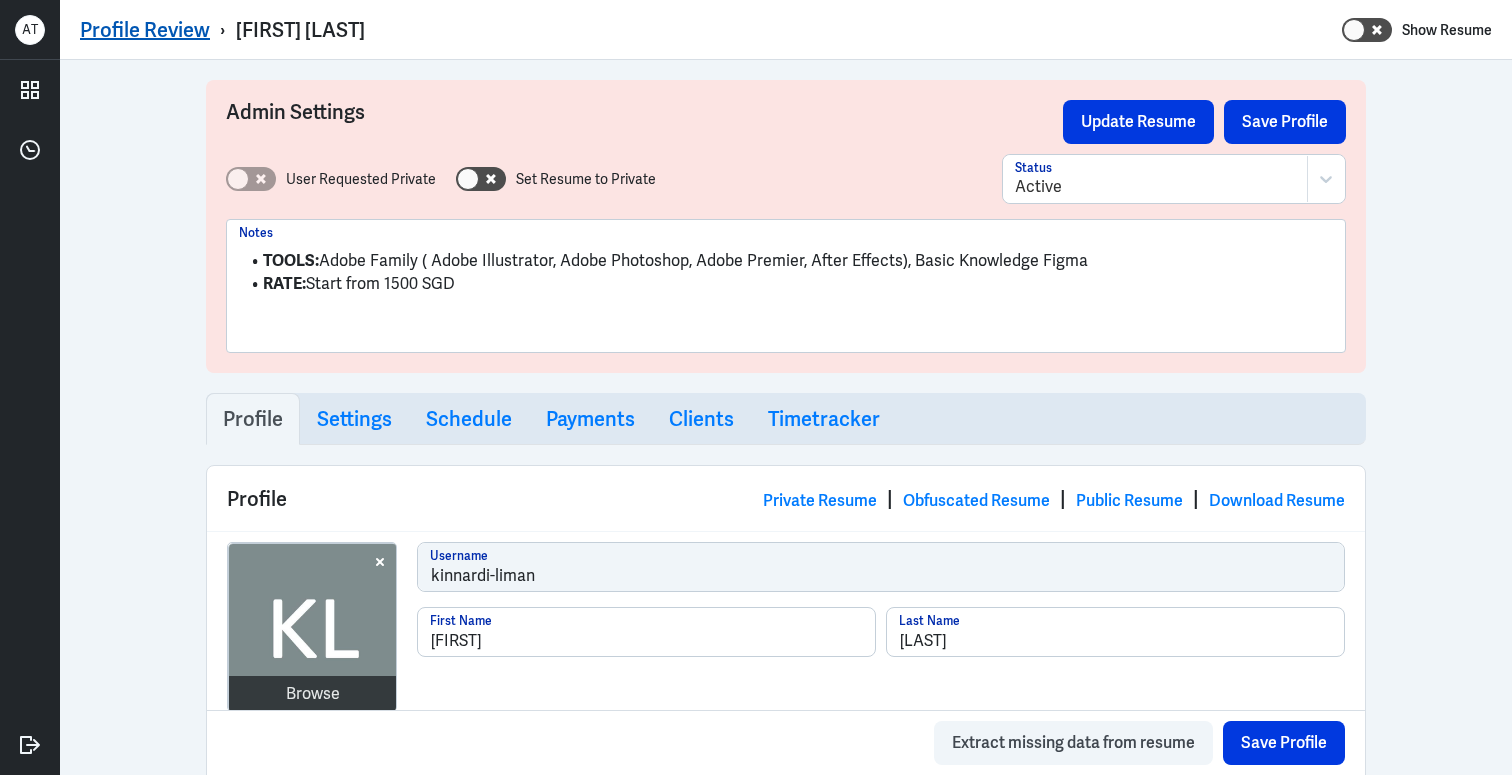 click on "Profile Review" at bounding box center (145, 30) 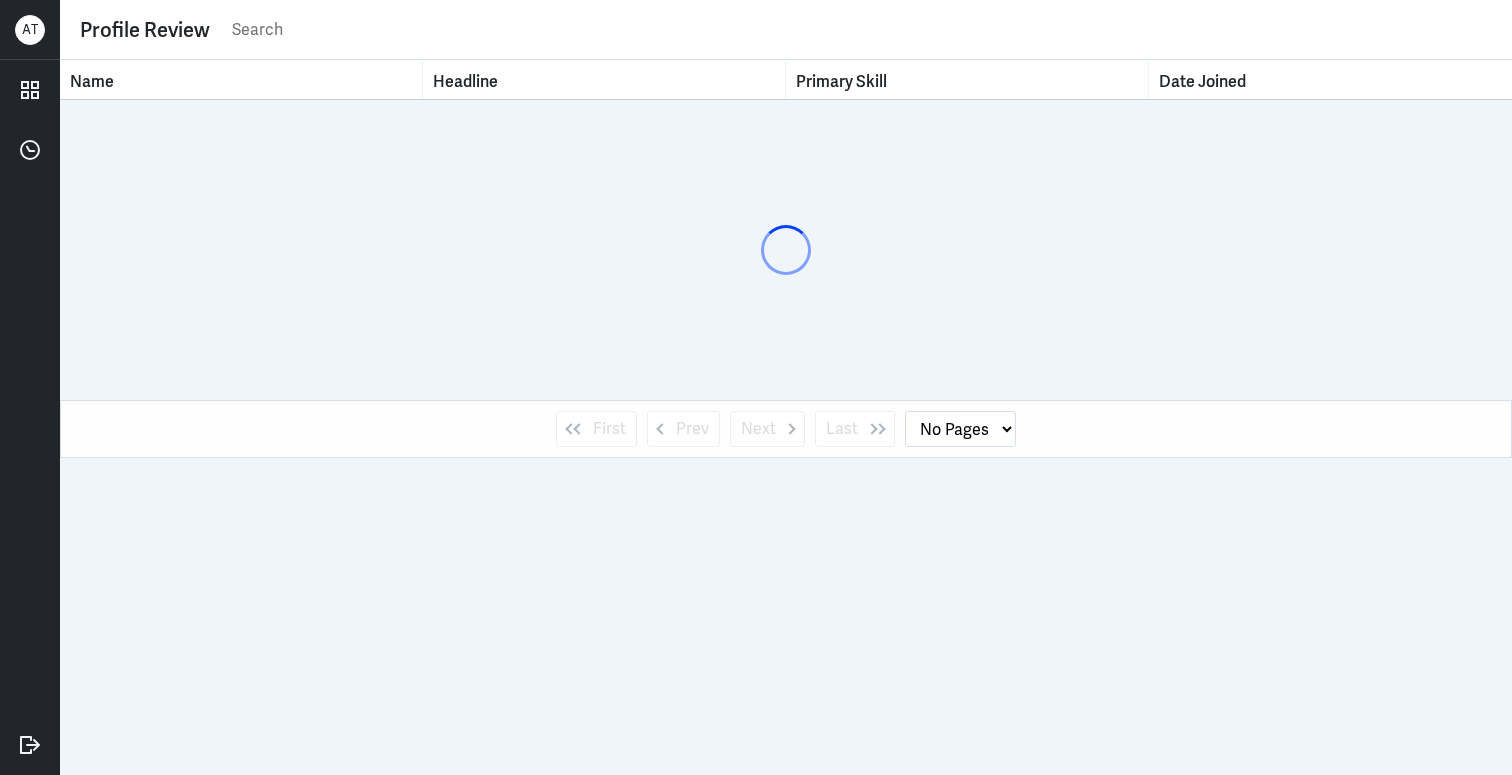 click at bounding box center (861, 30) 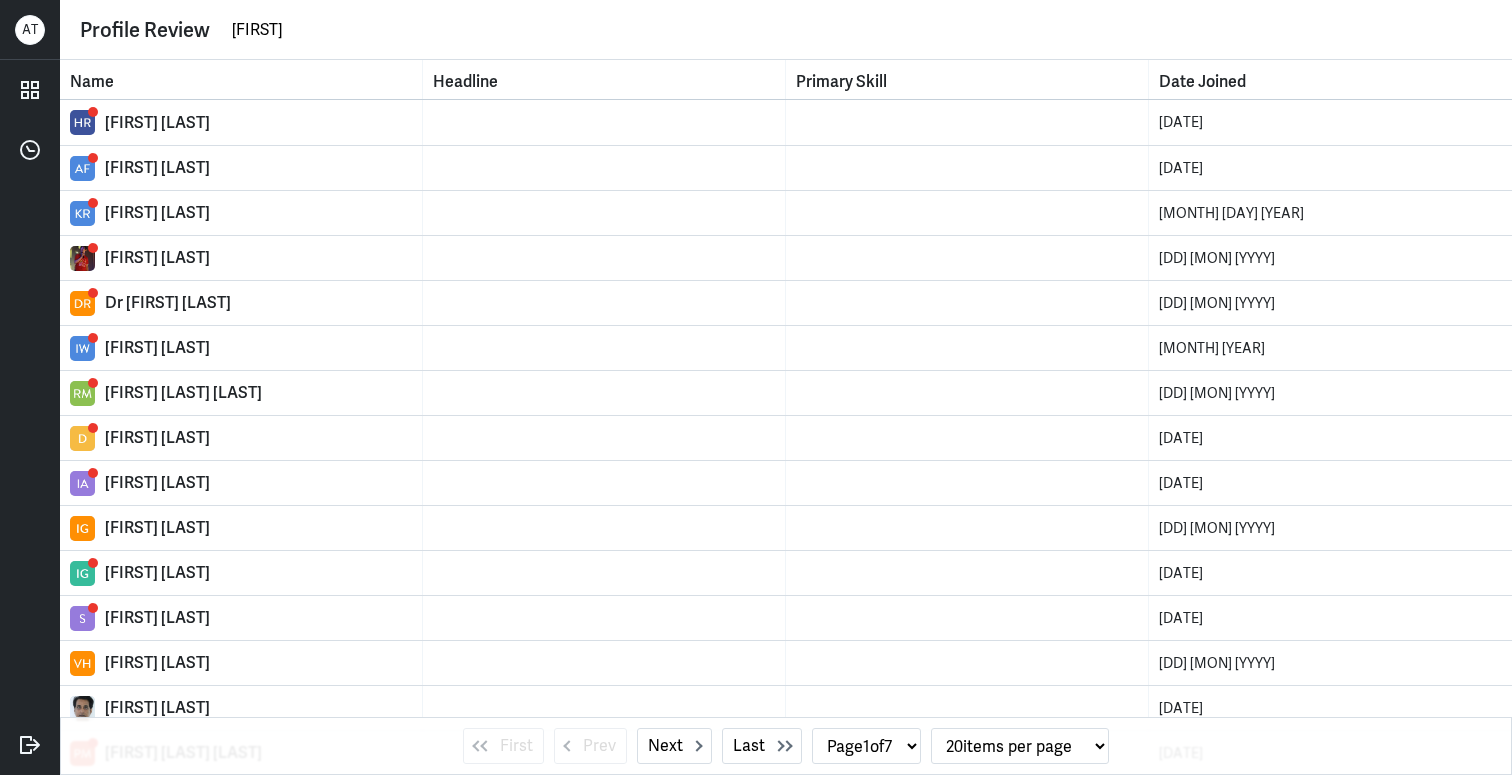 click on "[FIRST]" at bounding box center [861, 30] 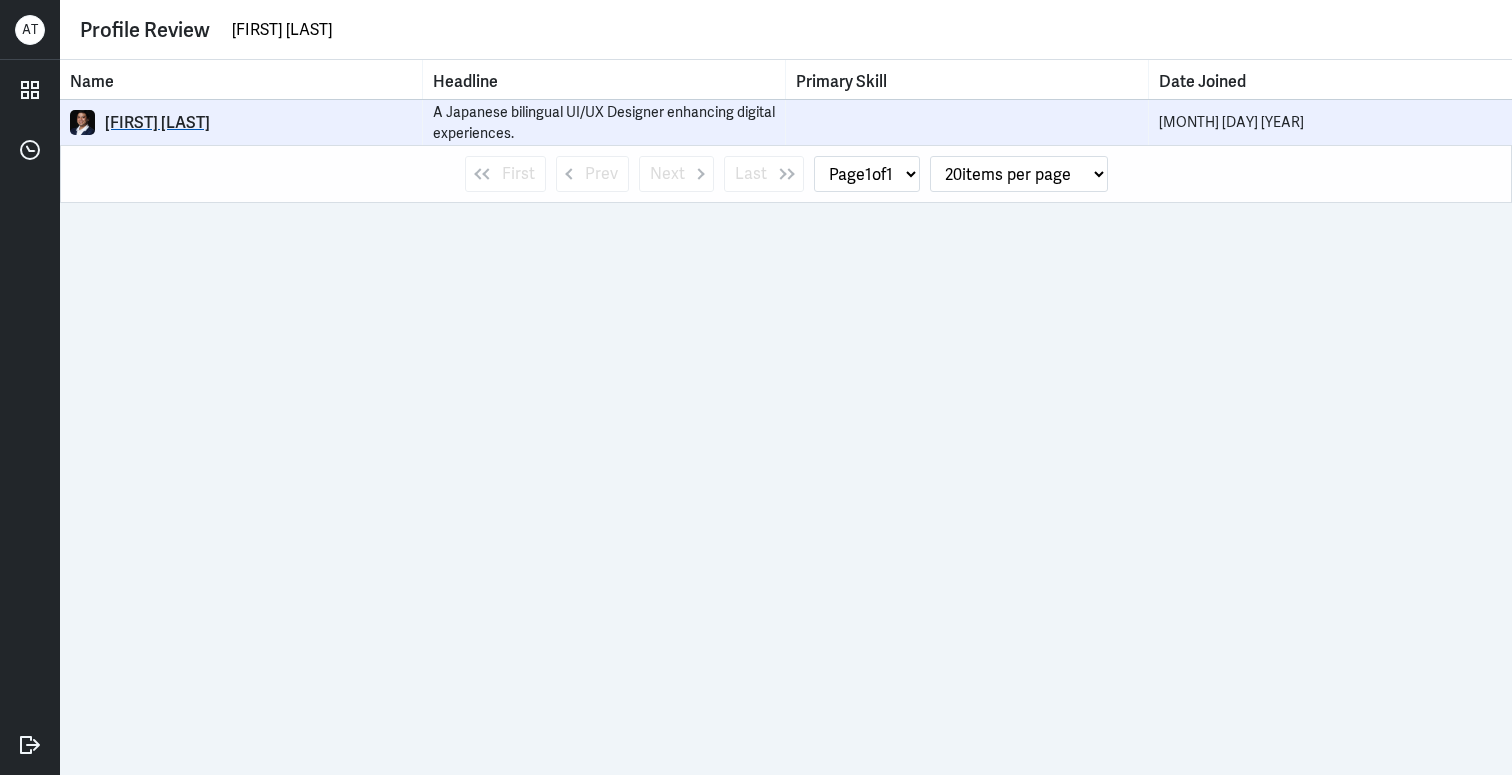 type on "[FIRST] [LAST]" 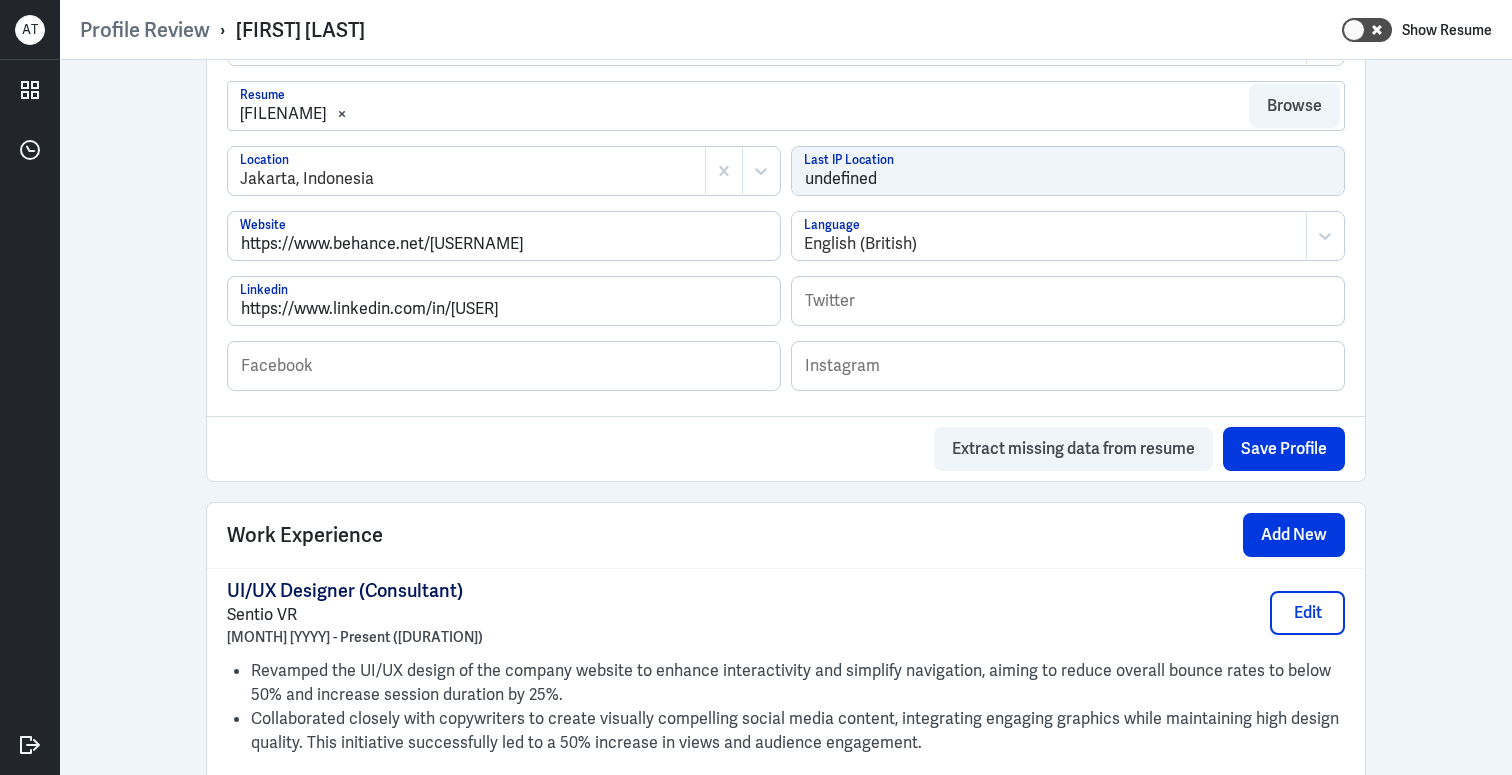 scroll, scrollTop: 527, scrollLeft: 0, axis: vertical 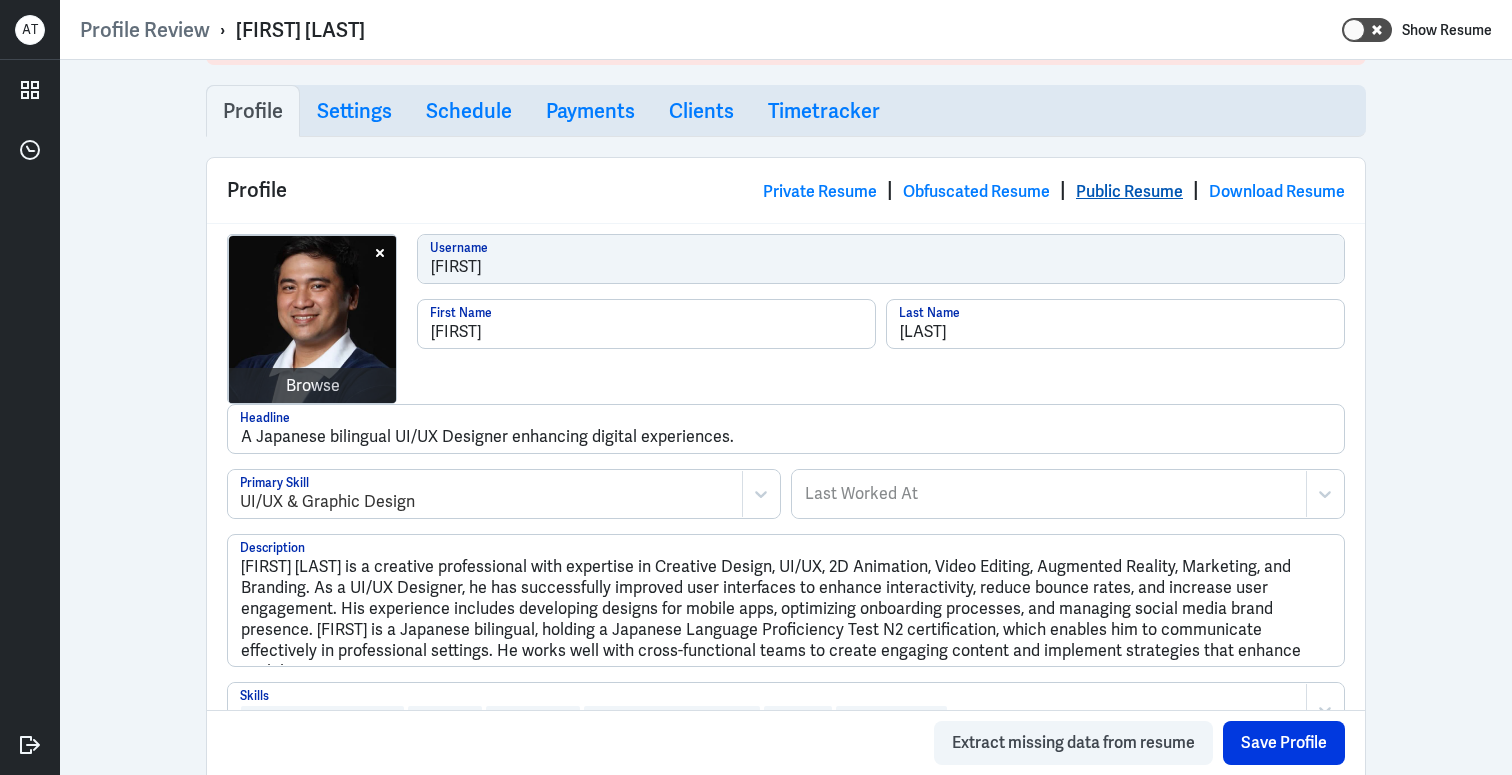 click on "Public Resume" at bounding box center [1129, 191] 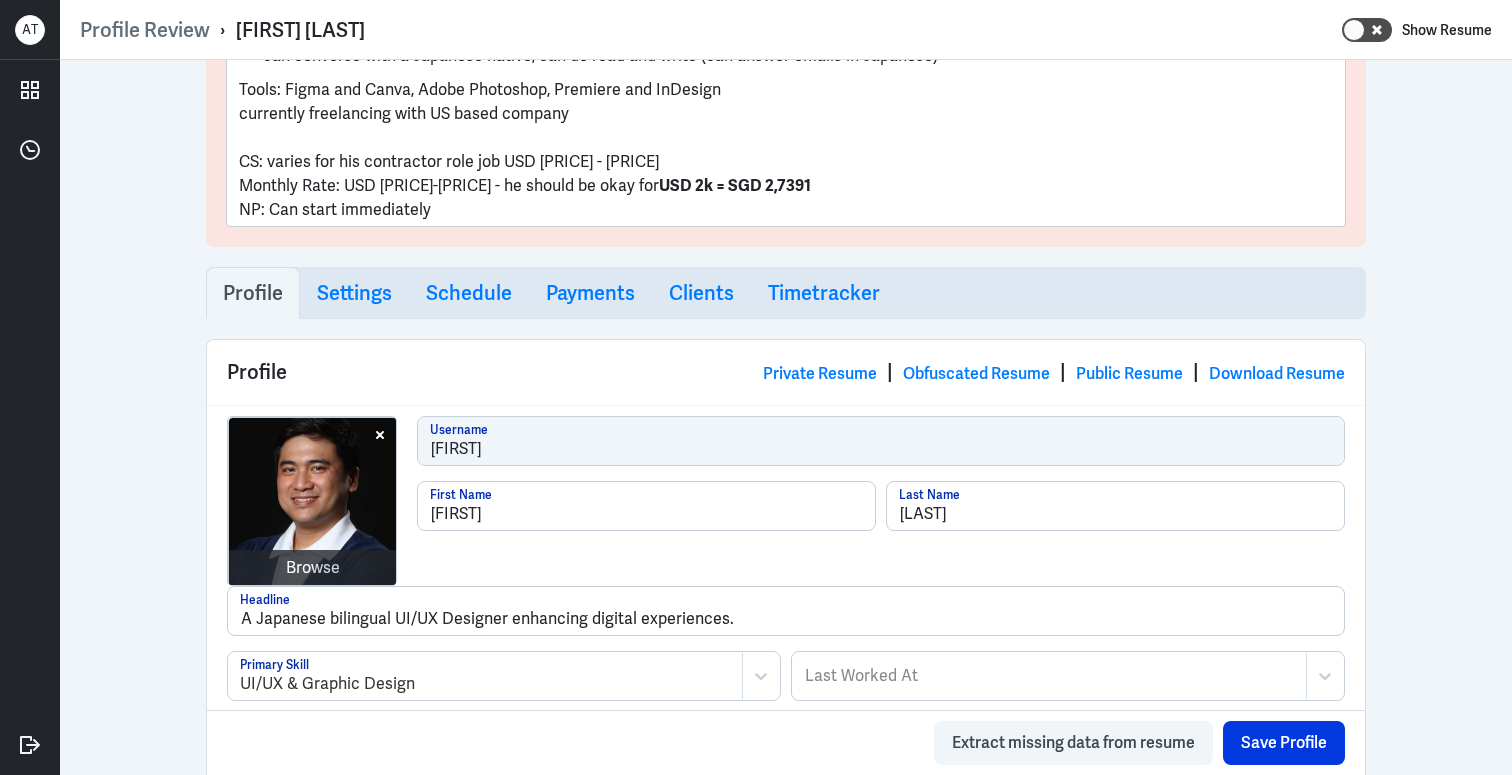 scroll, scrollTop: 164, scrollLeft: 0, axis: vertical 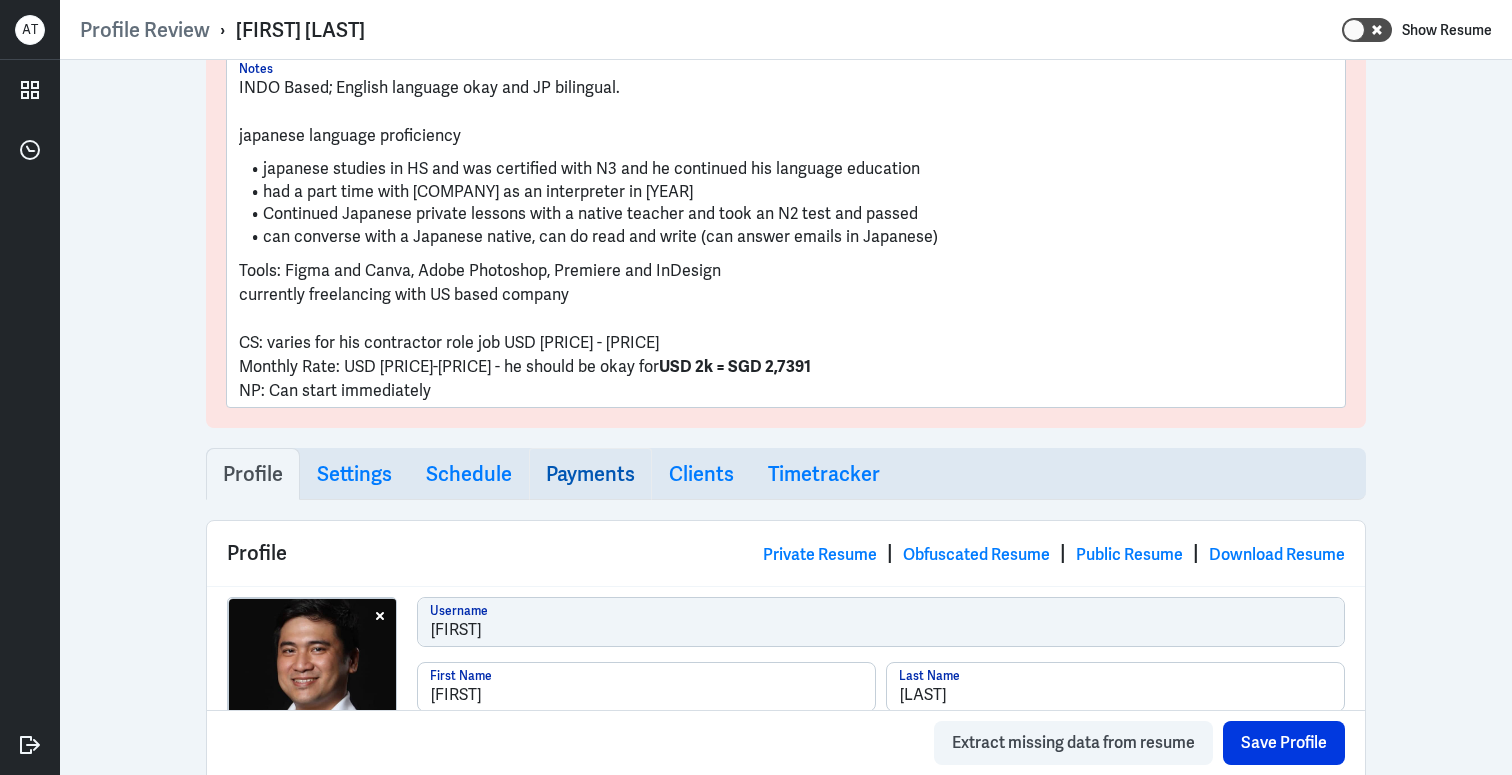 click on "Payments" at bounding box center [253, 474] 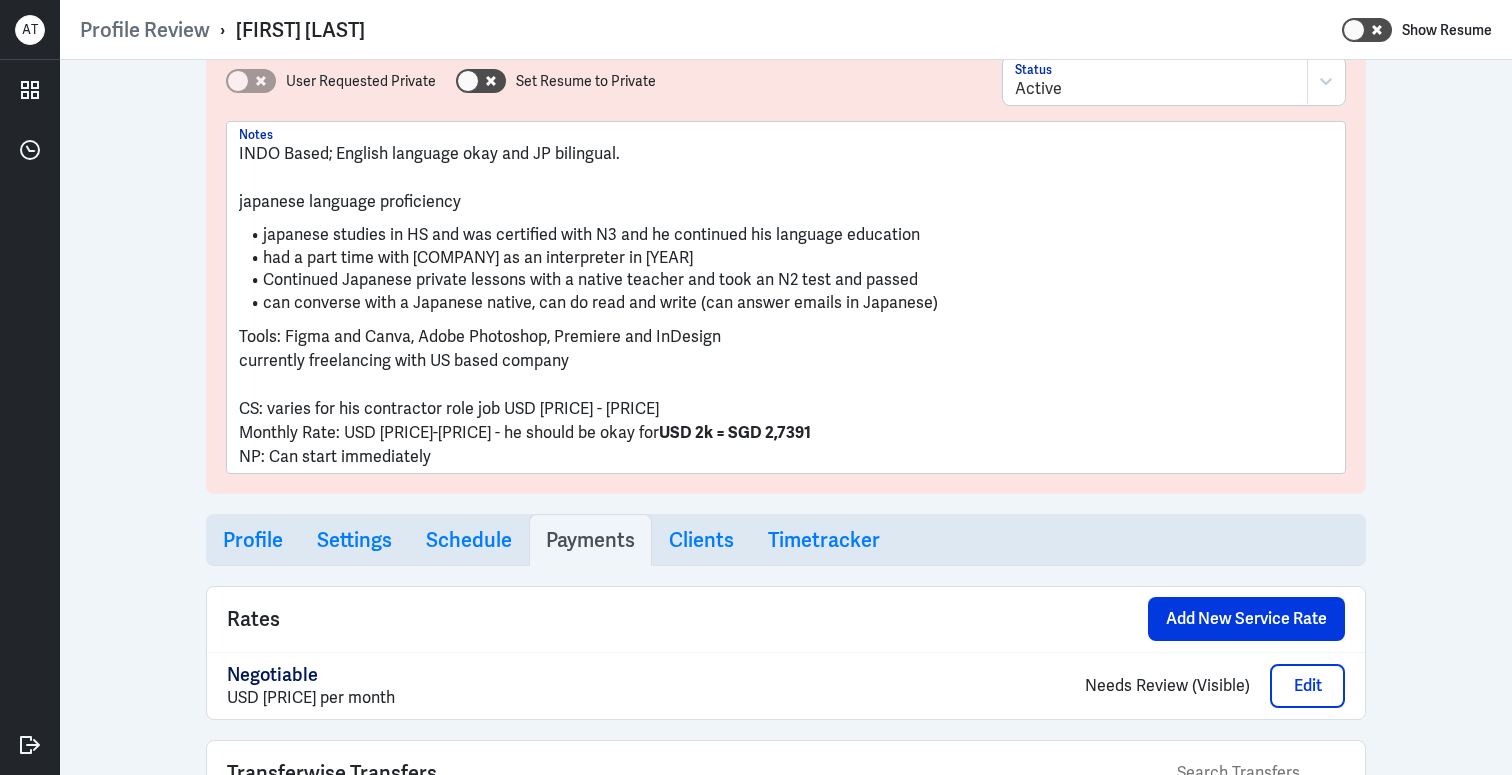 scroll, scrollTop: 0, scrollLeft: 0, axis: both 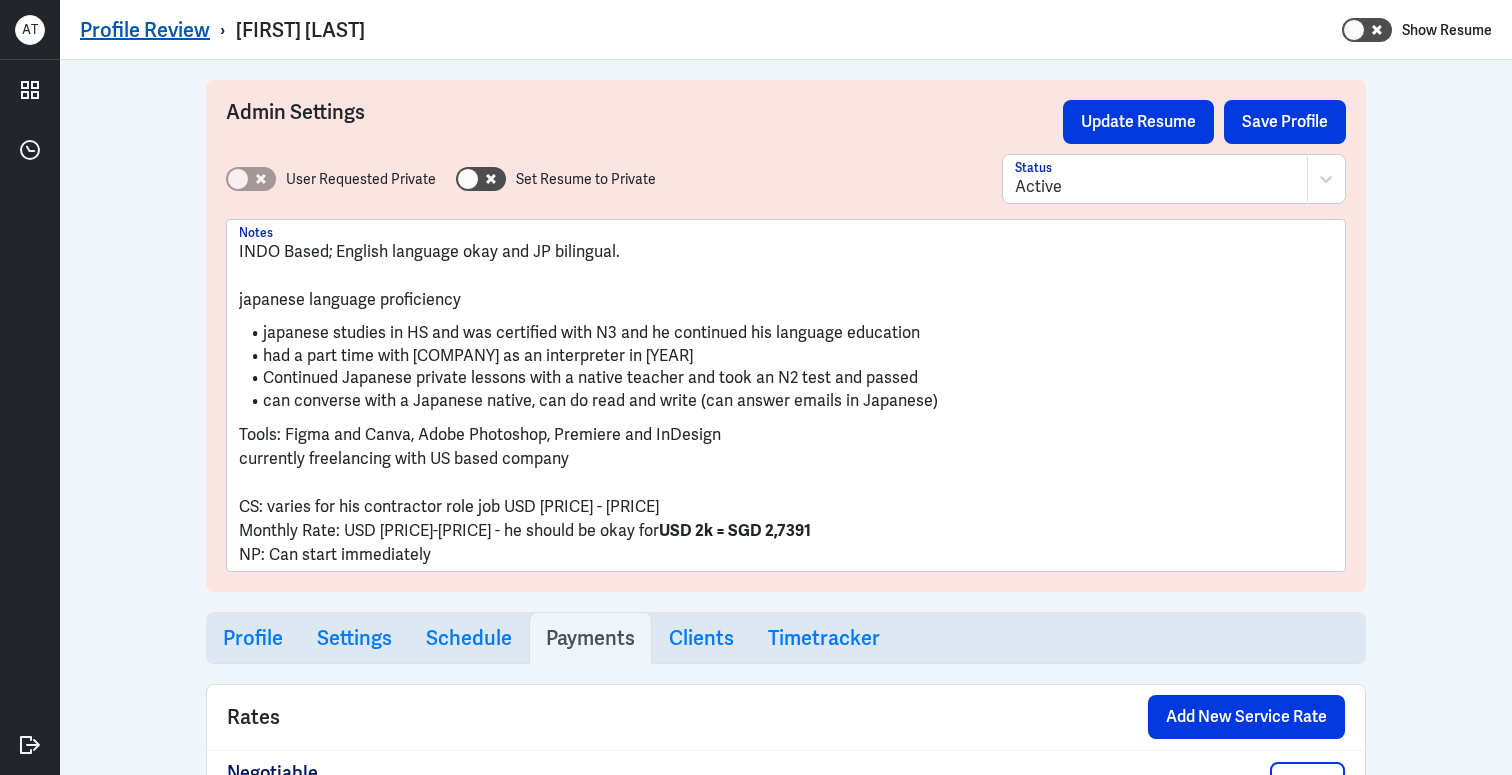 click on "Profile Review" at bounding box center [145, 30] 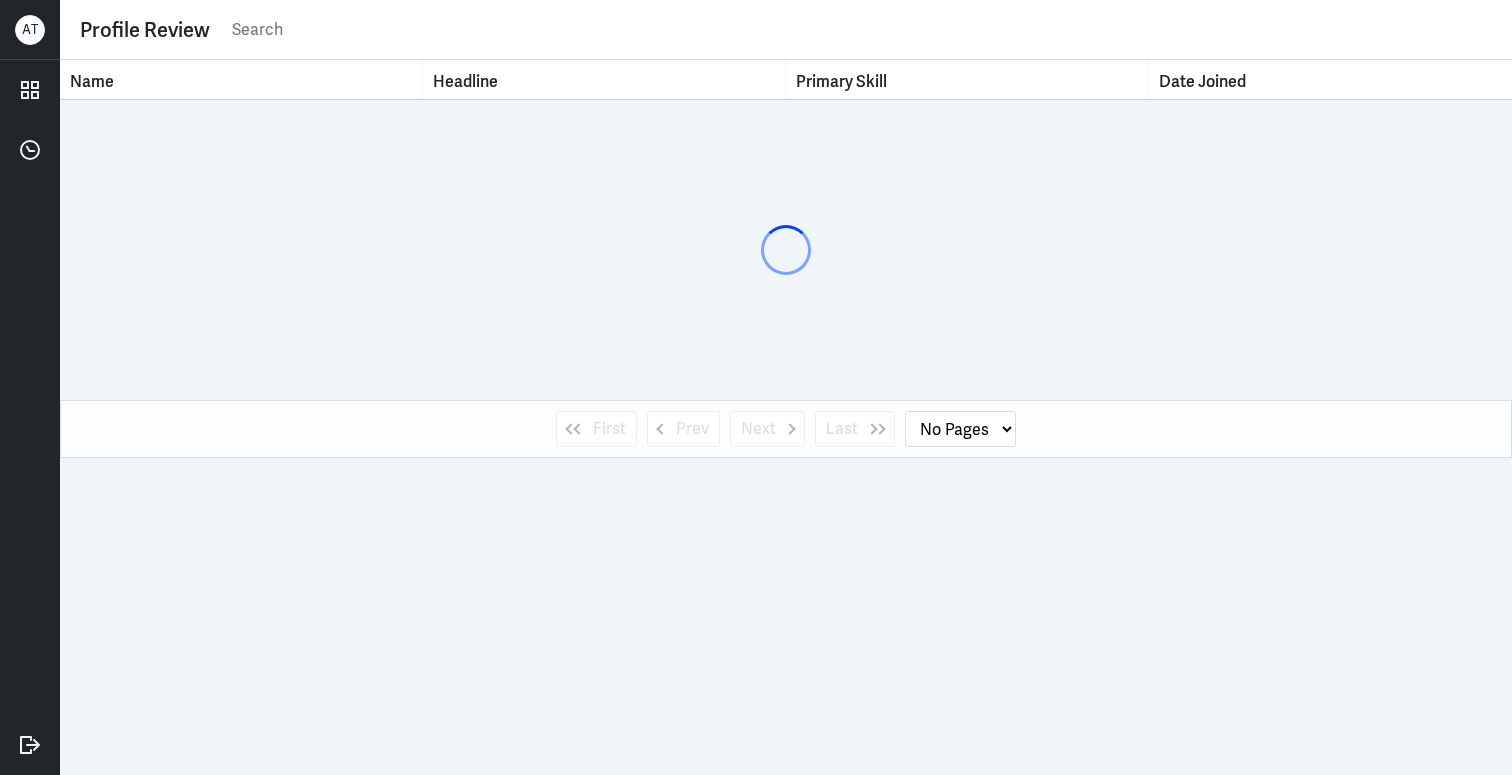 click at bounding box center [861, 30] 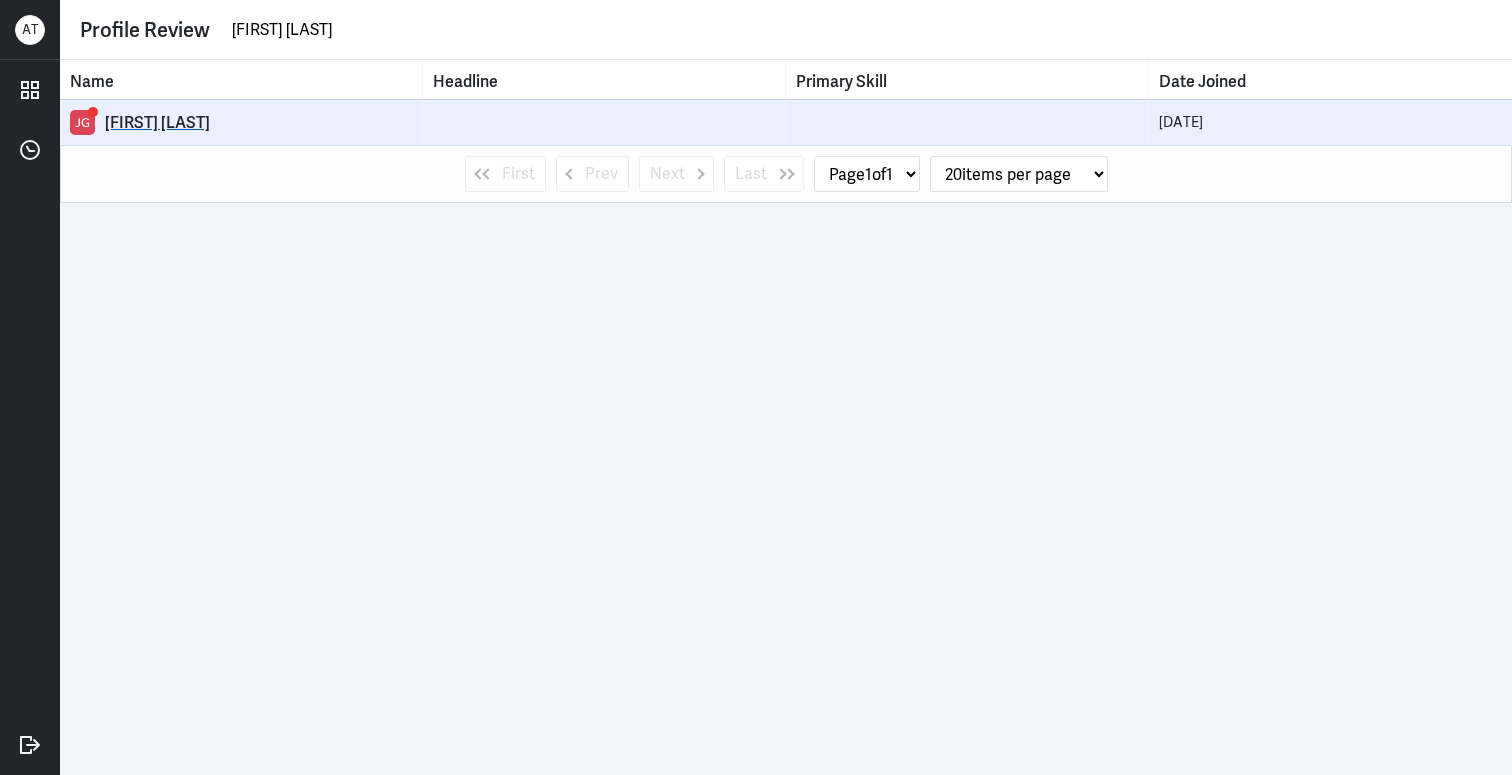 type on "[FIRST] [LAST]" 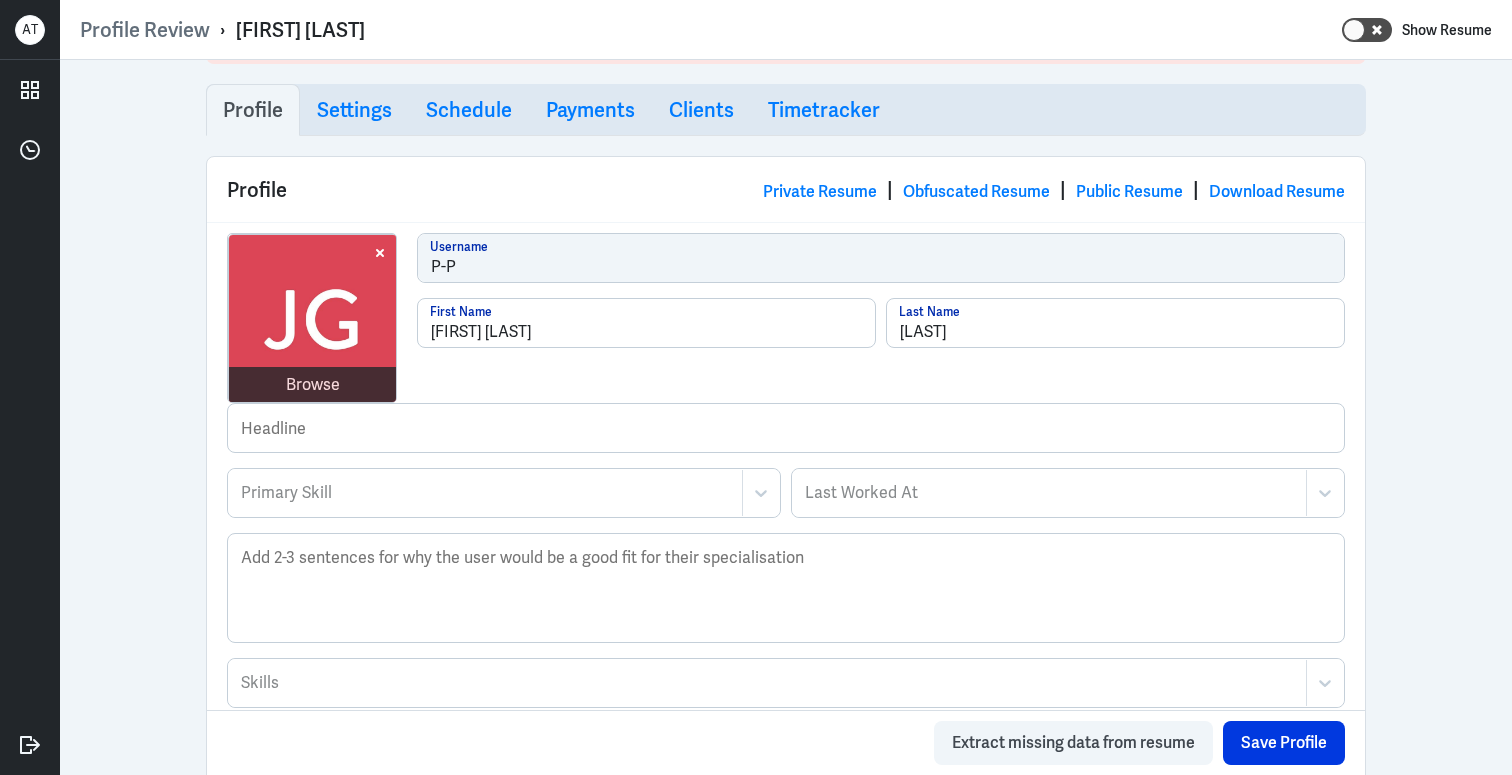 scroll, scrollTop: 305, scrollLeft: 0, axis: vertical 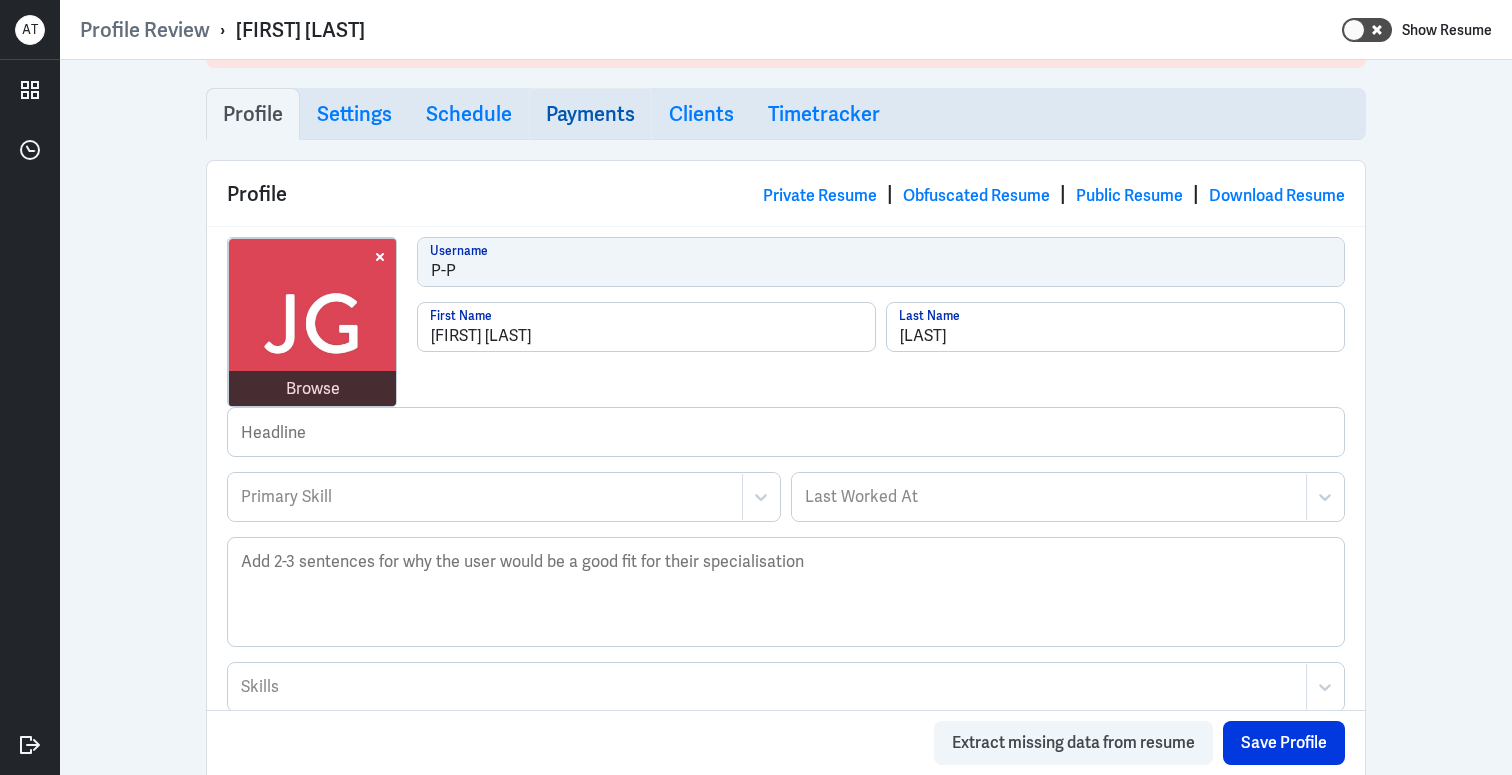 click on "Payments" at bounding box center (253, 114) 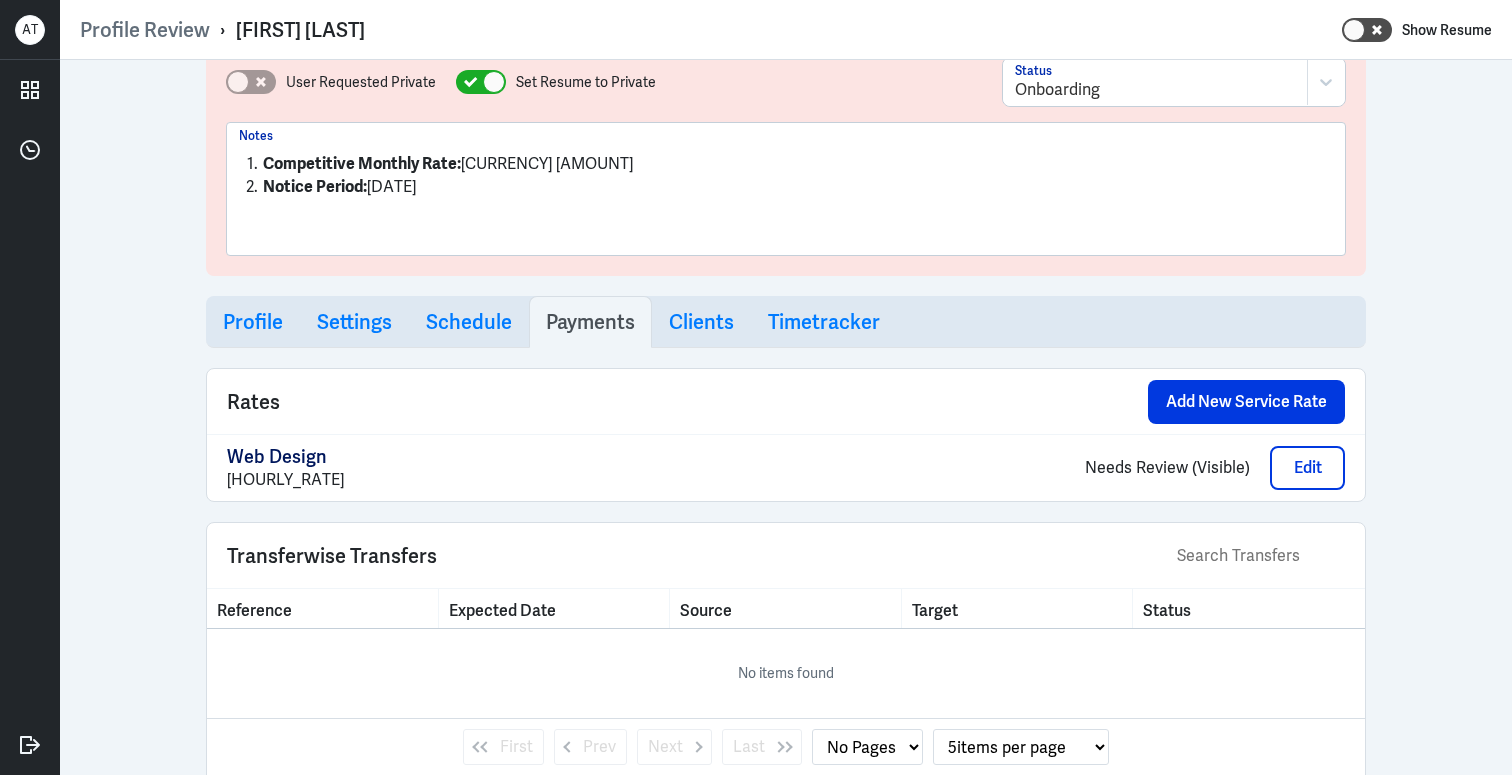 scroll, scrollTop: 0, scrollLeft: 0, axis: both 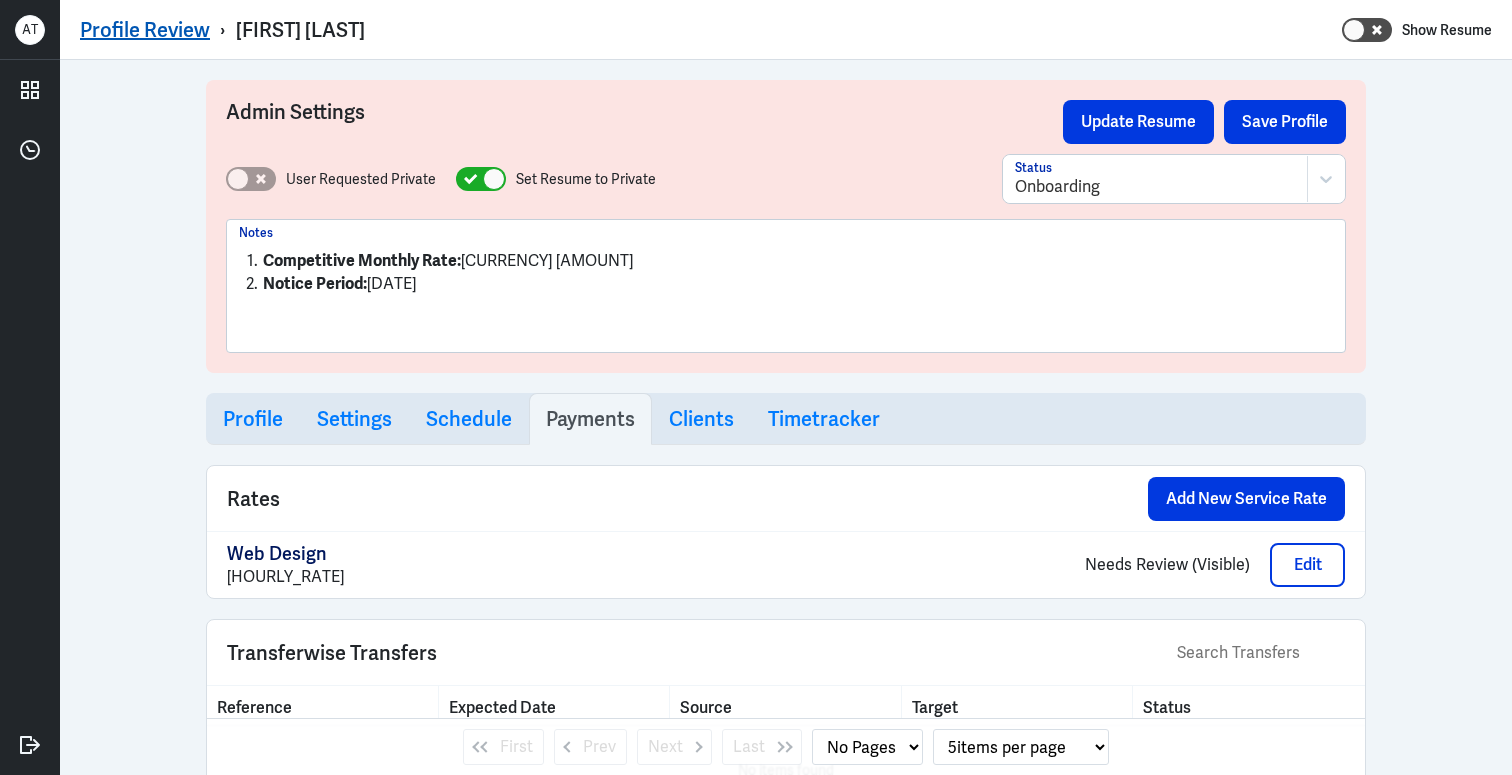 click on "Profile Review" at bounding box center (145, 30) 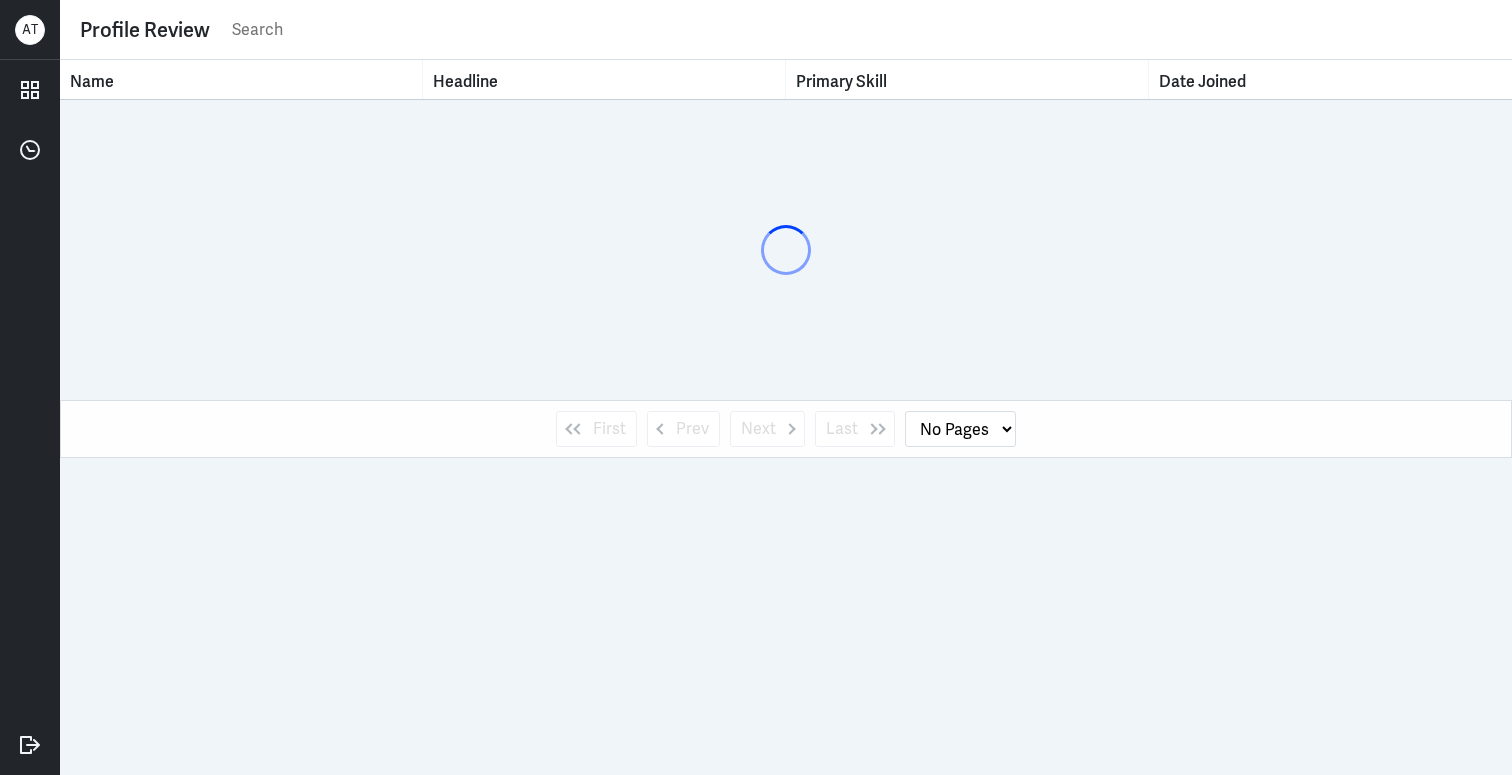 click at bounding box center [861, 30] 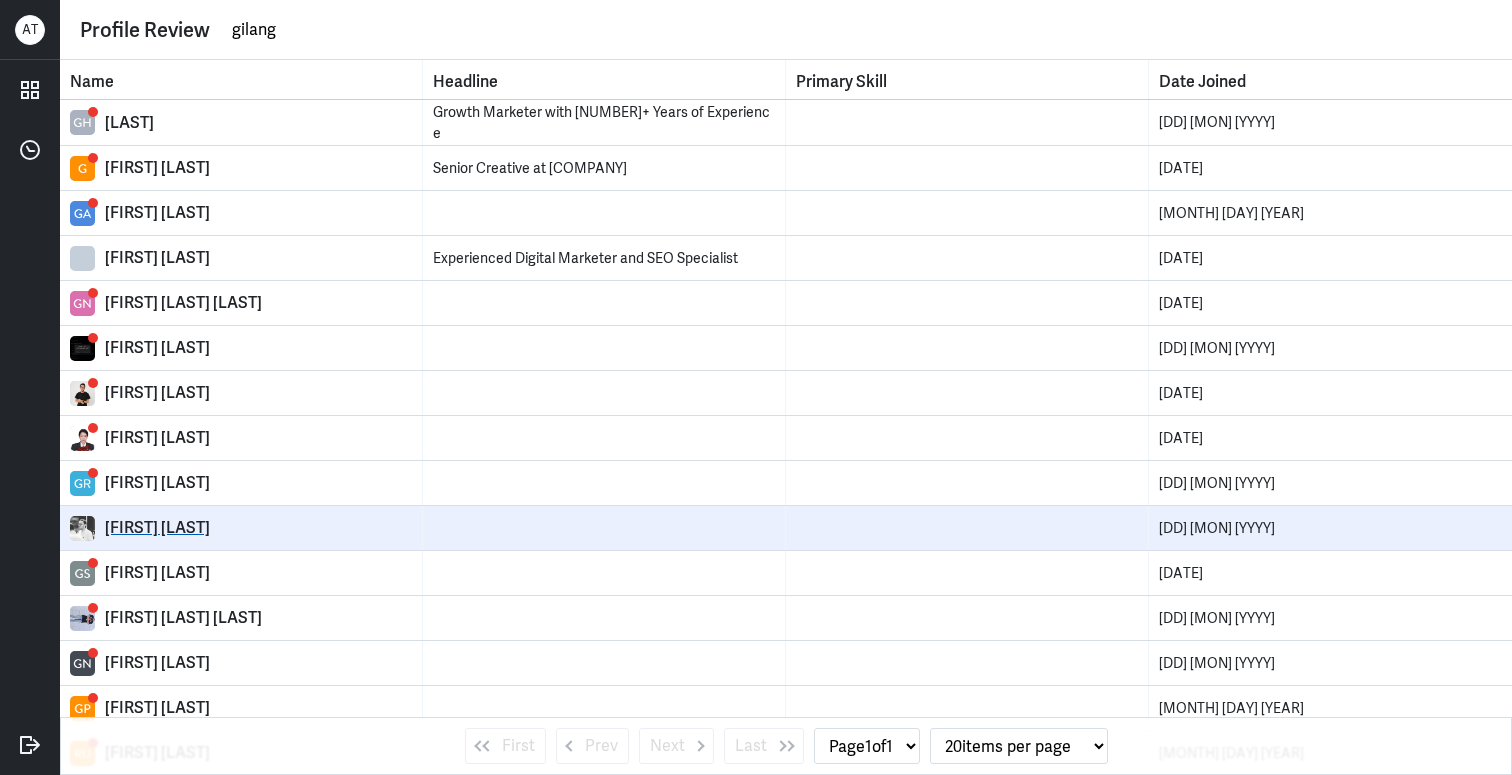 type on "gilang" 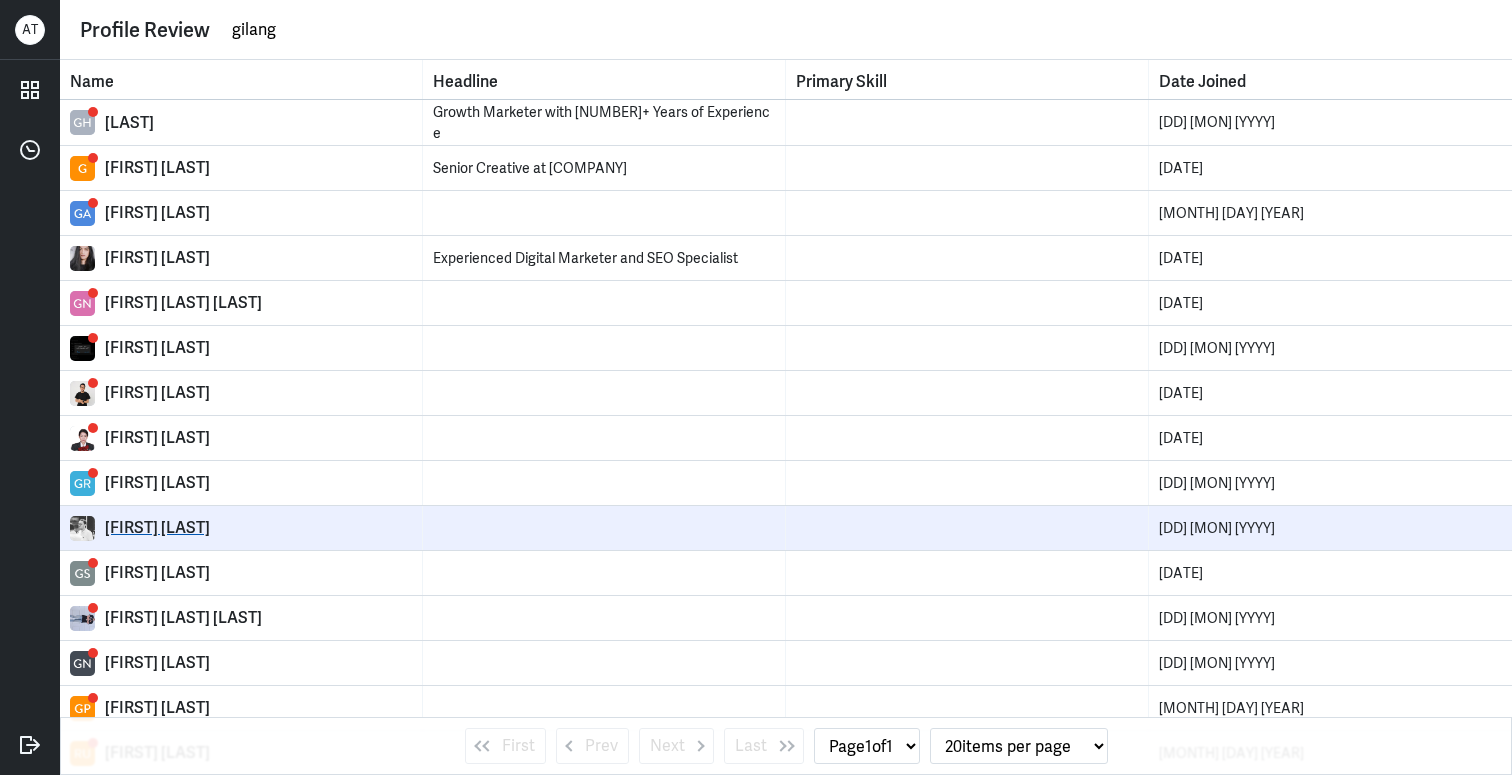 click on "[FIRST] [LAST]" at bounding box center (258, 528) 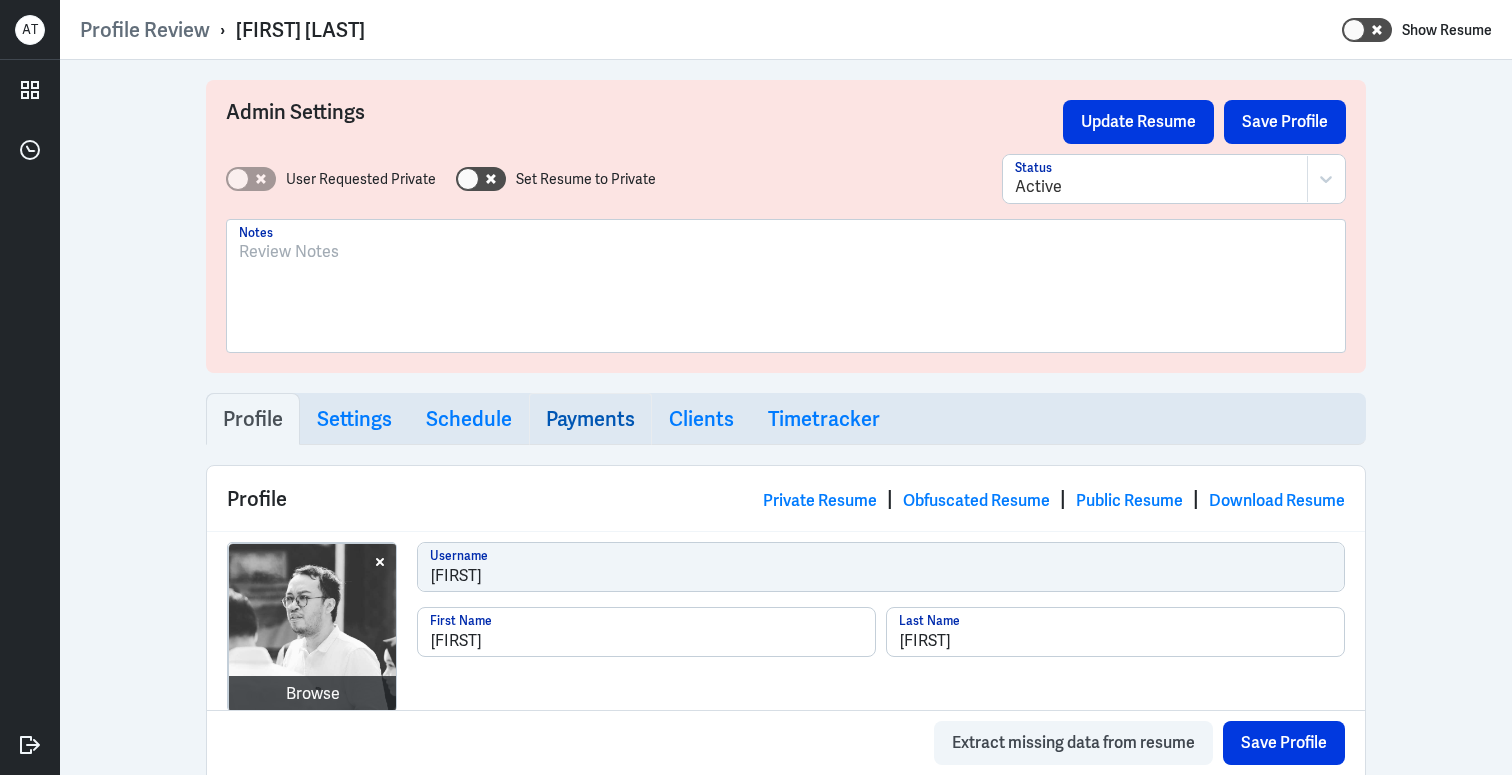 click on "Payments" at bounding box center [253, 419] 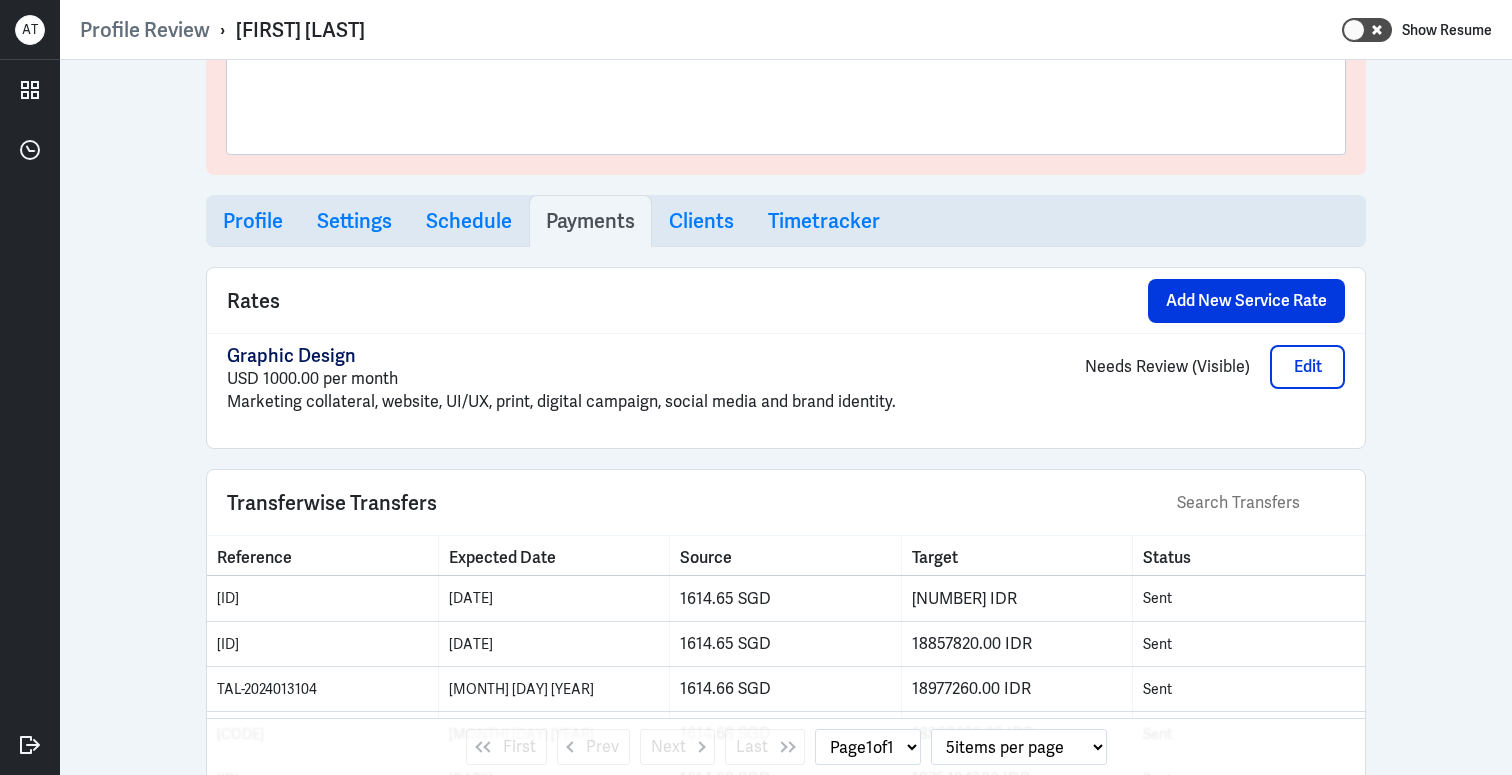 scroll, scrollTop: 0, scrollLeft: 0, axis: both 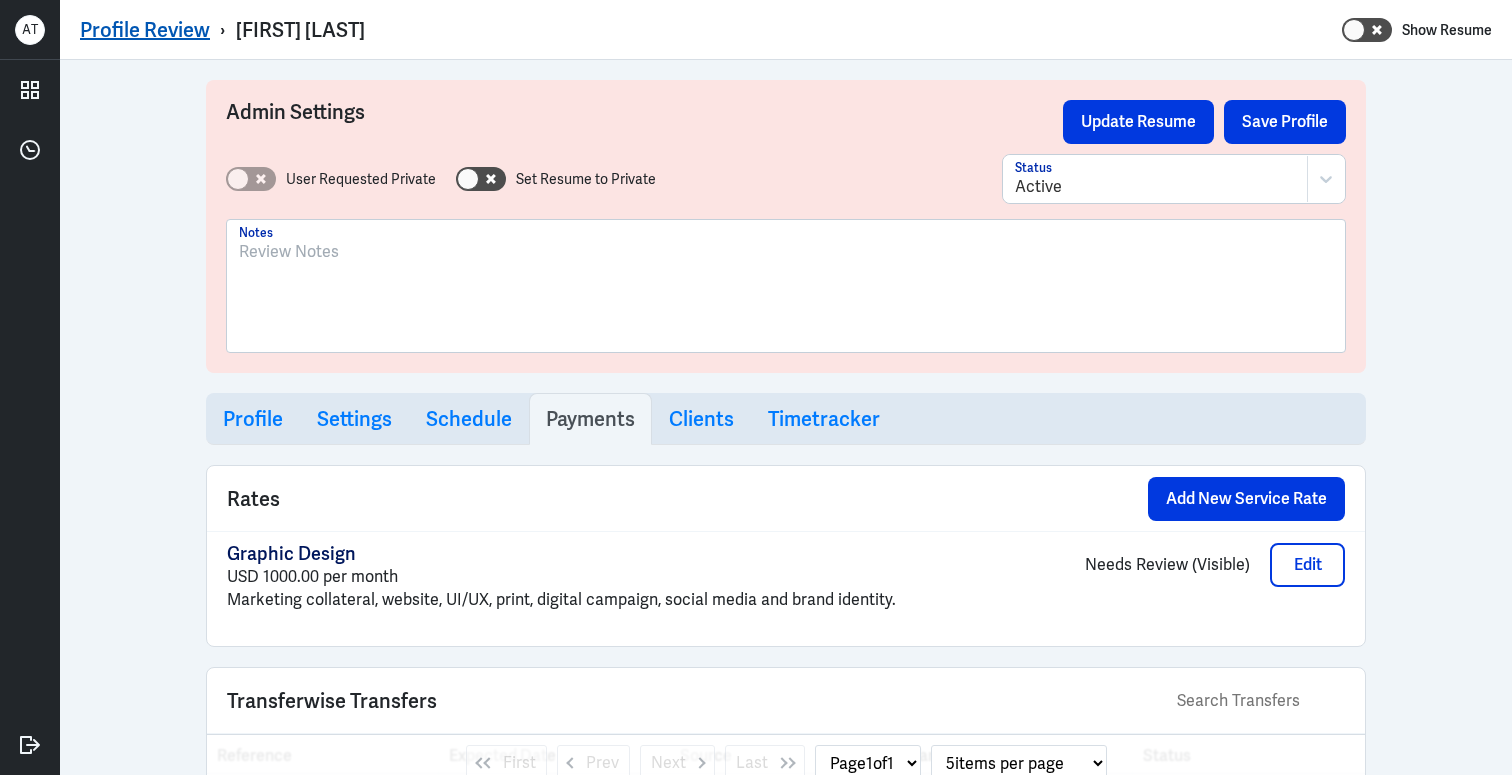 click on "Profile Review" at bounding box center (145, 30) 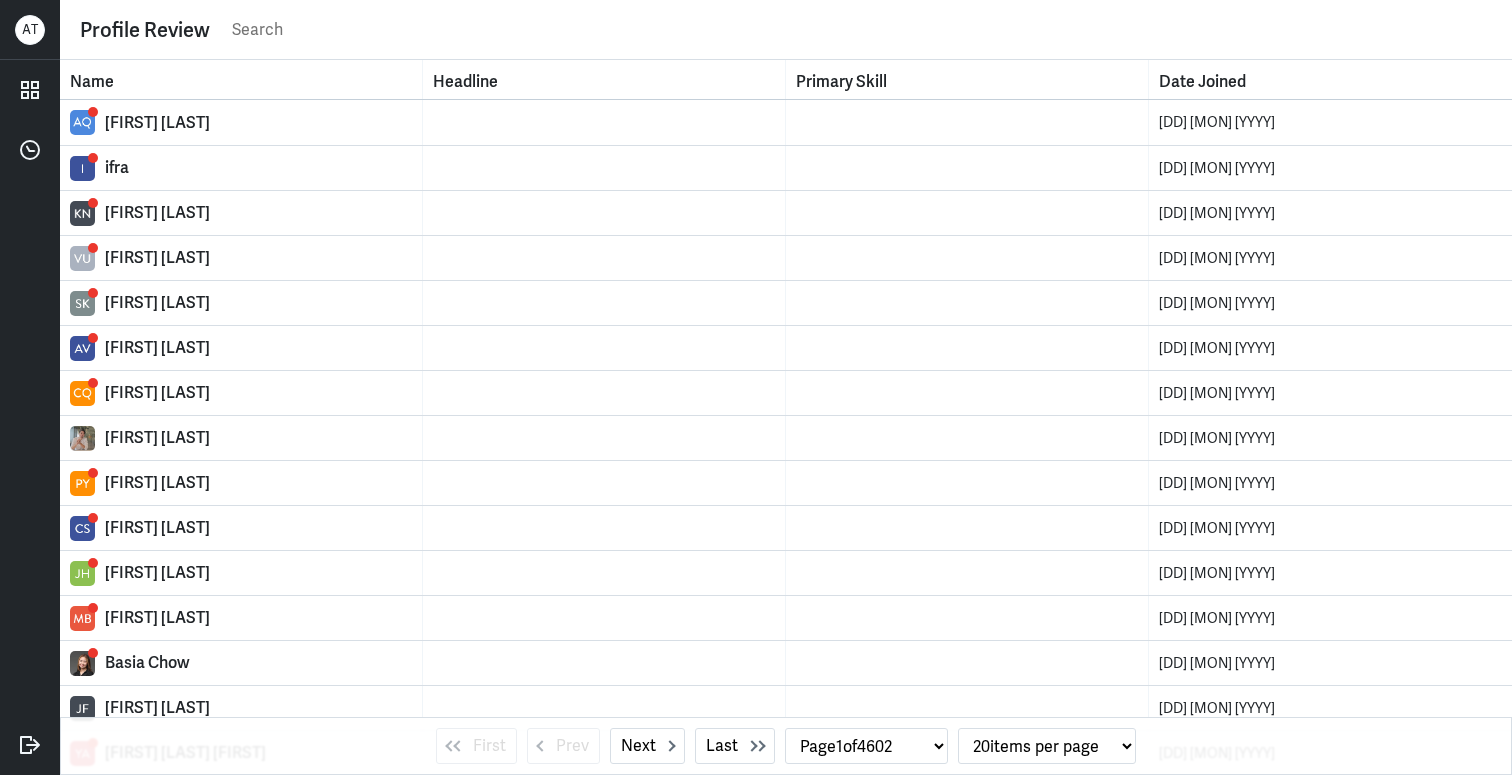 click at bounding box center [861, 30] 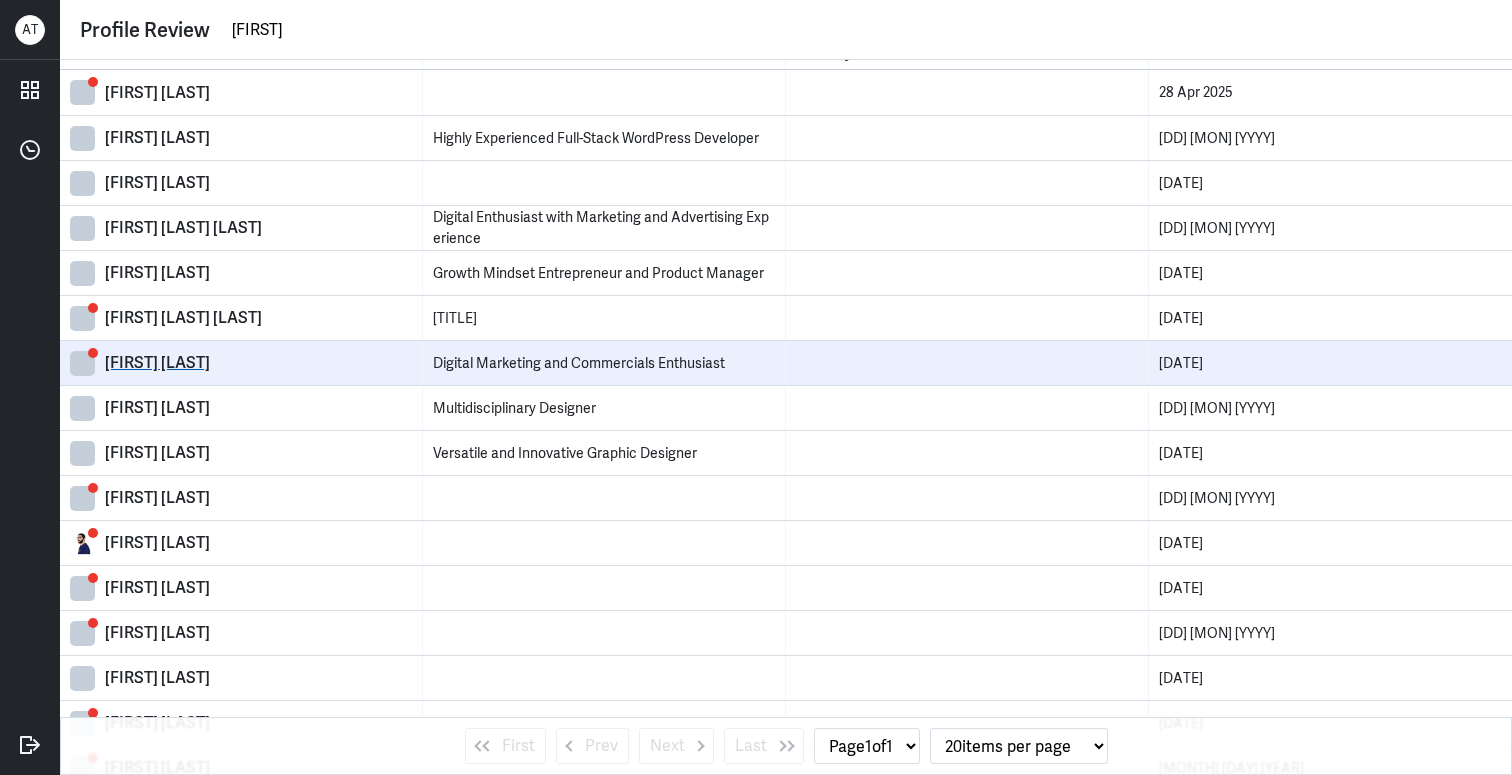 scroll, scrollTop: 0, scrollLeft: 0, axis: both 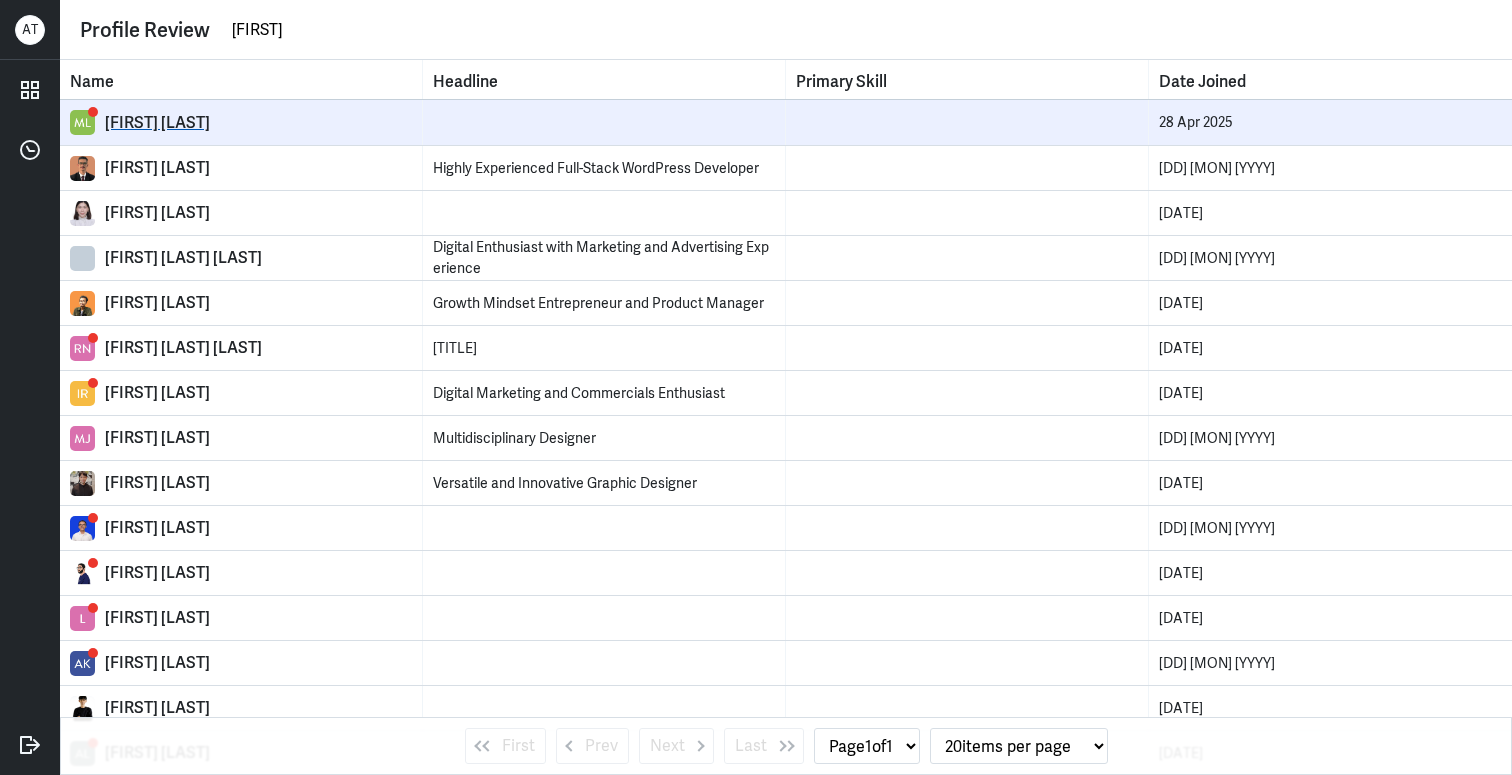 type on "[FIRST]" 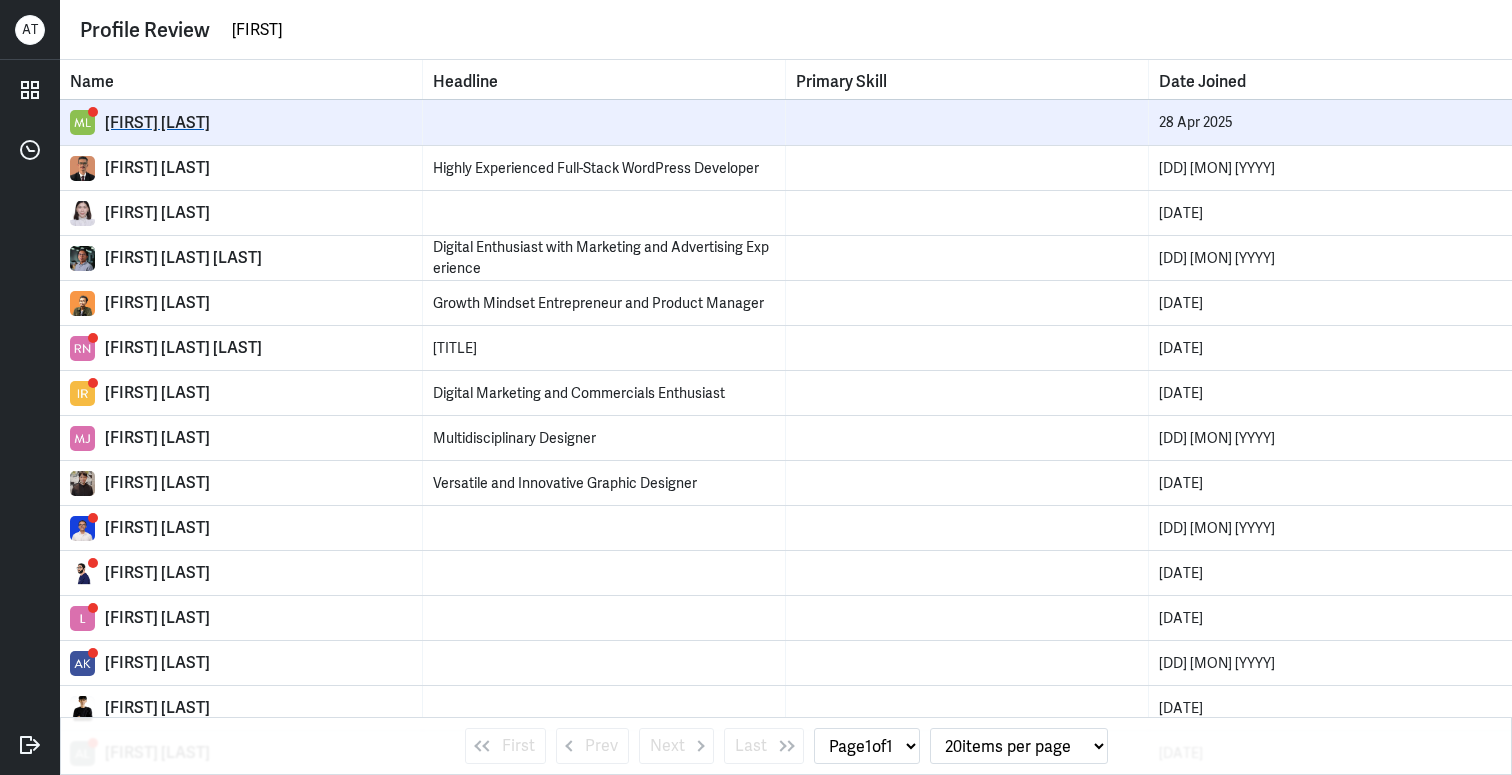 click on "[FIRST] [LAST]" at bounding box center [258, 123] 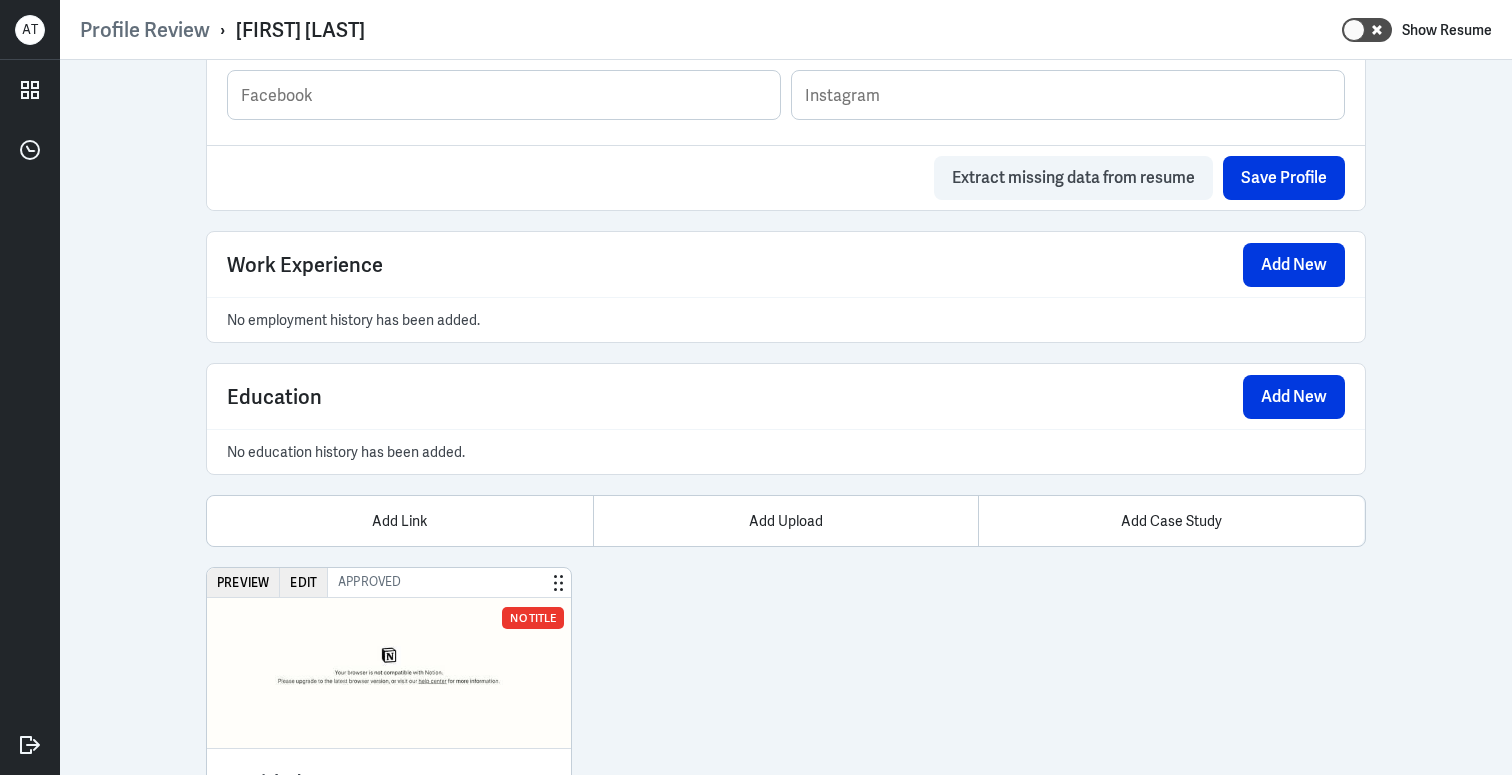 scroll, scrollTop: 1226, scrollLeft: 0, axis: vertical 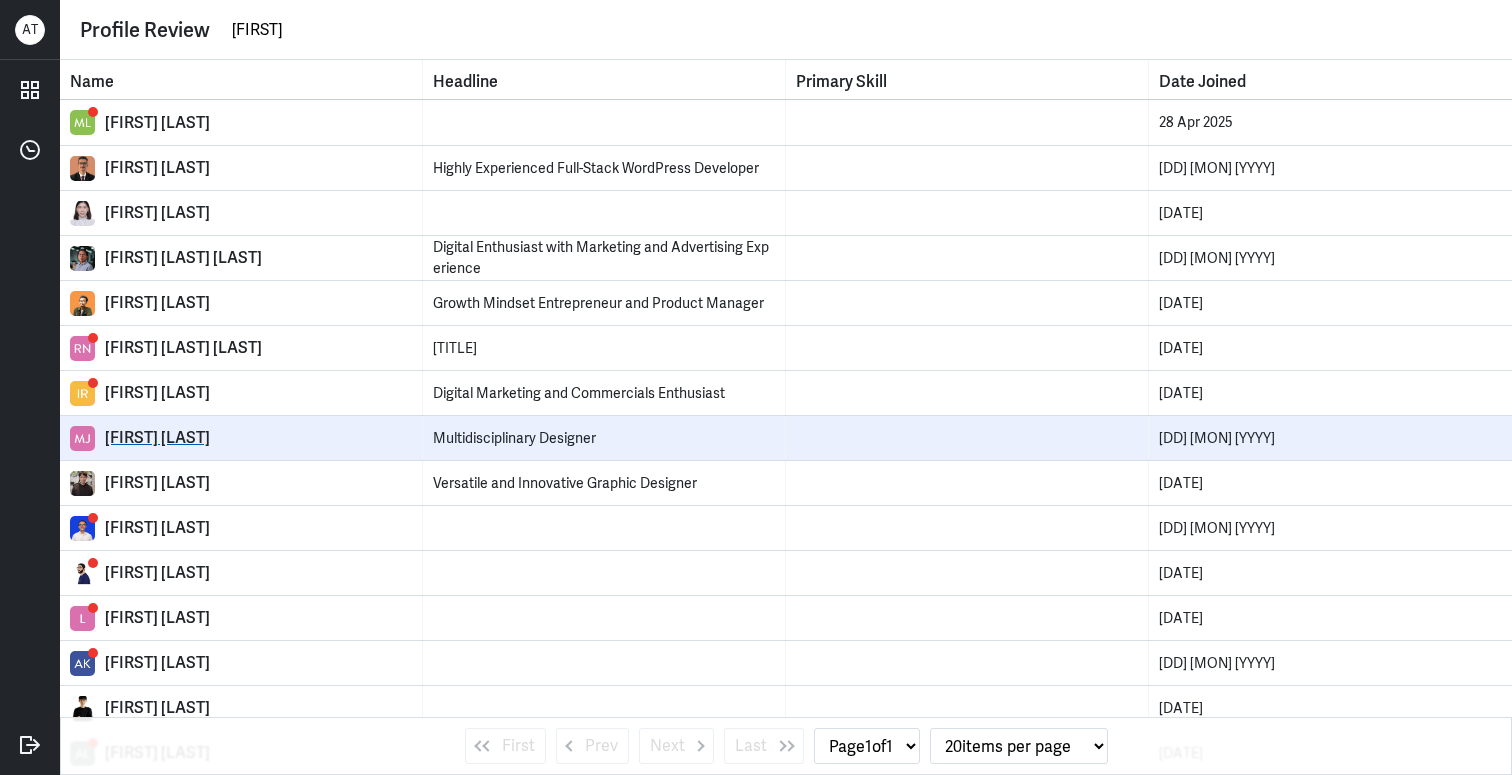 click on "[FIRST] [LAST]" at bounding box center [258, 438] 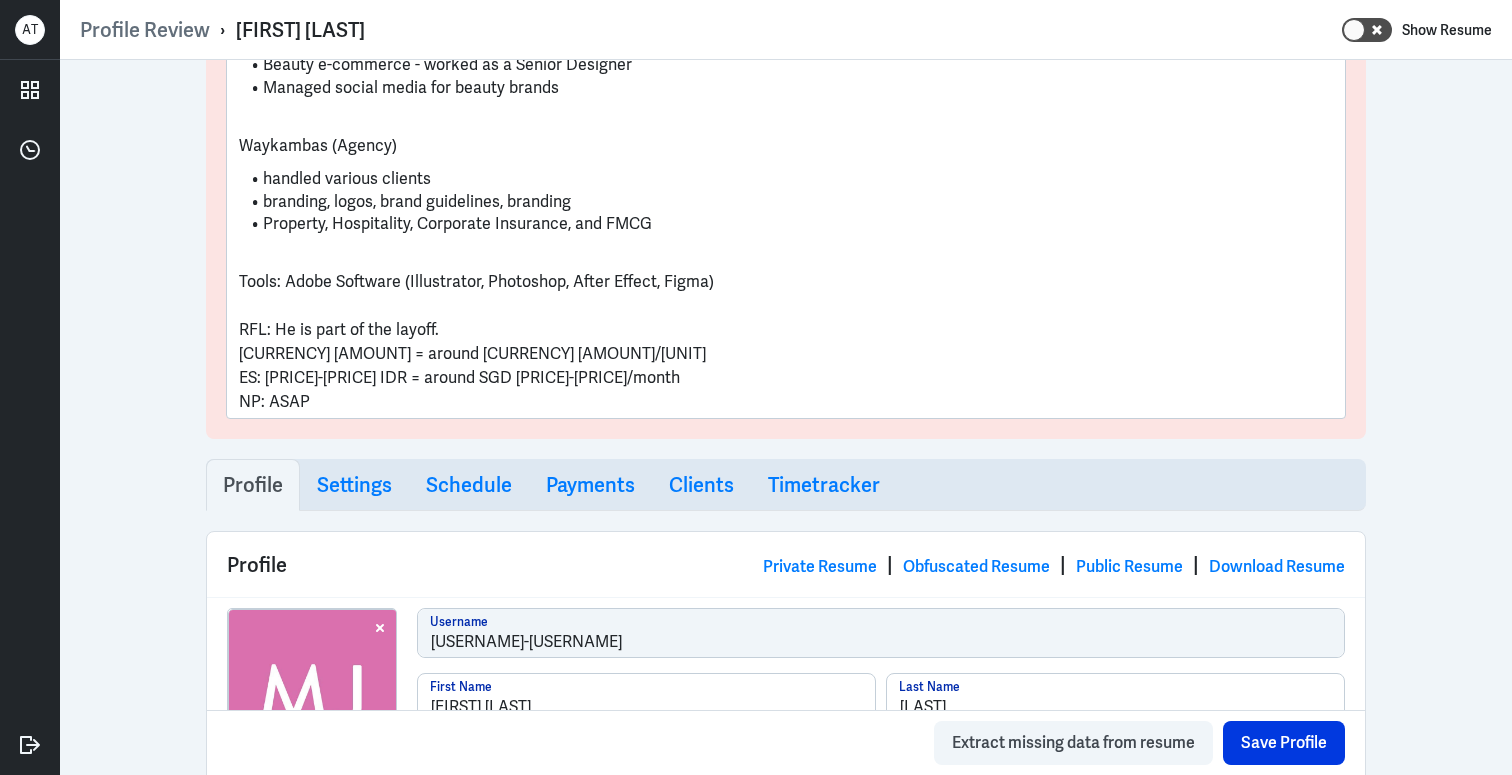scroll, scrollTop: 513, scrollLeft: 0, axis: vertical 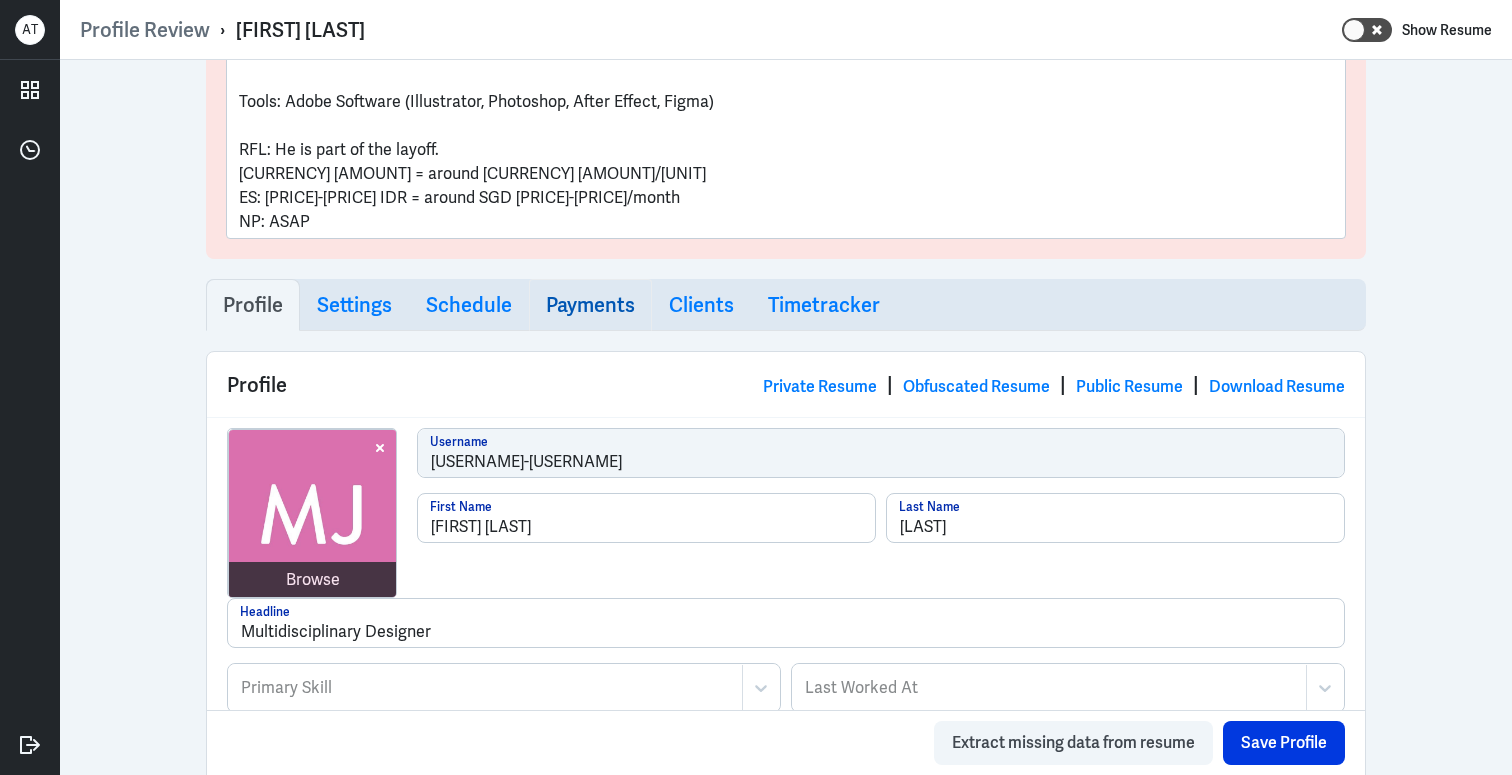 click on "Payments" at bounding box center (253, 305) 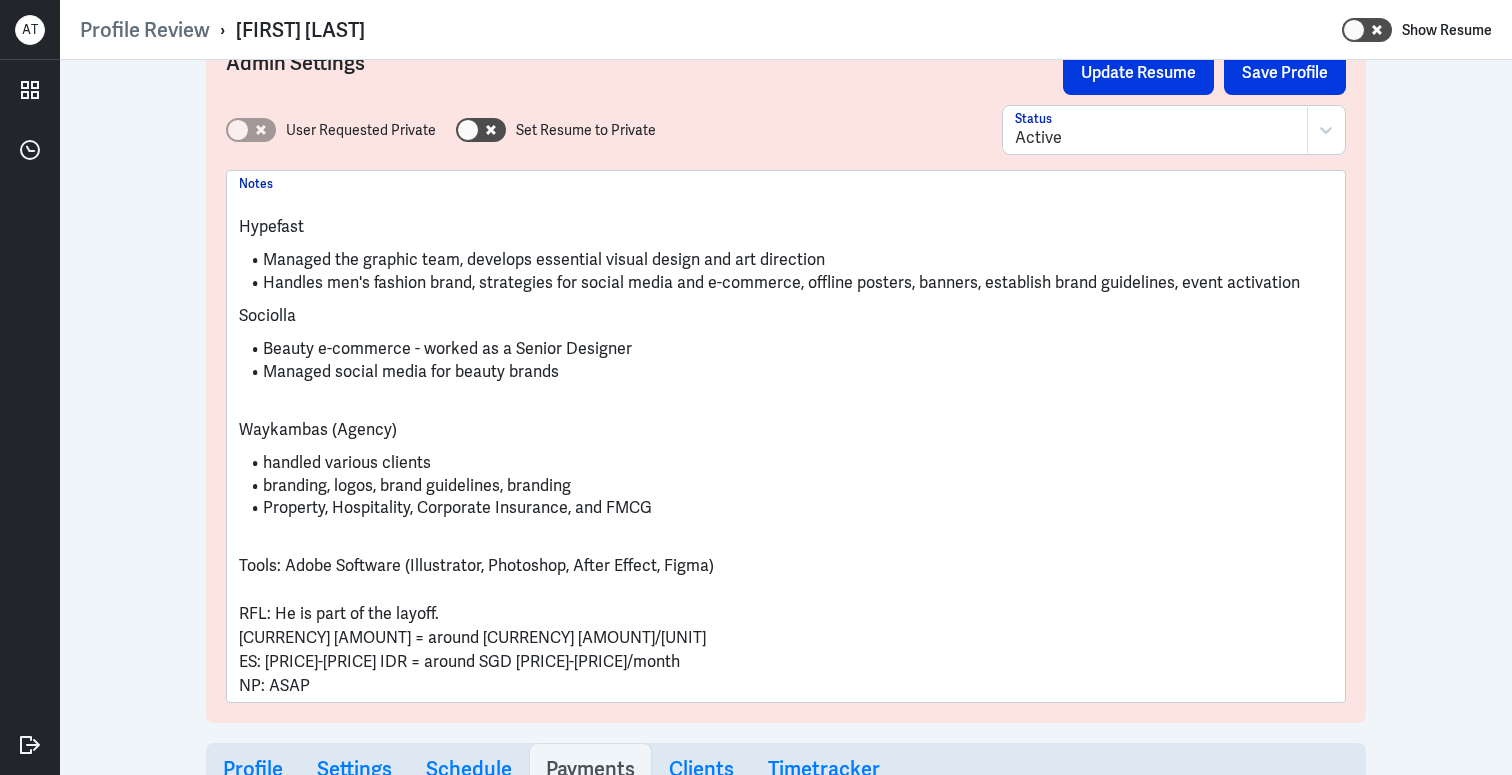 scroll, scrollTop: 0, scrollLeft: 0, axis: both 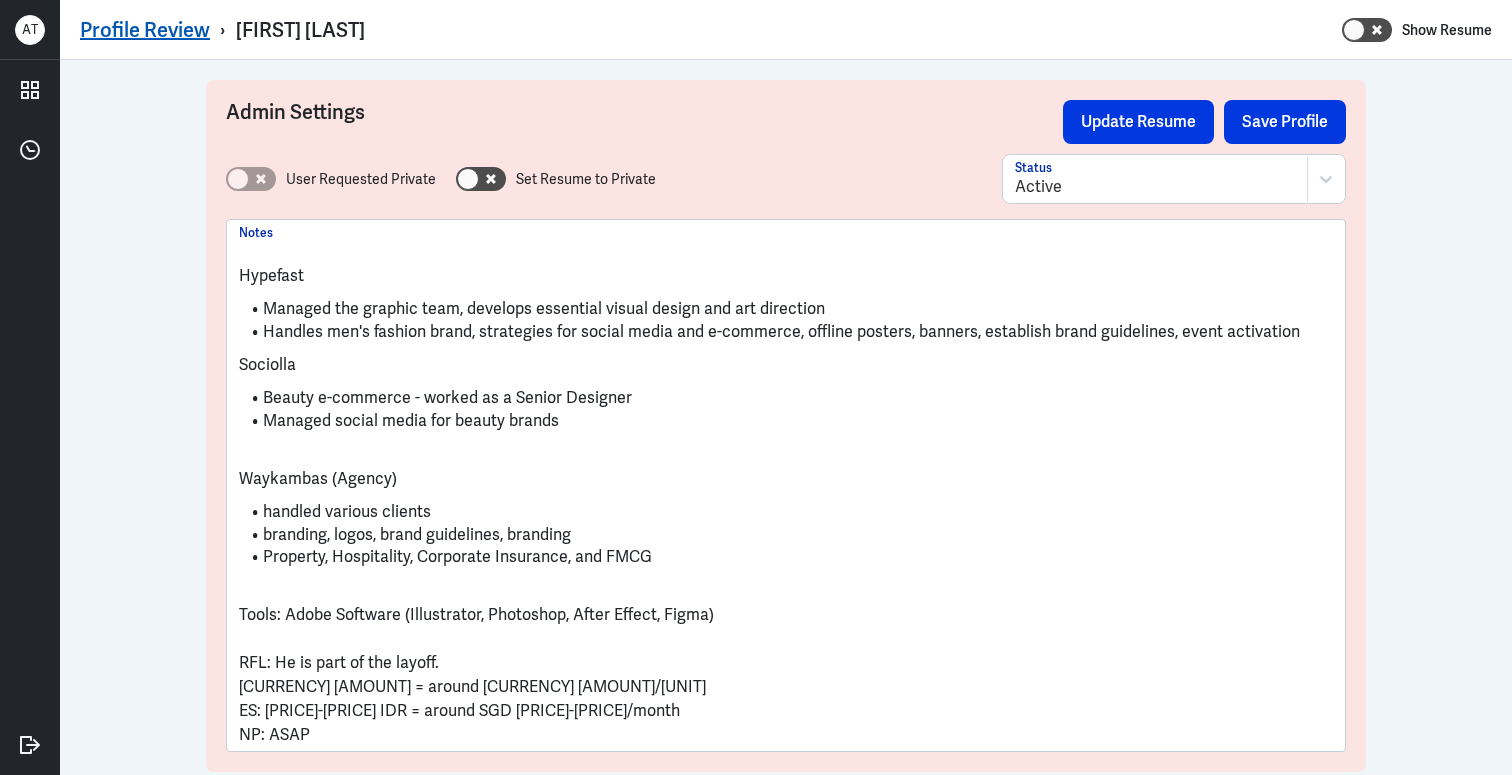 click on "Profile Review" at bounding box center [145, 30] 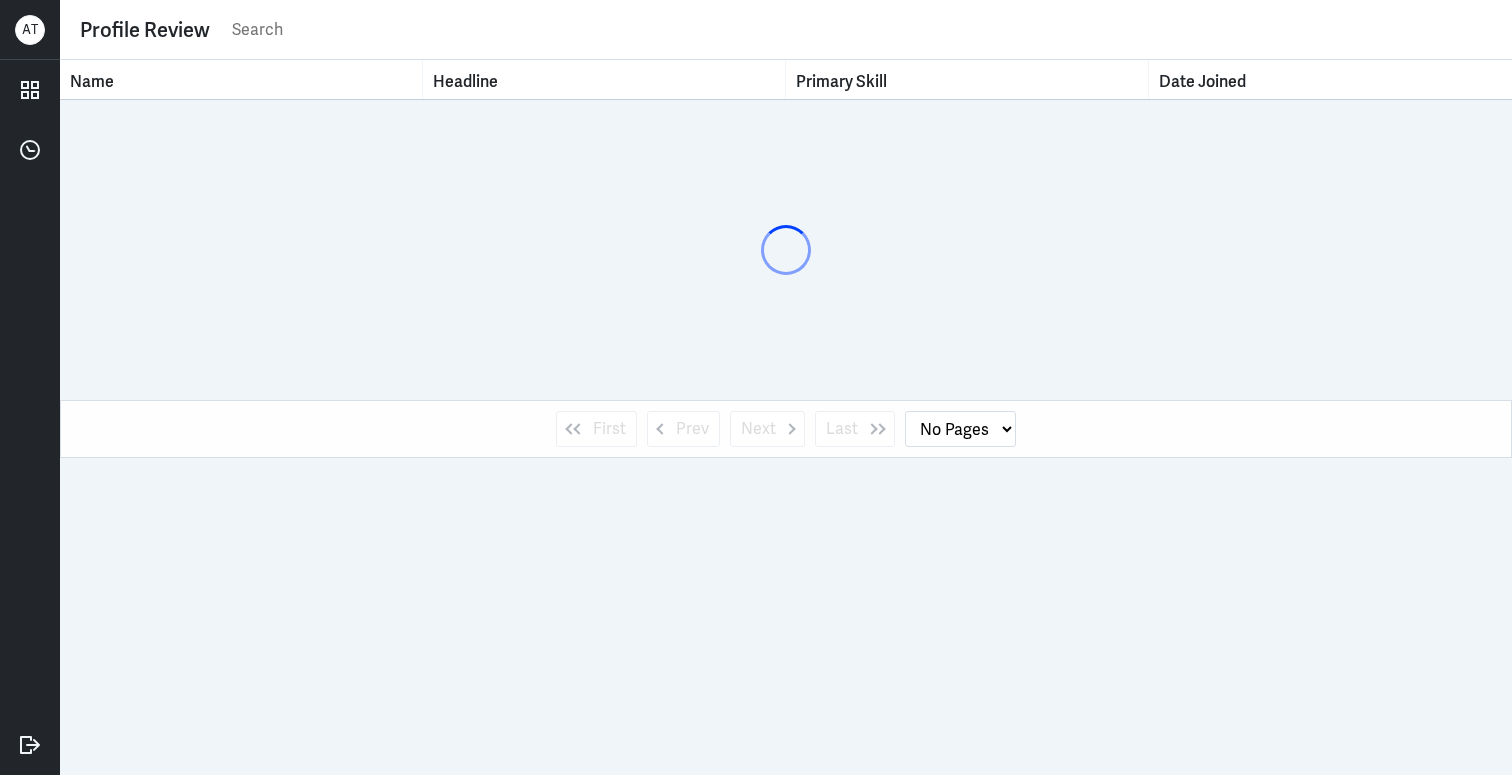 click at bounding box center (861, 30) 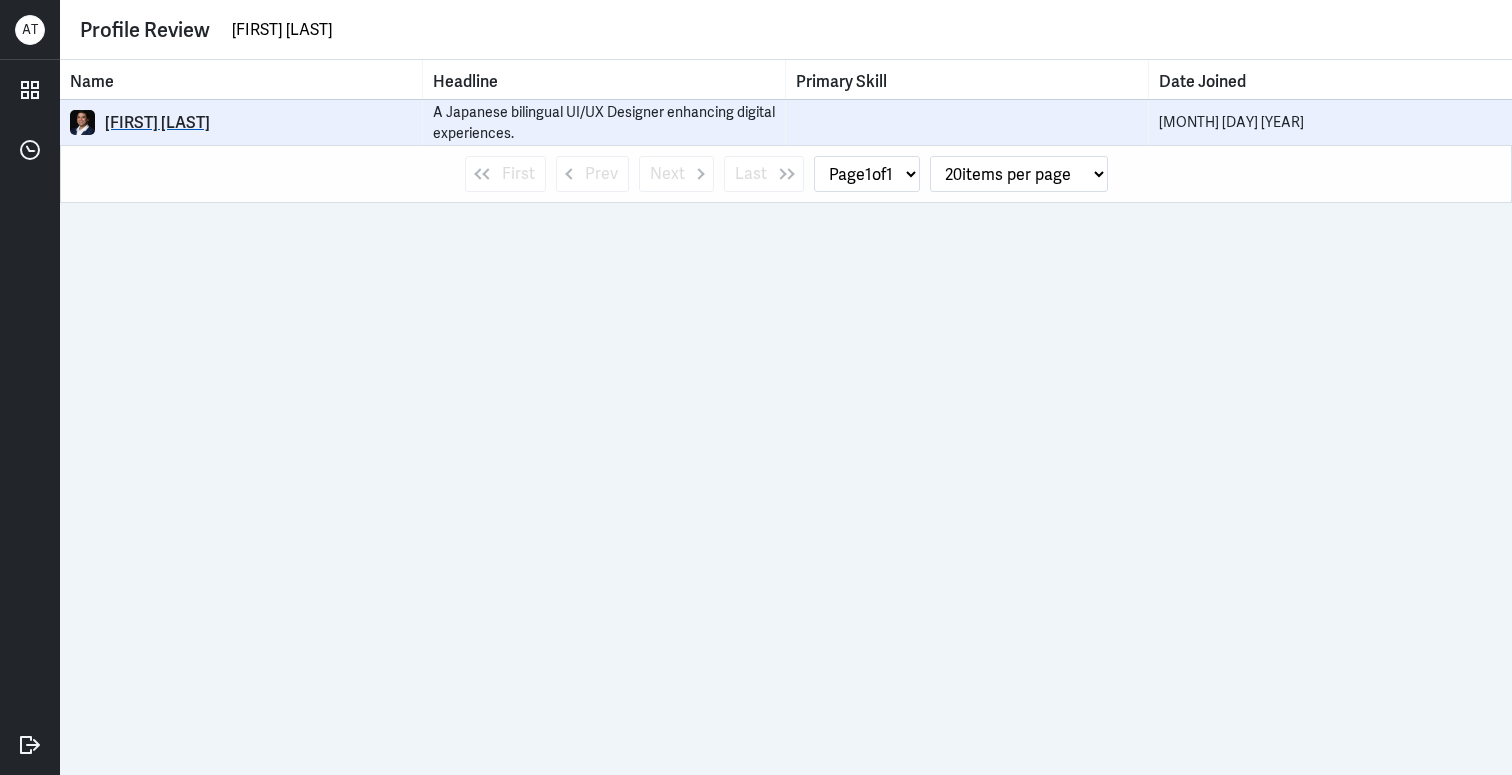 type on "[FIRST] [LAST]" 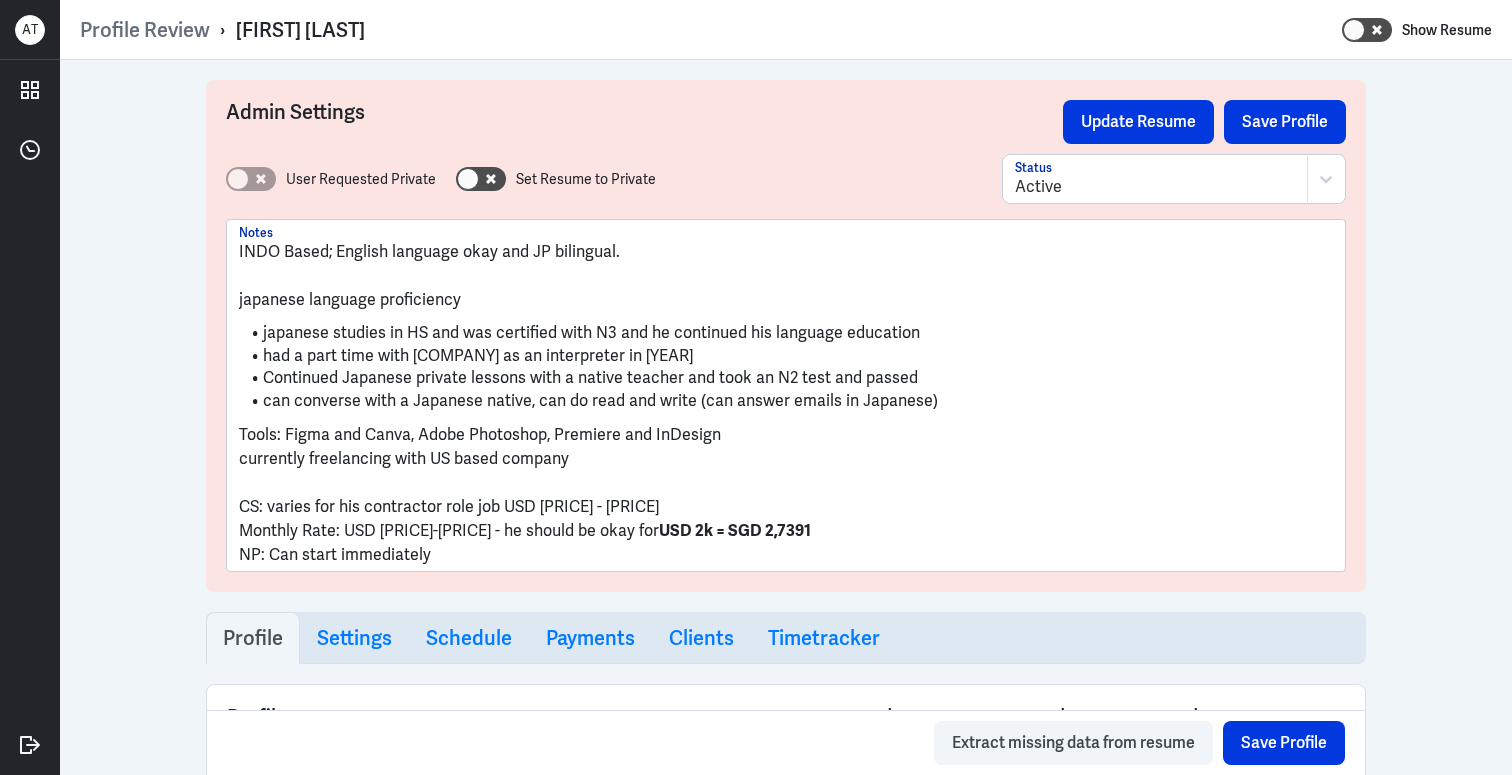 scroll, scrollTop: 348, scrollLeft: 0, axis: vertical 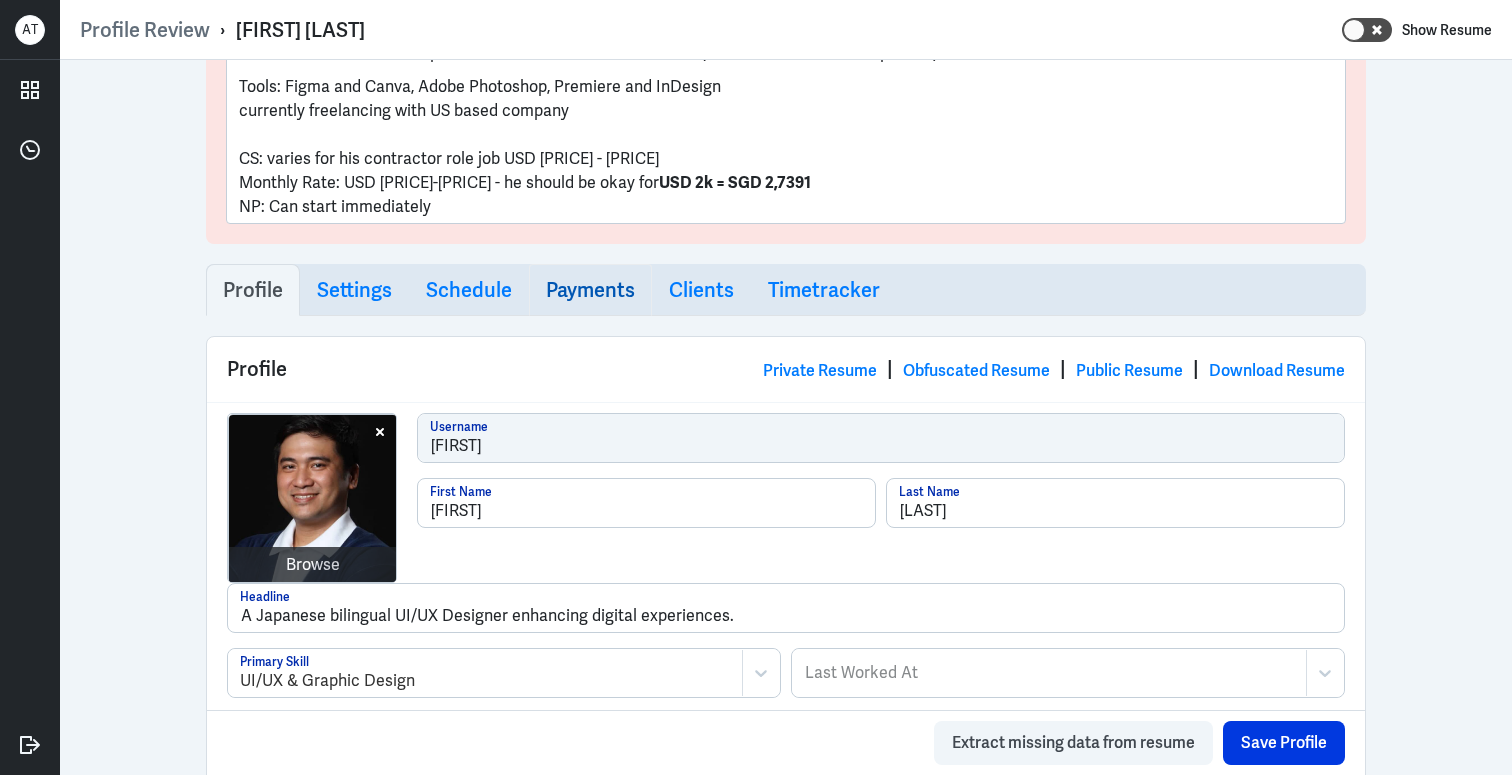 click on "Payments" at bounding box center (253, 290) 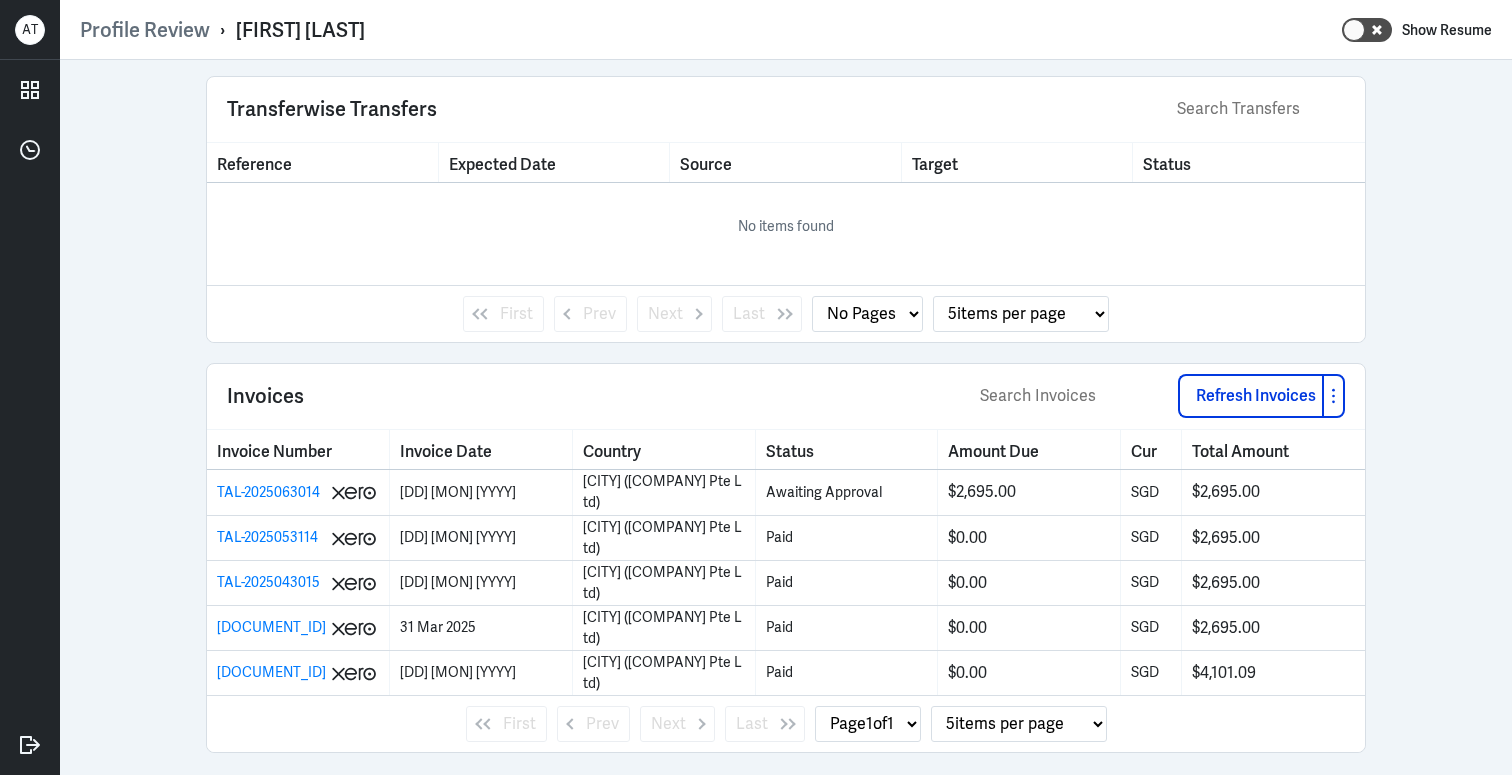 scroll, scrollTop: 777, scrollLeft: 0, axis: vertical 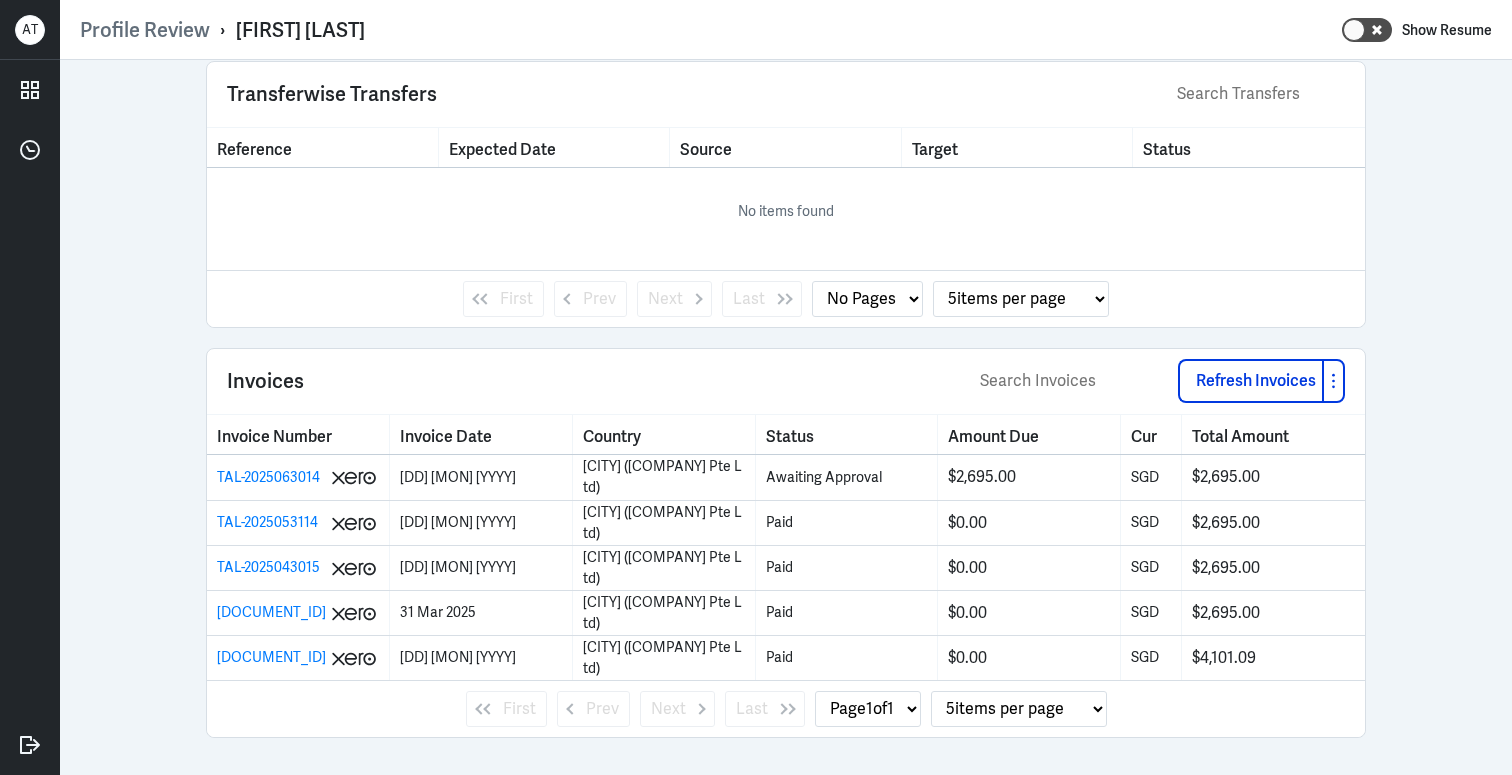 select on "20" 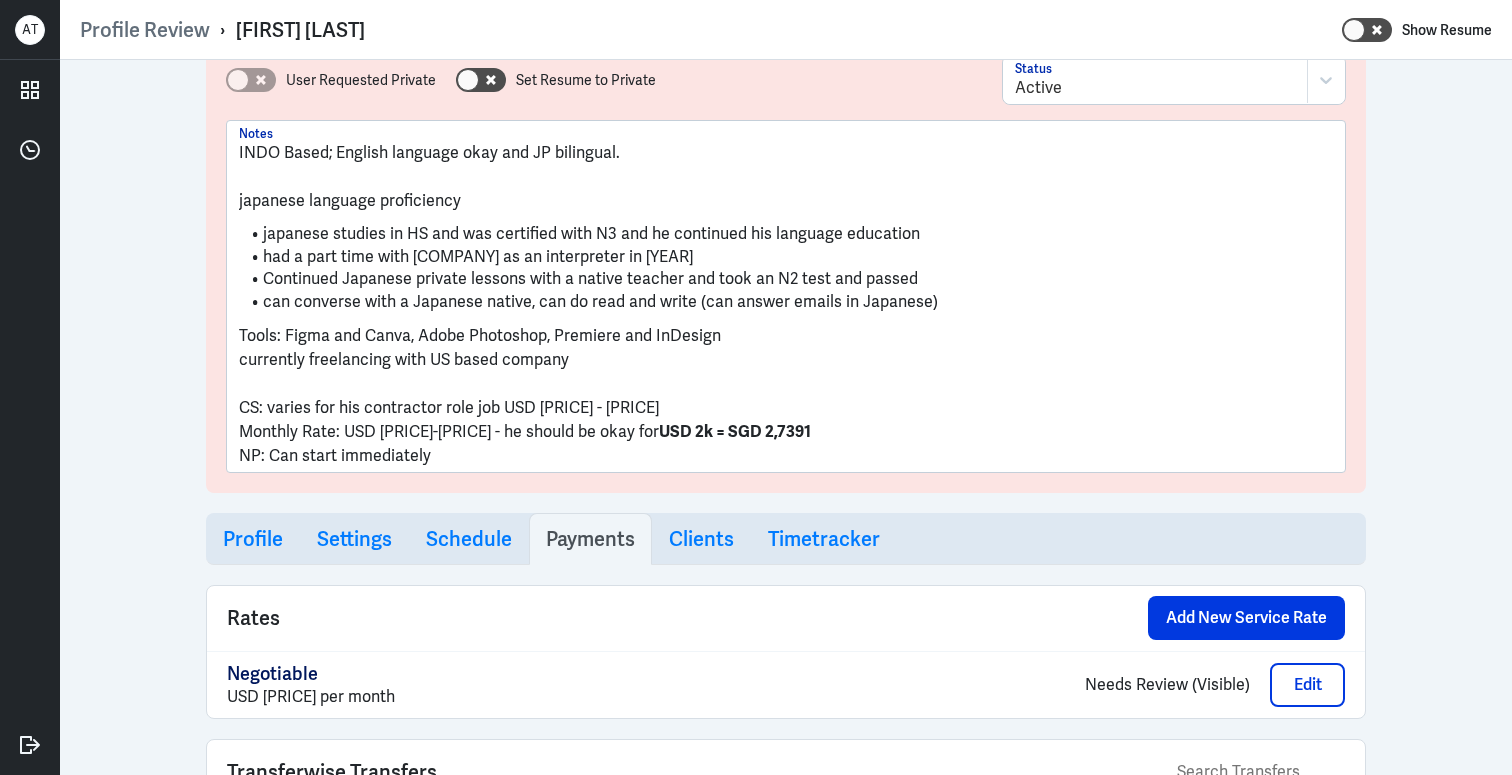 scroll, scrollTop: 0, scrollLeft: 0, axis: both 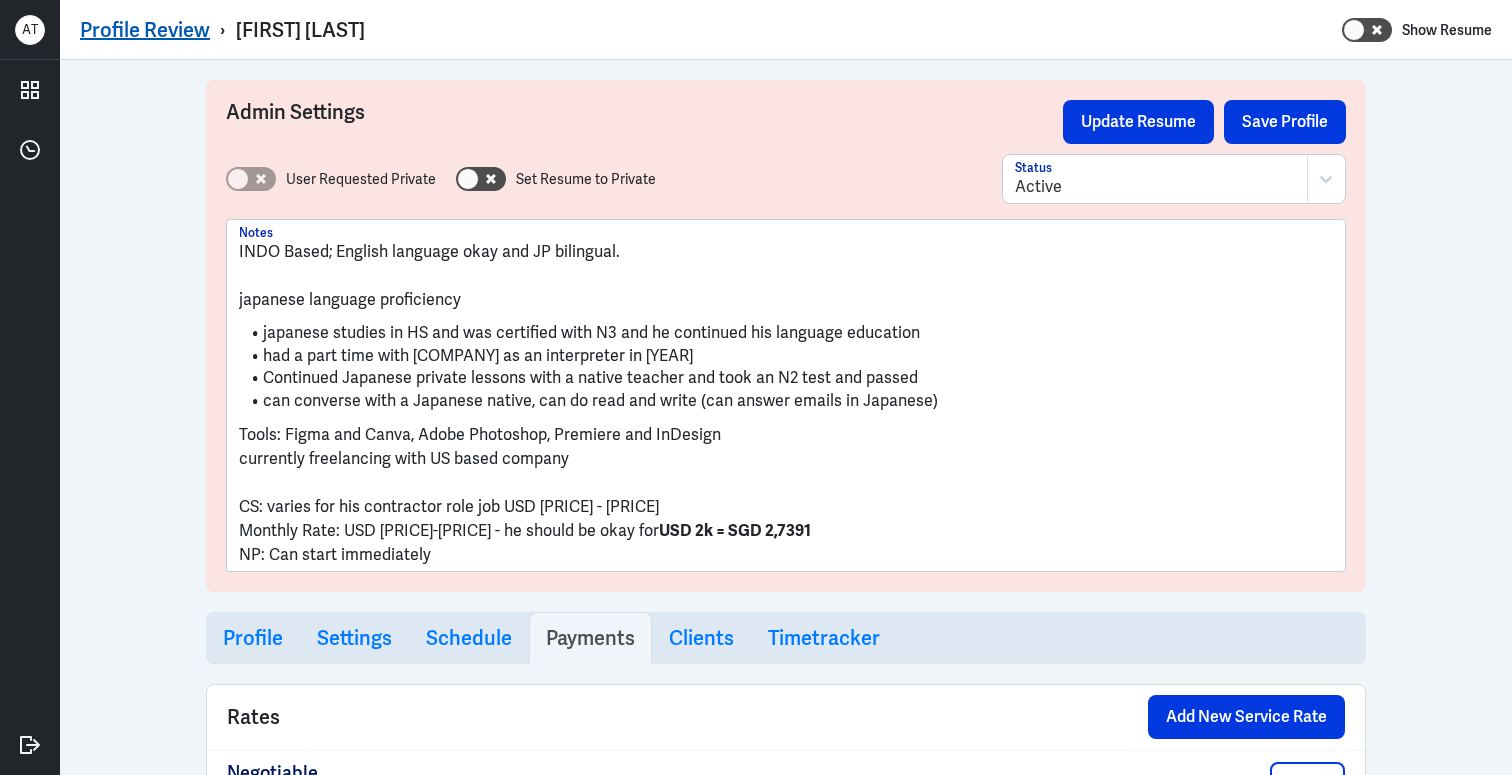 click on "Profile Review" at bounding box center (145, 30) 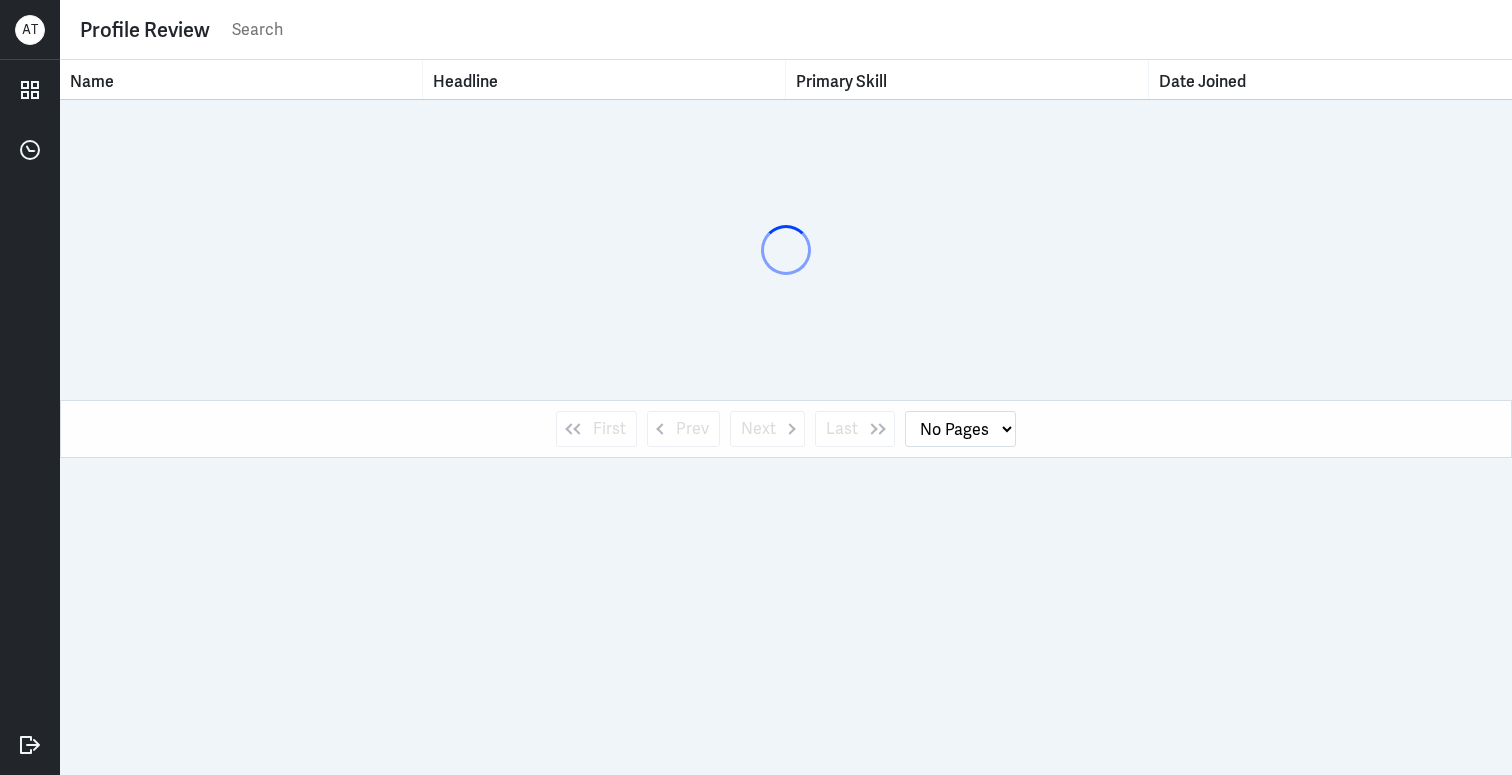 click at bounding box center [861, 30] 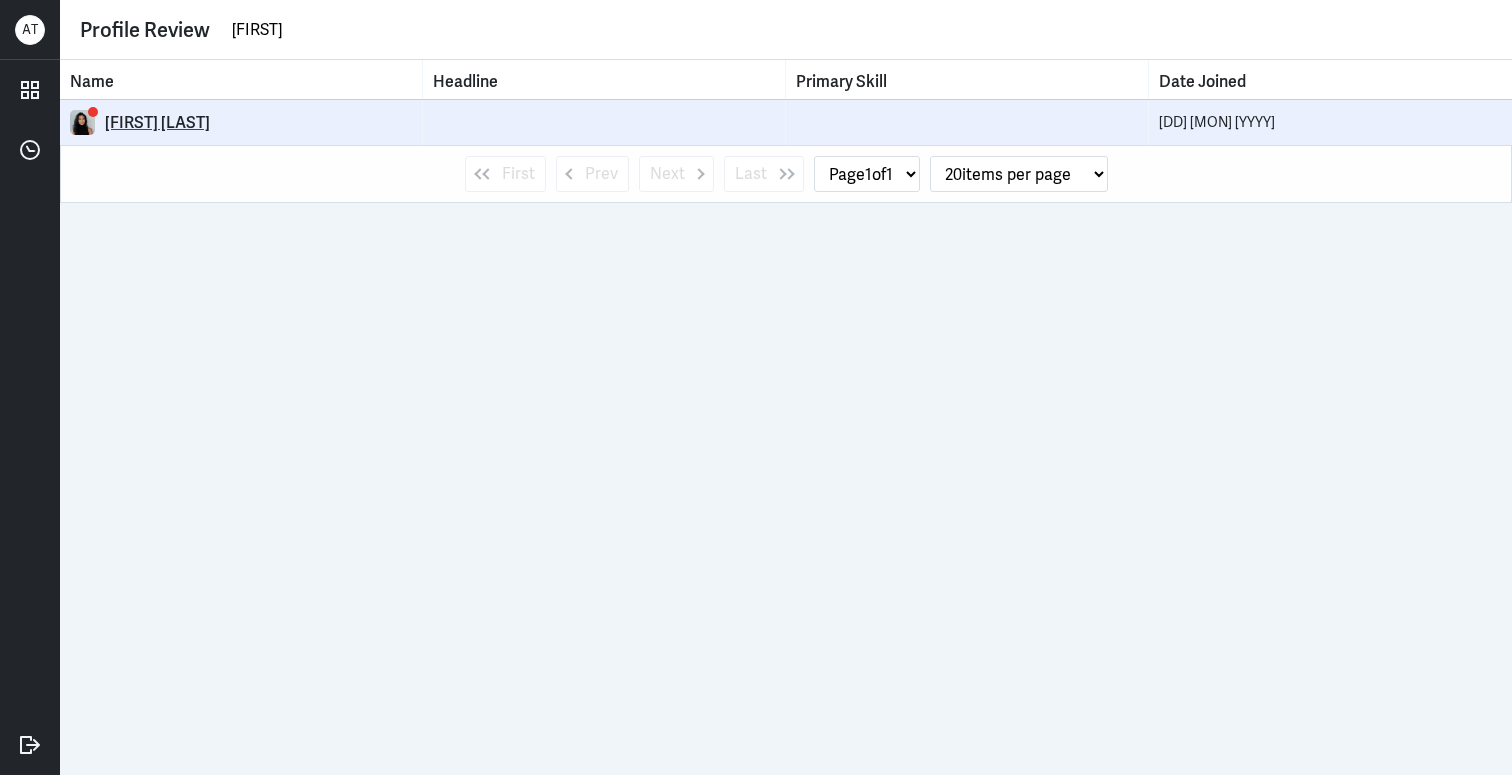 type on "[FIRST]" 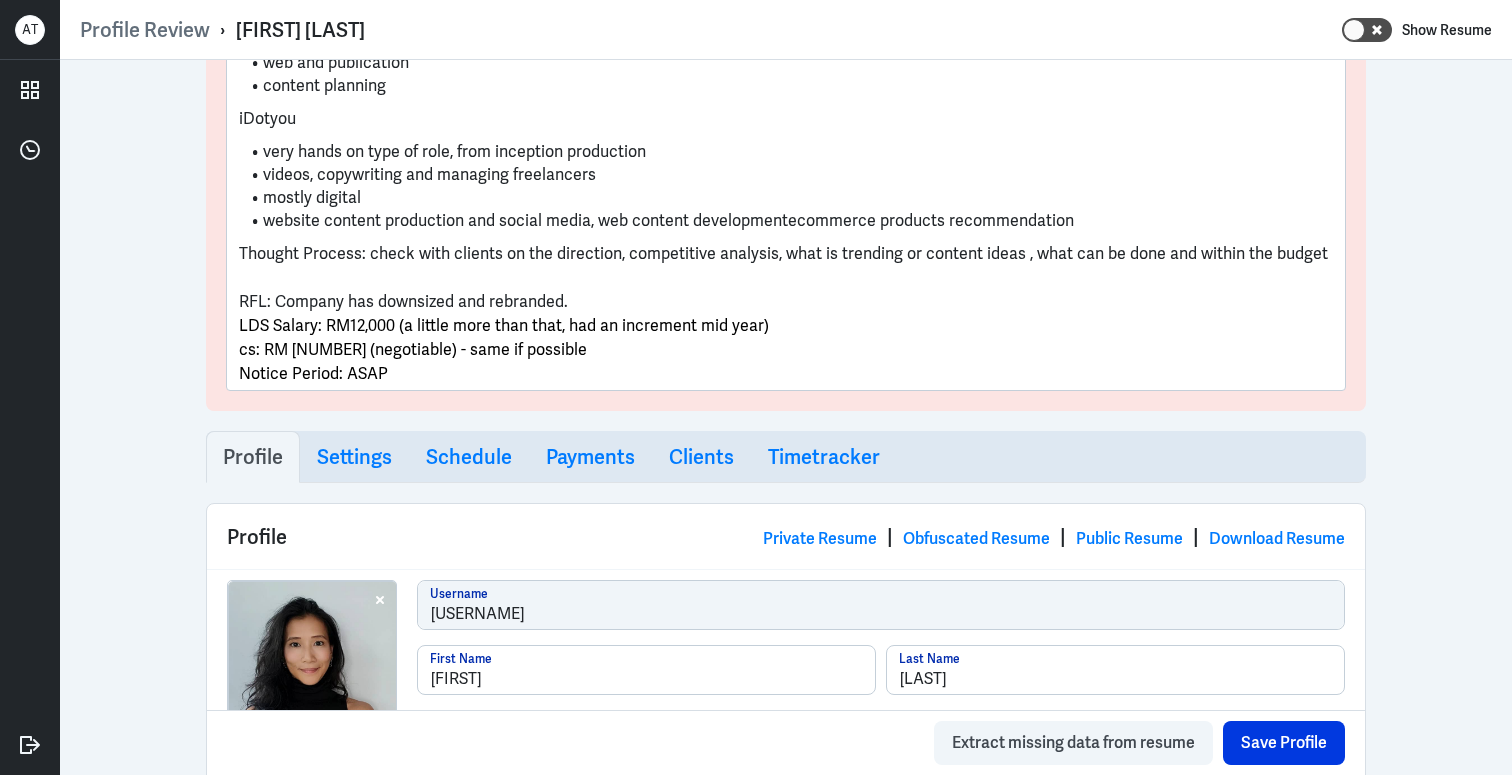 scroll, scrollTop: 992, scrollLeft: 0, axis: vertical 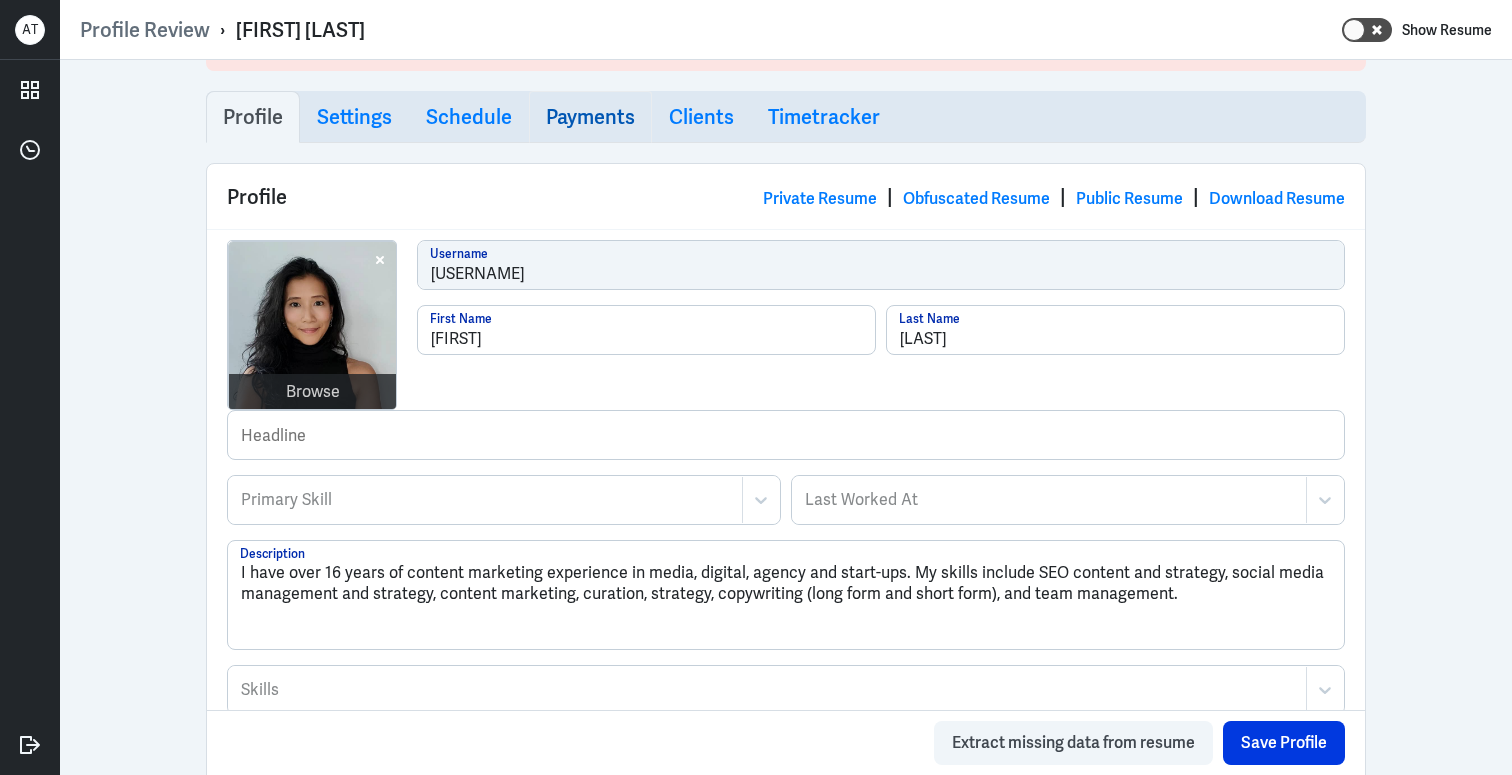 click on "Payments" at bounding box center [253, 117] 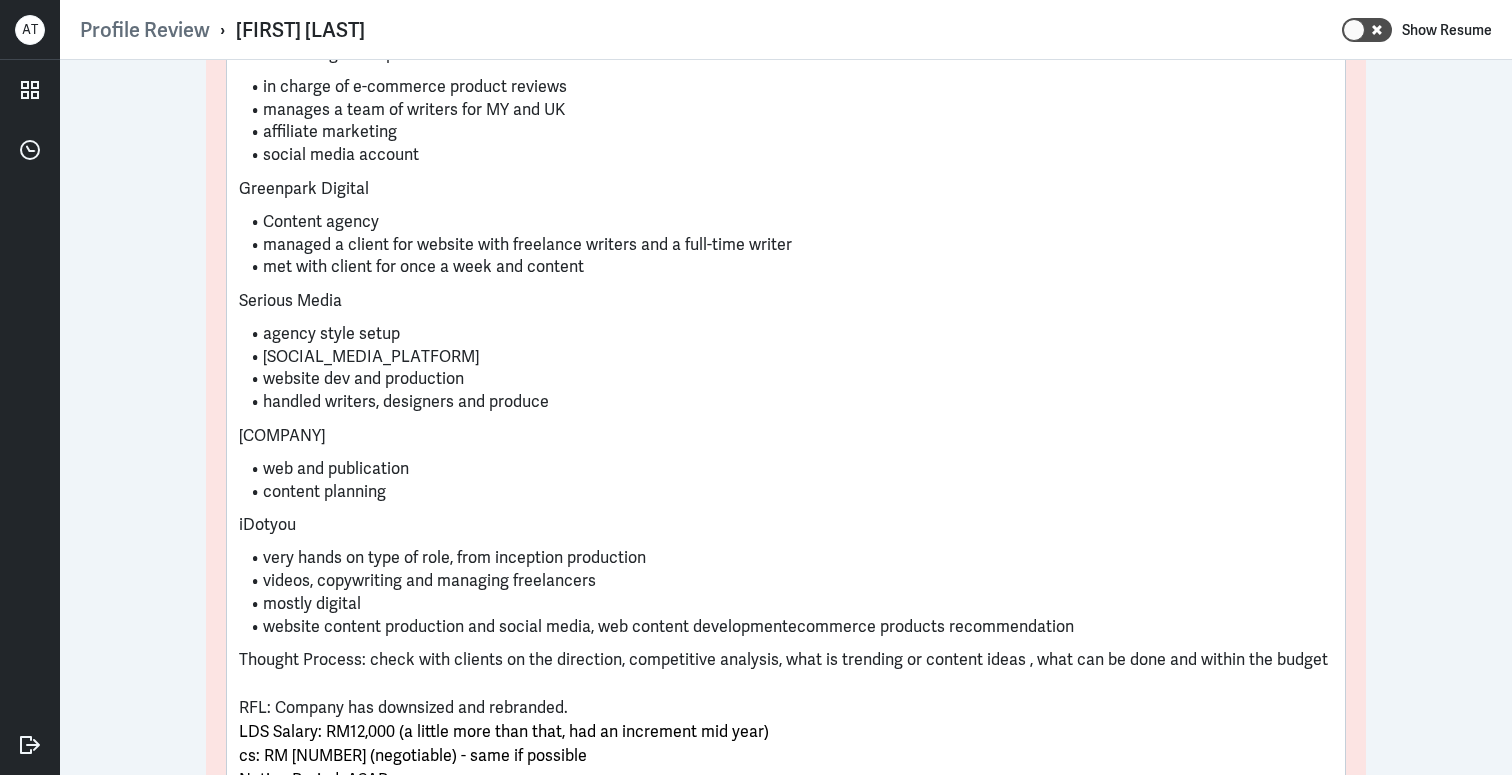 scroll, scrollTop: 0, scrollLeft: 0, axis: both 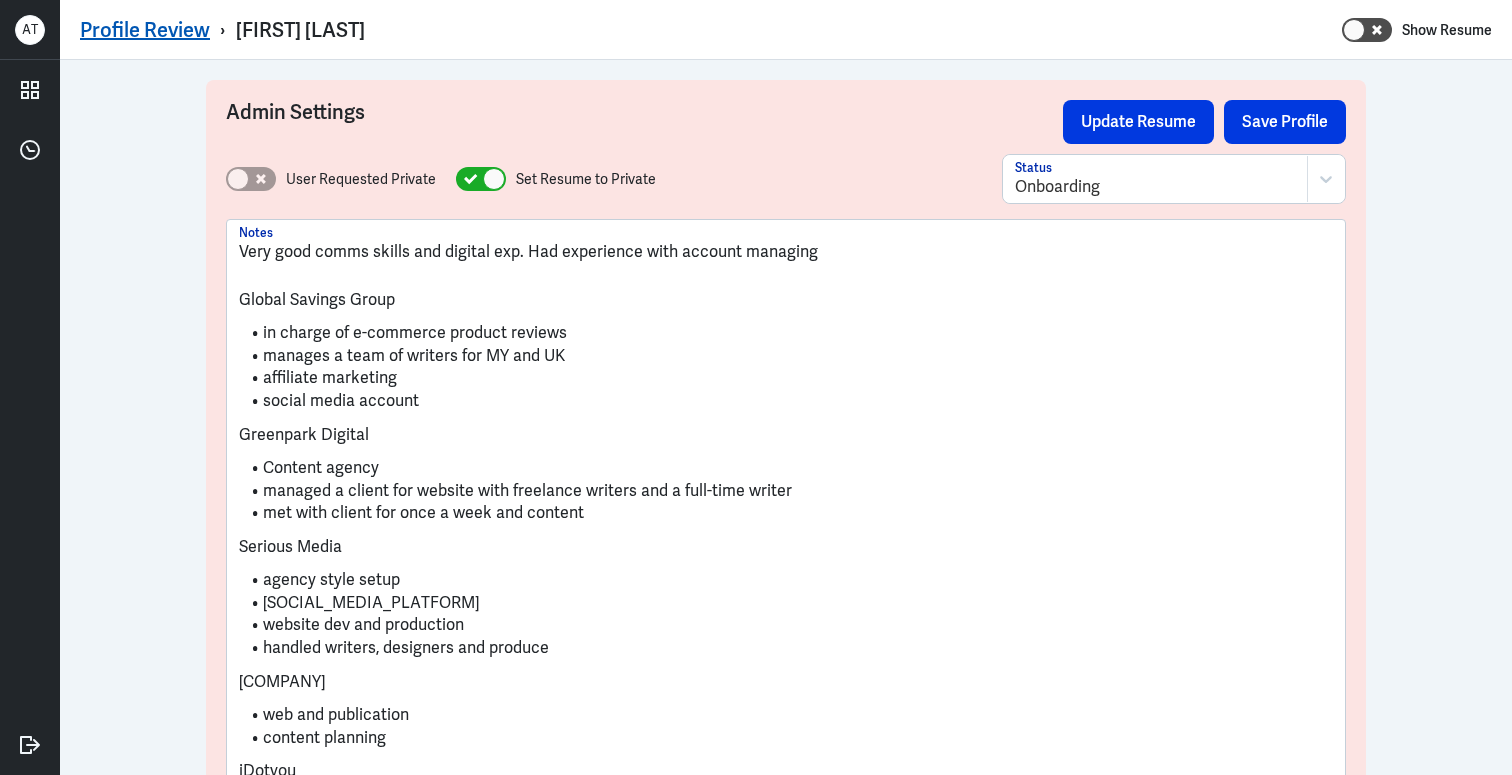 click on "Profile Review" at bounding box center (145, 30) 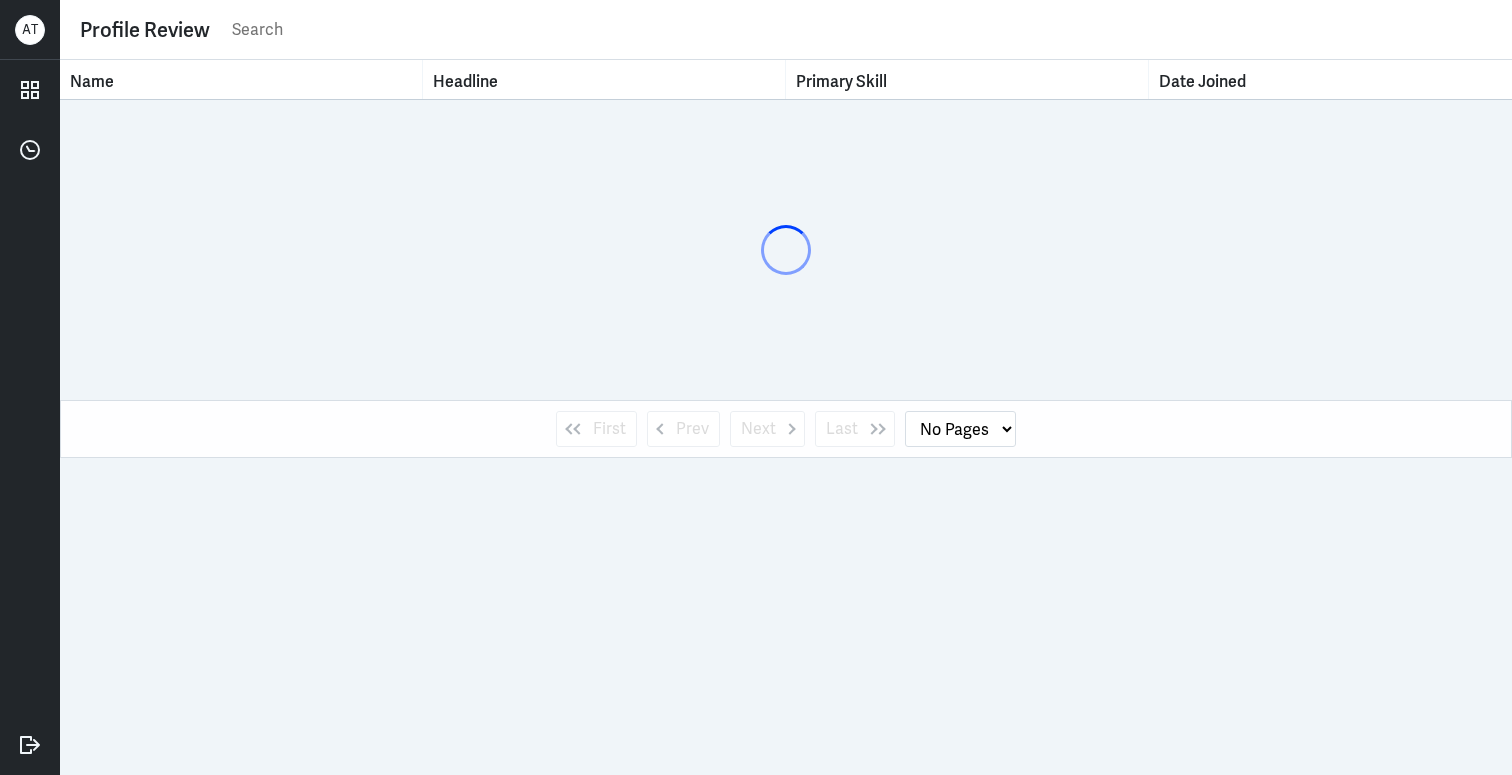 click at bounding box center (861, 30) 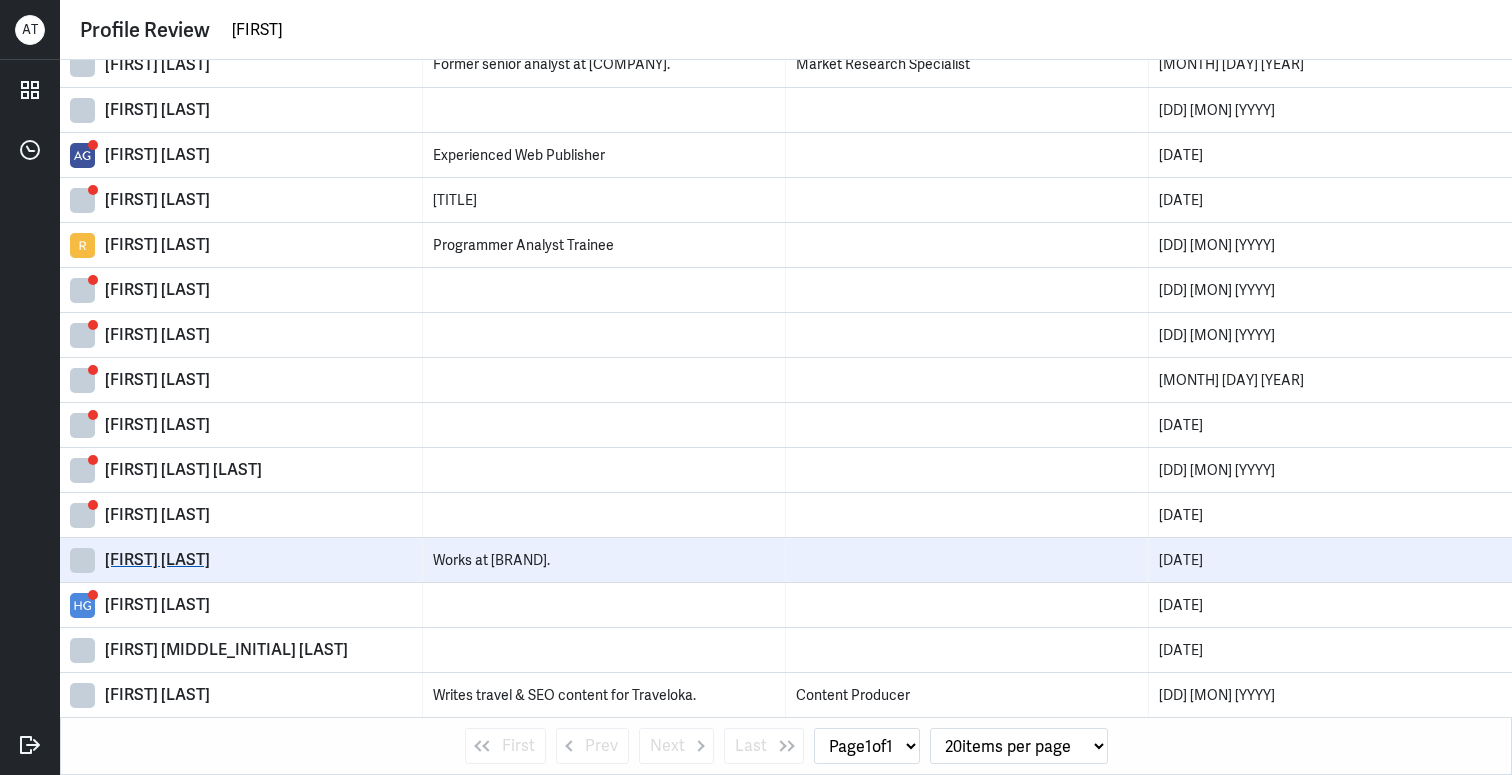 scroll, scrollTop: 0, scrollLeft: 0, axis: both 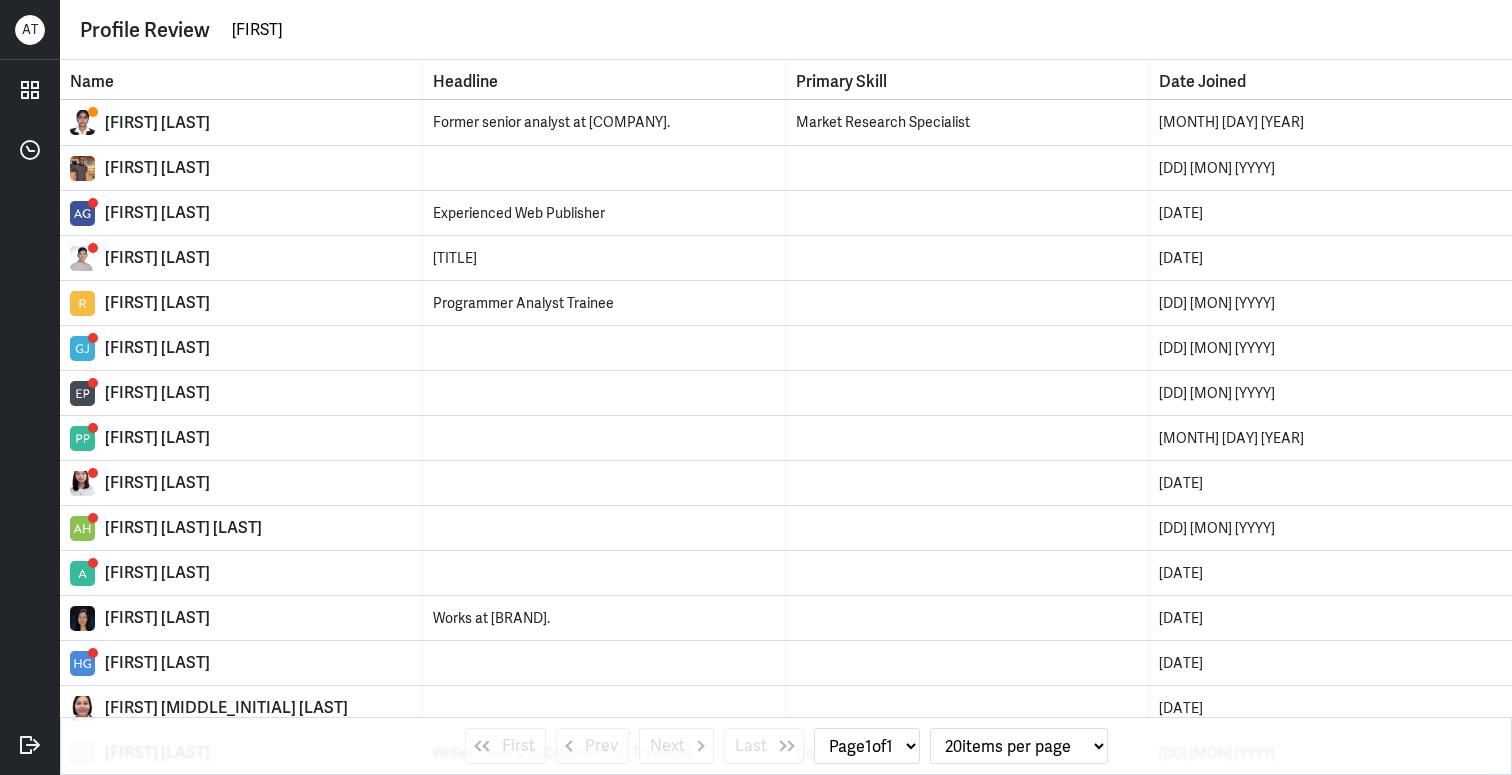 click on "[FIRST]" at bounding box center [861, 30] 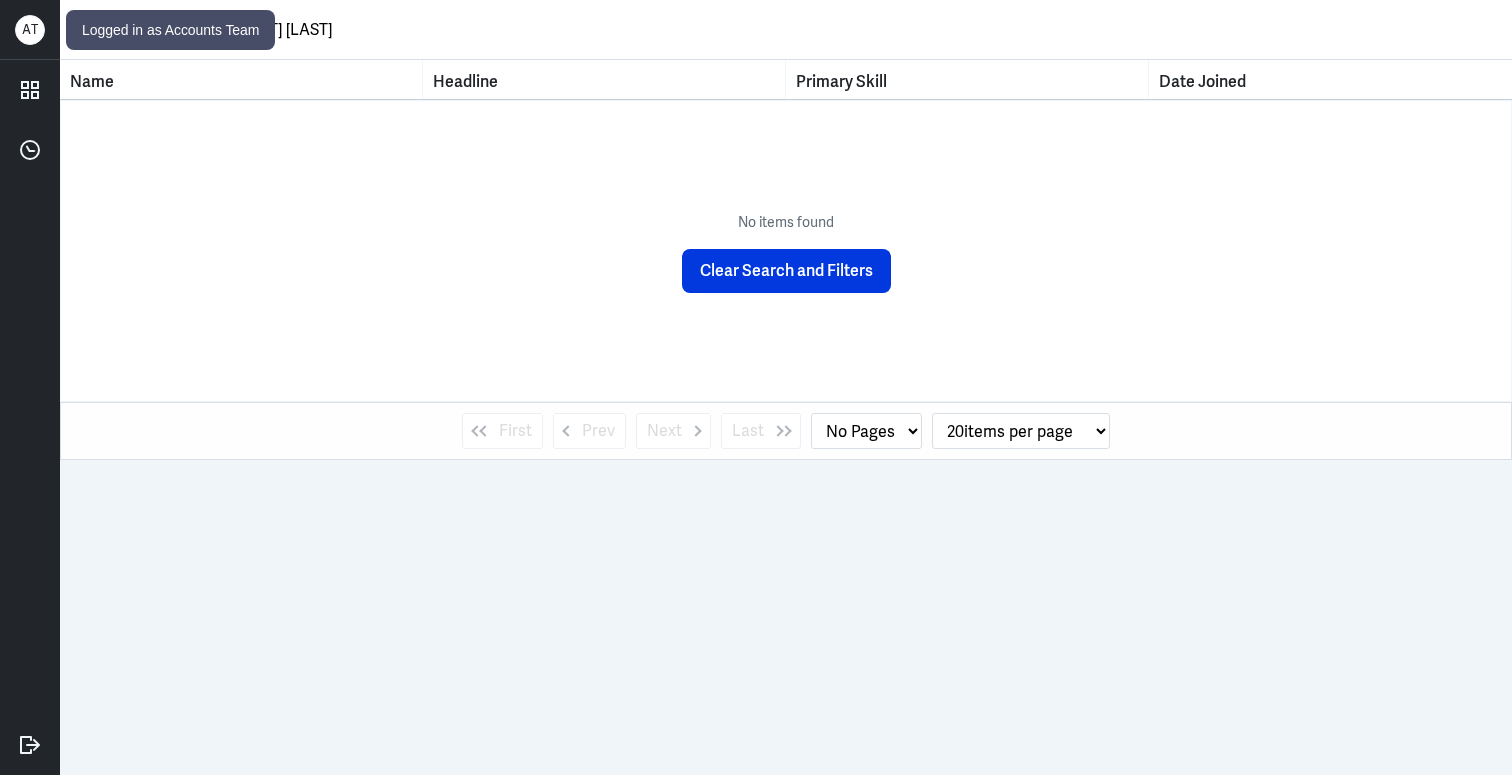 type on "[FIRST] [LAST]" 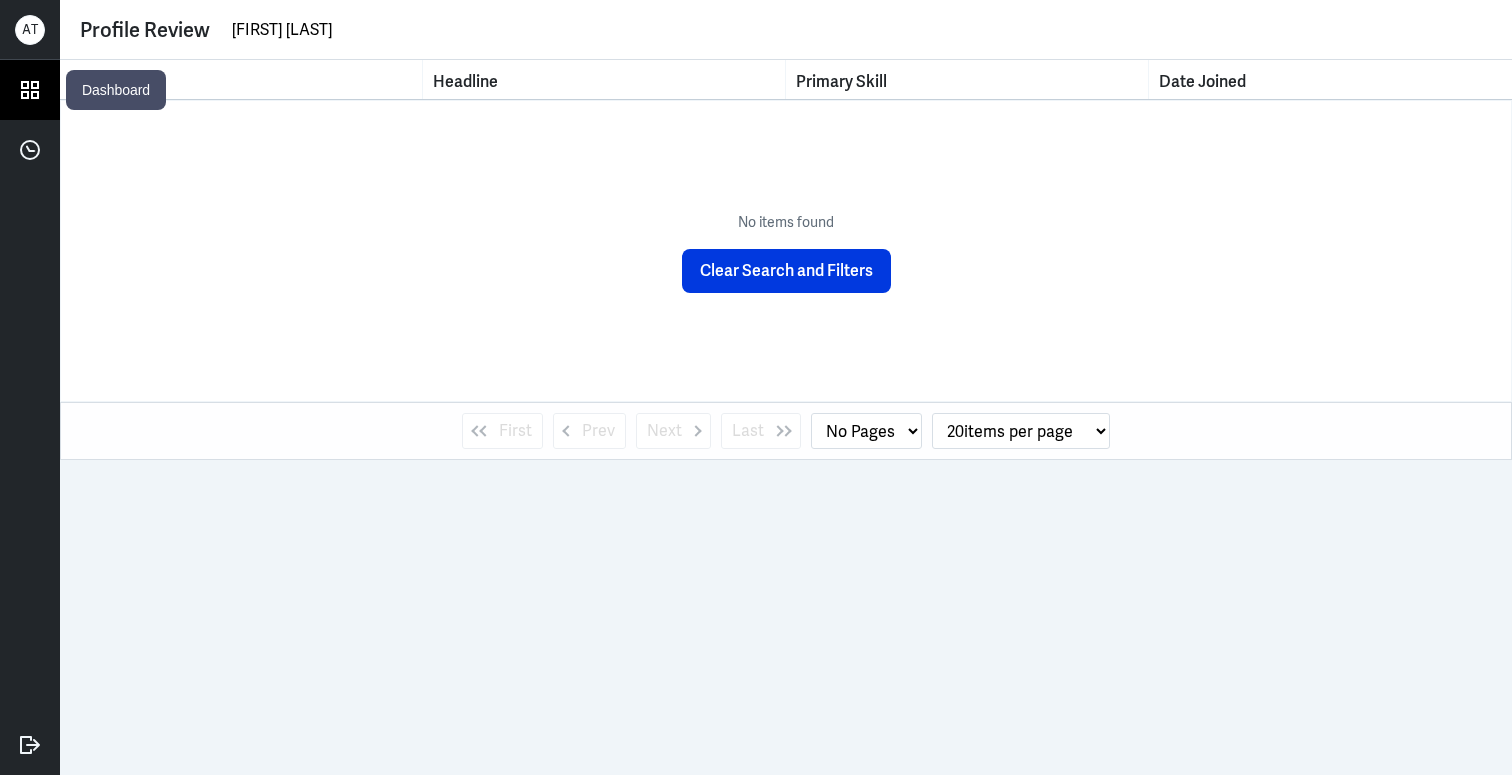 click at bounding box center (30, 90) 